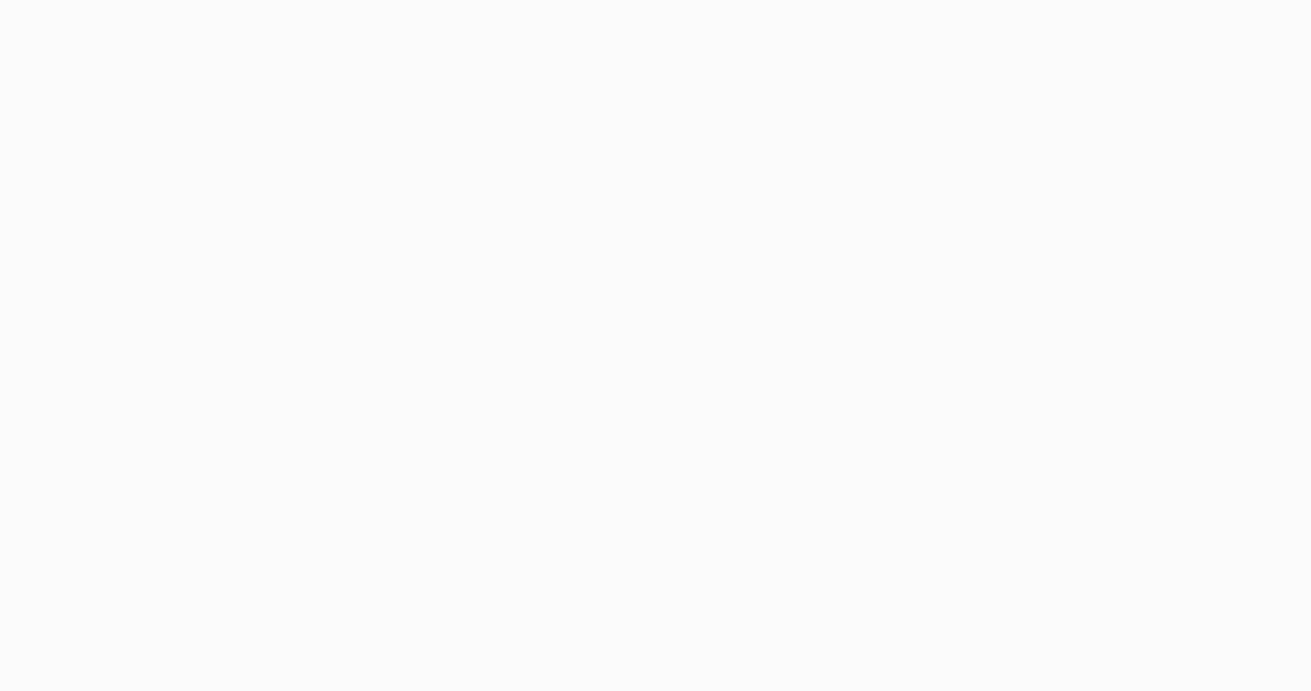 scroll, scrollTop: 0, scrollLeft: 0, axis: both 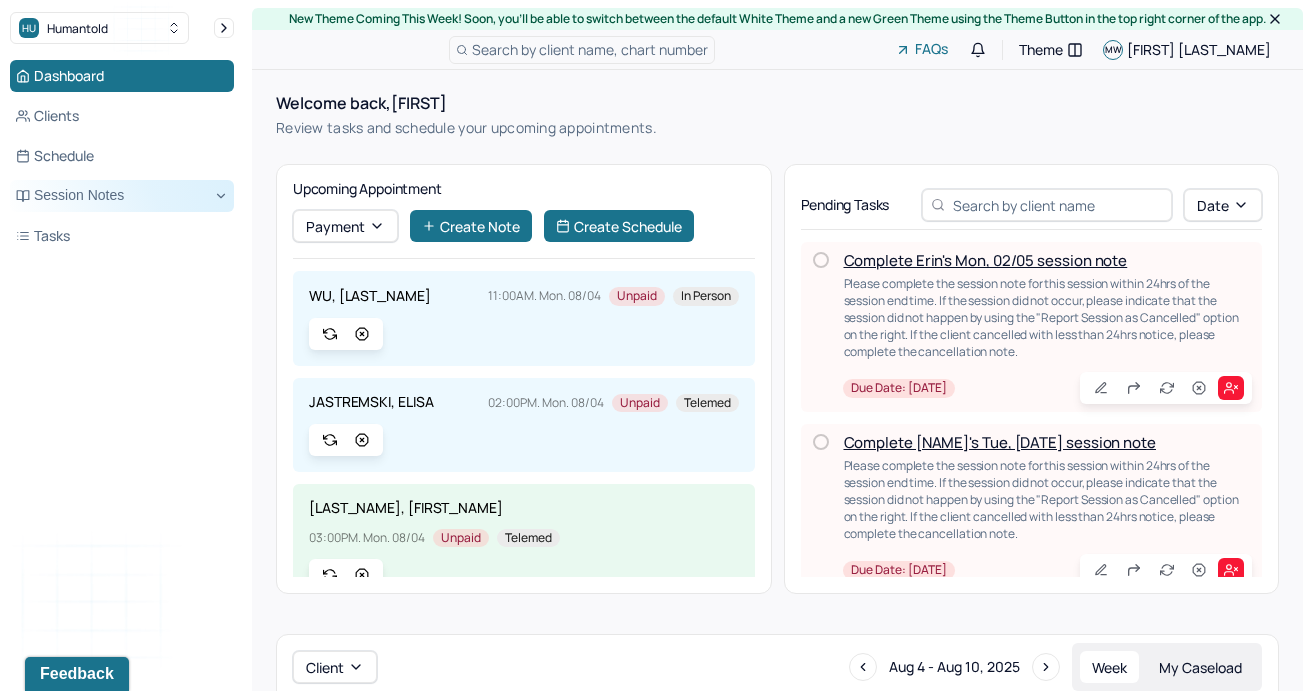click on "Session Notes" at bounding box center (122, 196) 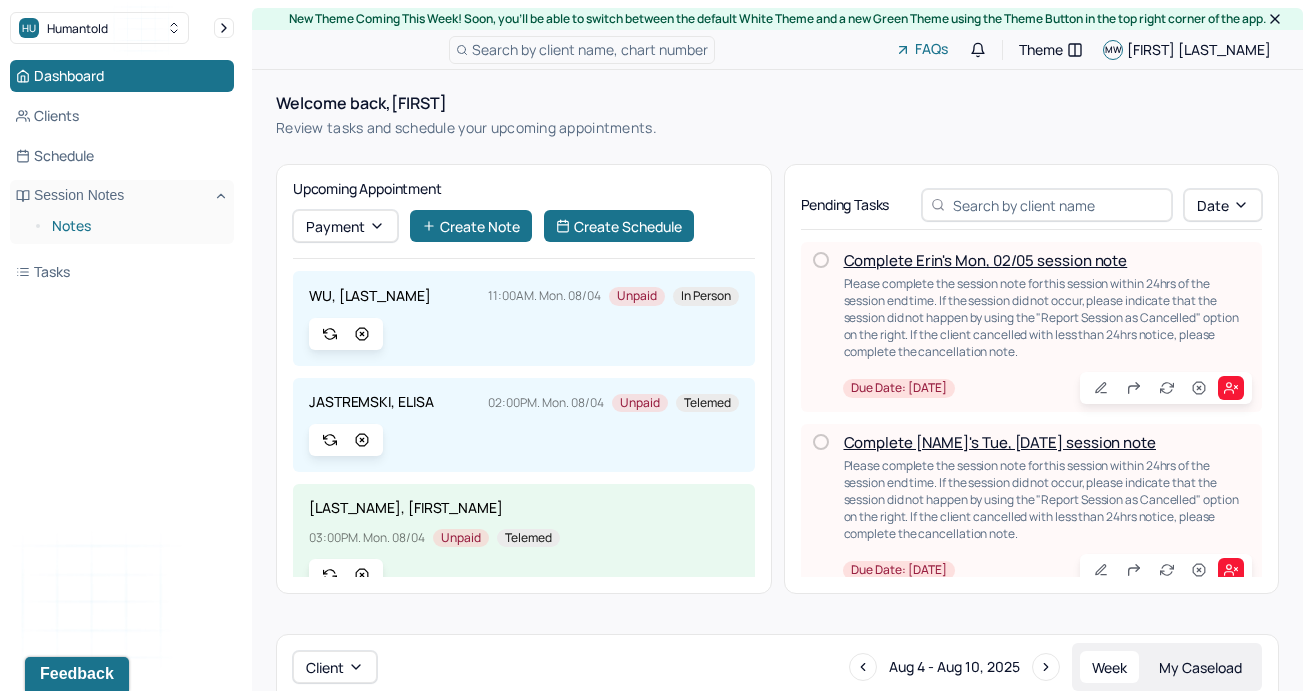 click on "Notes" at bounding box center (135, 226) 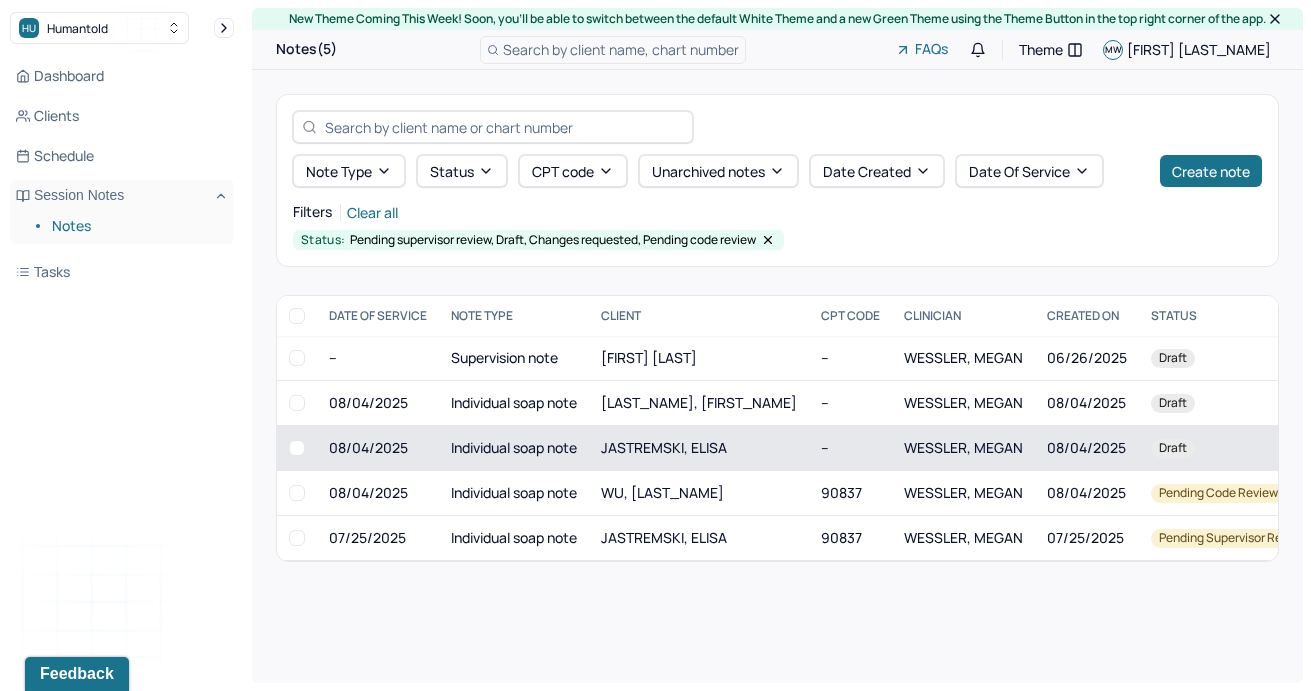 click on "Individual soap note" at bounding box center (514, 448) 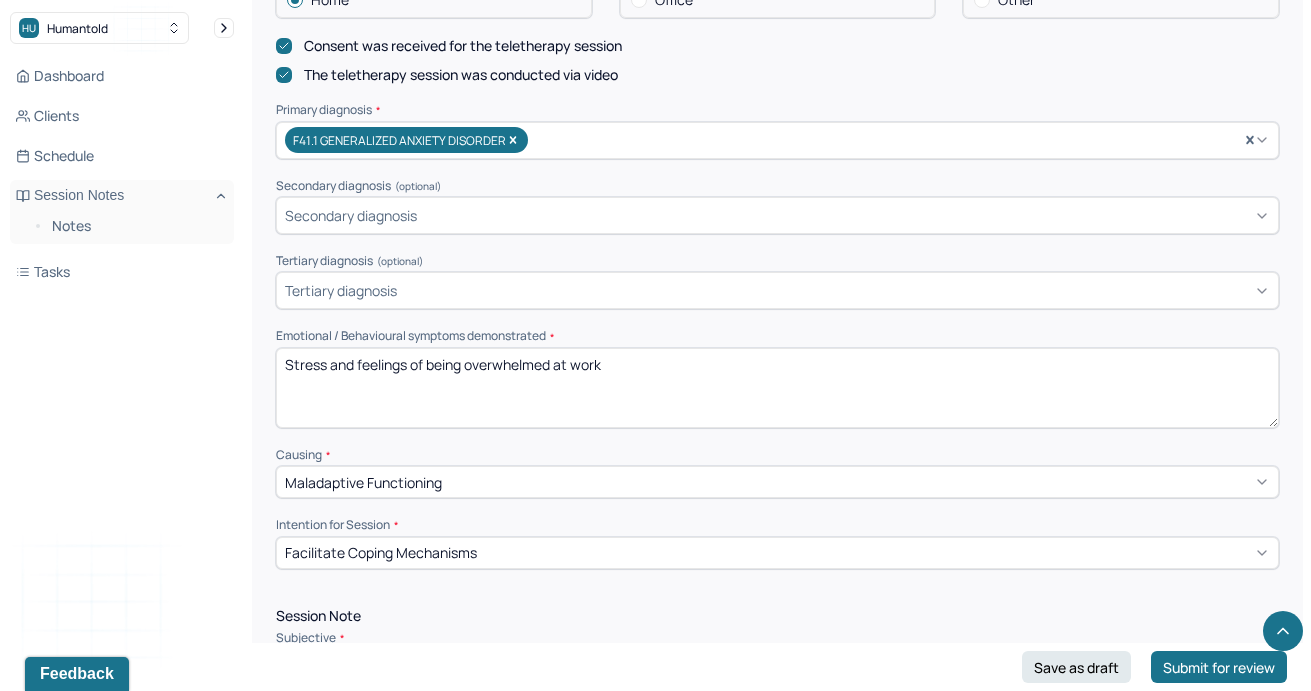 scroll, scrollTop: 642, scrollLeft: 0, axis: vertical 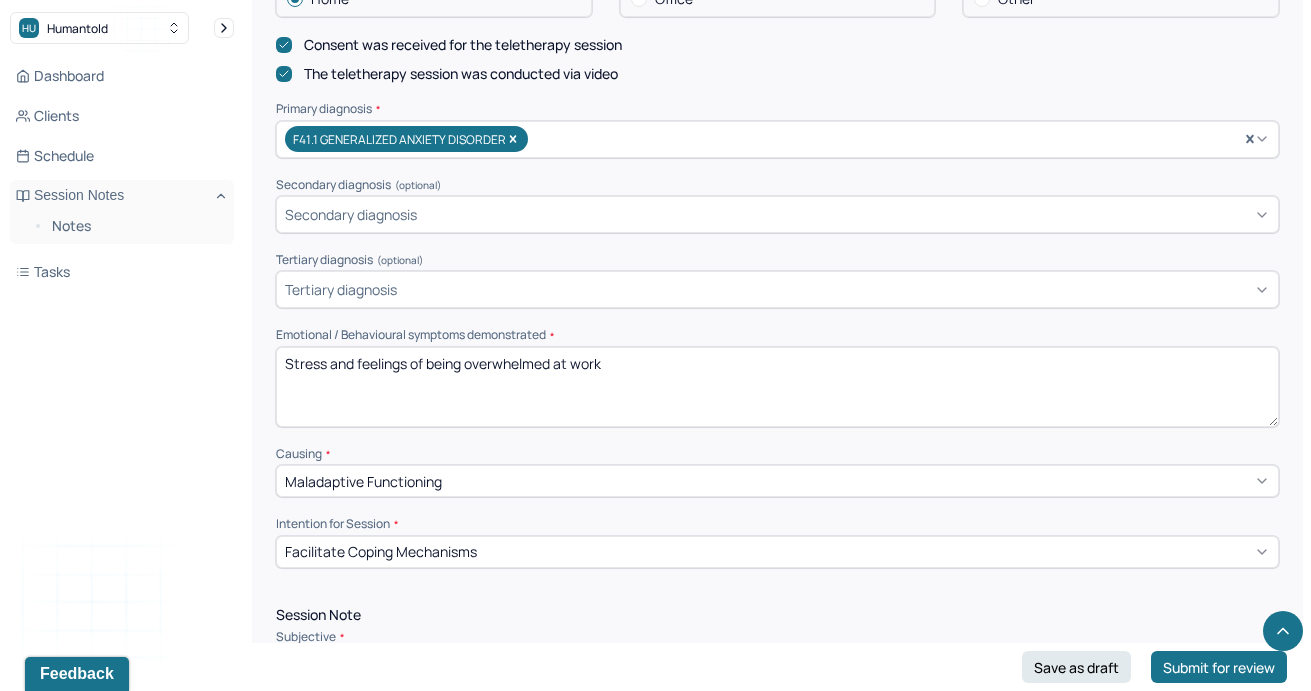 drag, startPoint x: 632, startPoint y: 370, endPoint x: 210, endPoint y: 367, distance: 422.01065 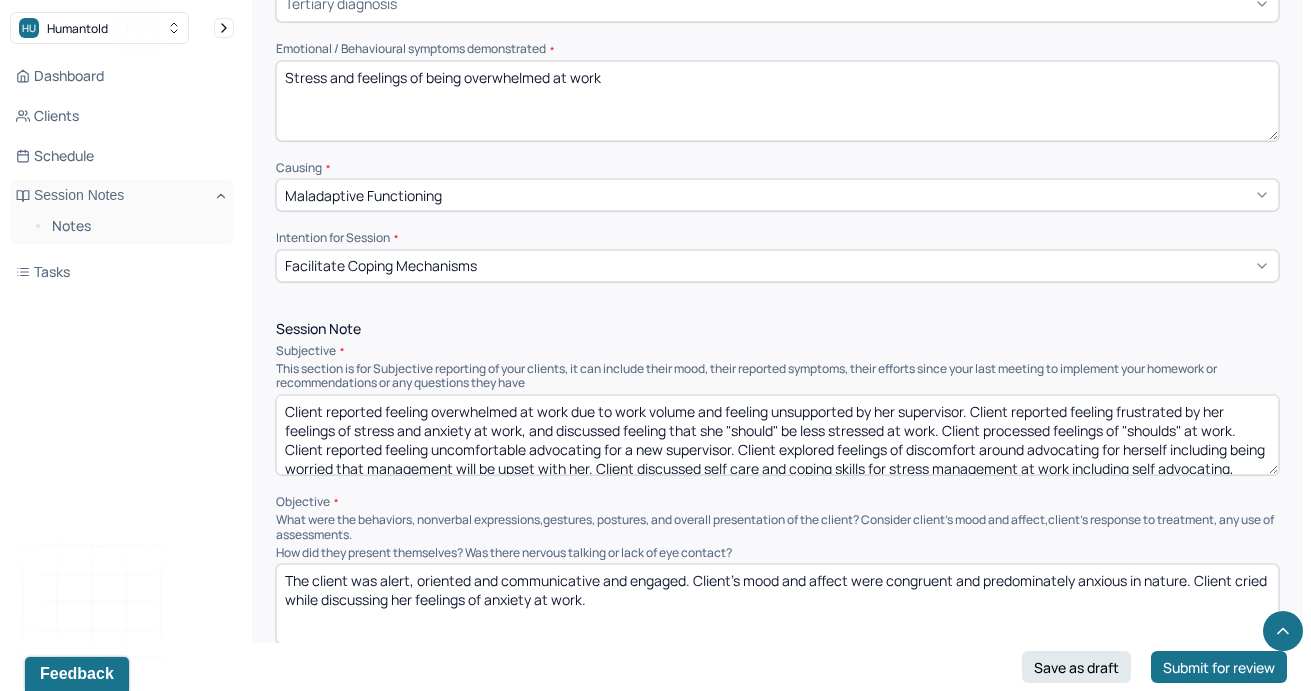 scroll, scrollTop: 927, scrollLeft: 0, axis: vertical 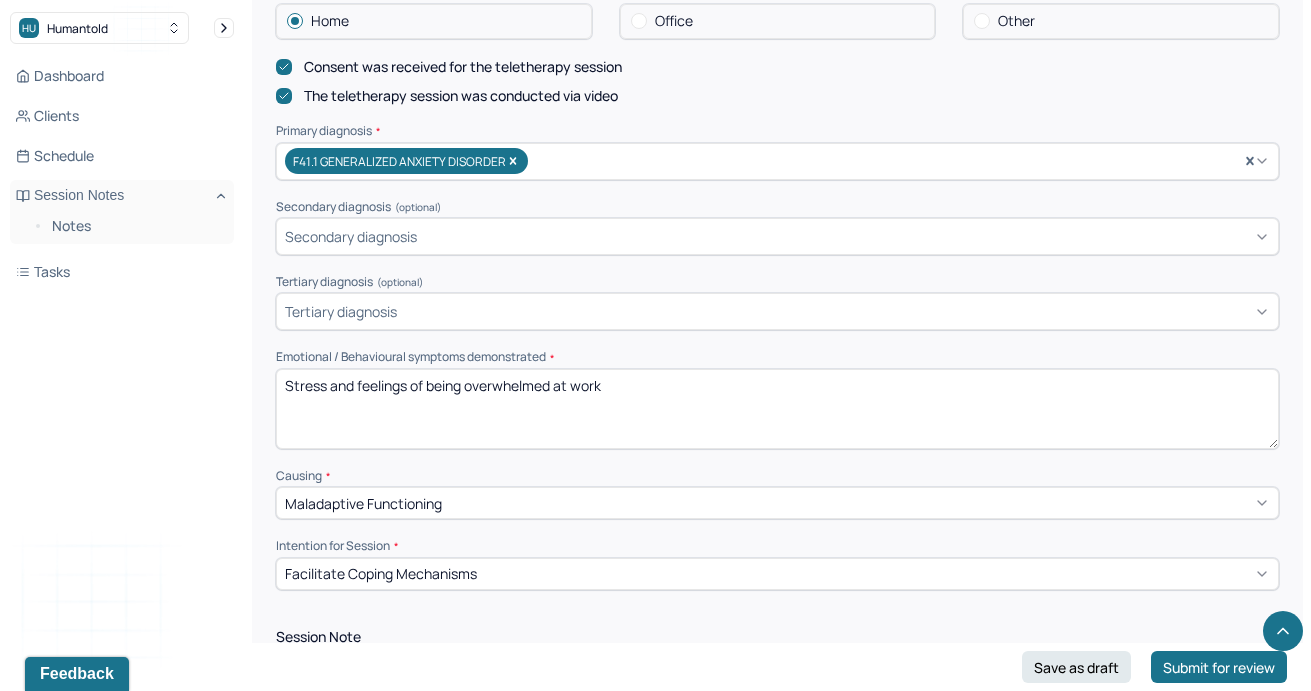 drag, startPoint x: 625, startPoint y: 395, endPoint x: 289, endPoint y: 367, distance: 337.16464 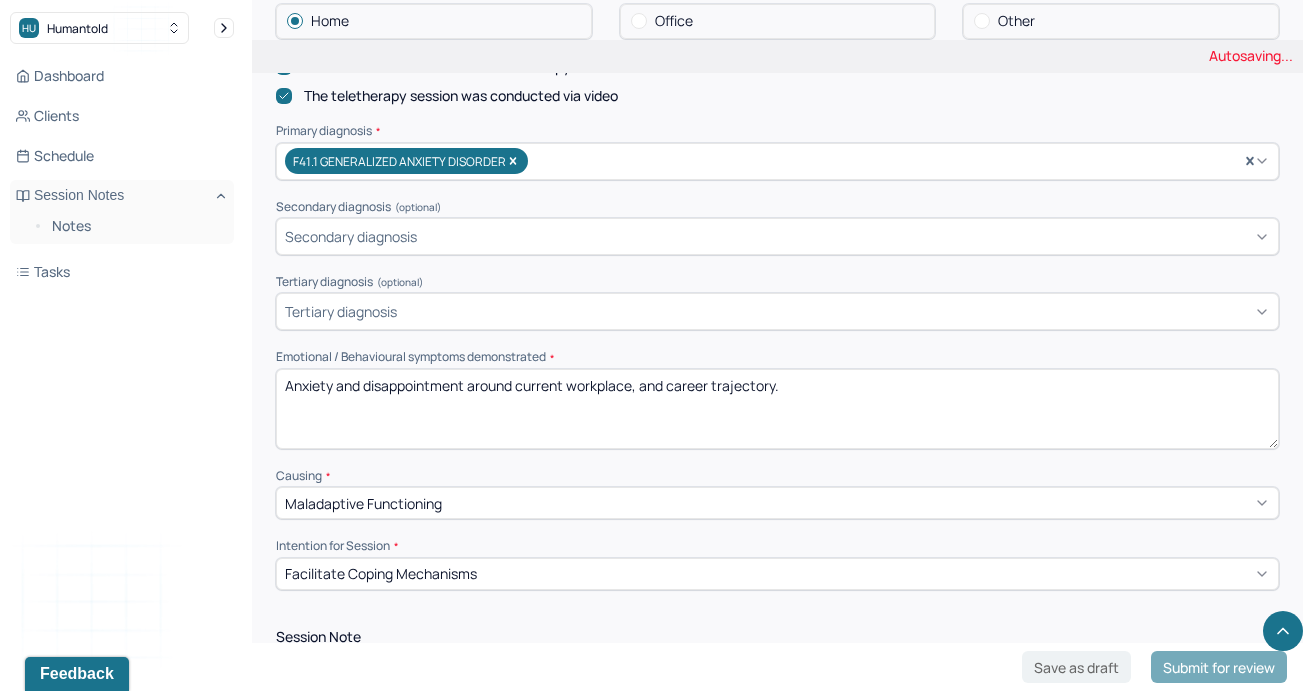 type on "Anxiety and disappointment around current workplace, and career trajectory." 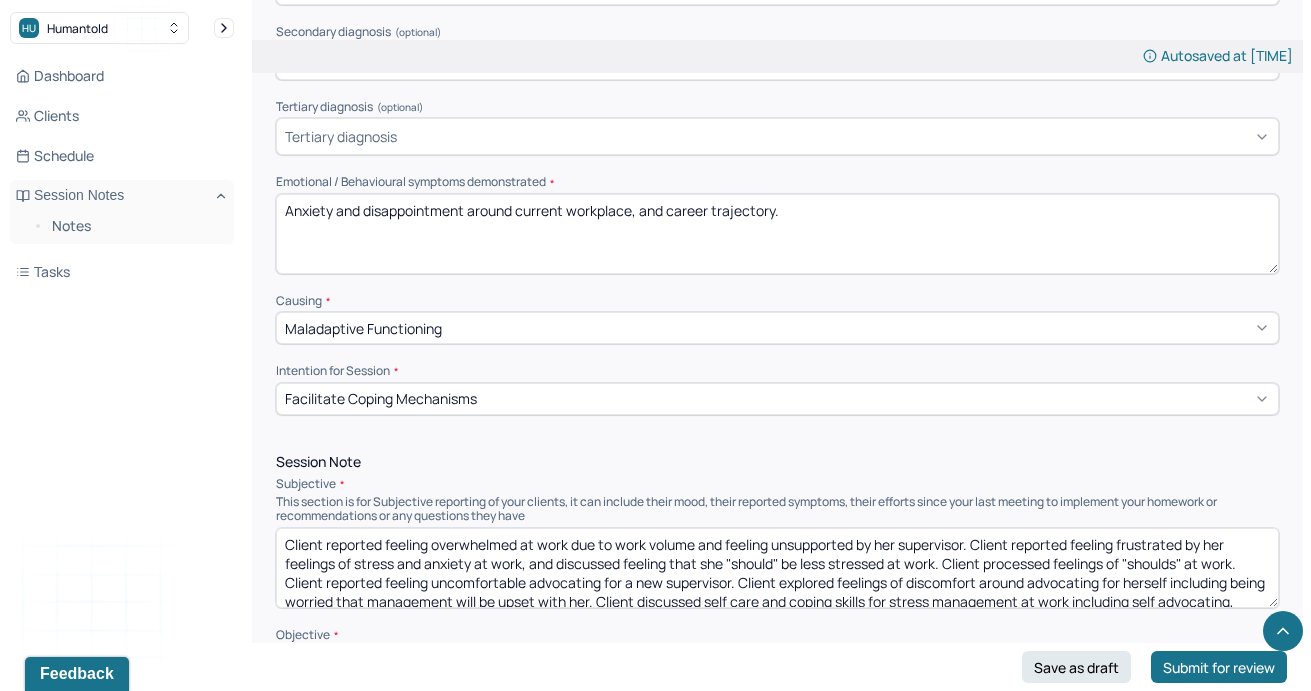 scroll, scrollTop: 849, scrollLeft: 0, axis: vertical 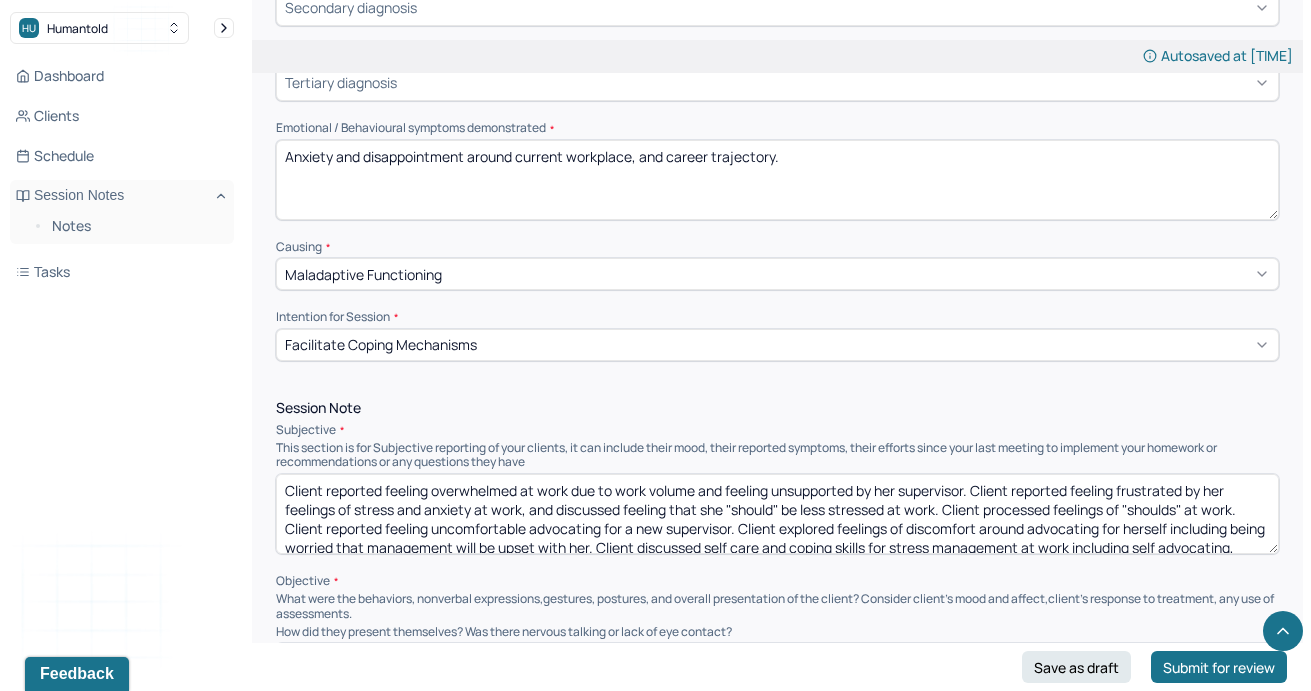 drag, startPoint x: 1102, startPoint y: 549, endPoint x: 156, endPoint y: 443, distance: 951.92017 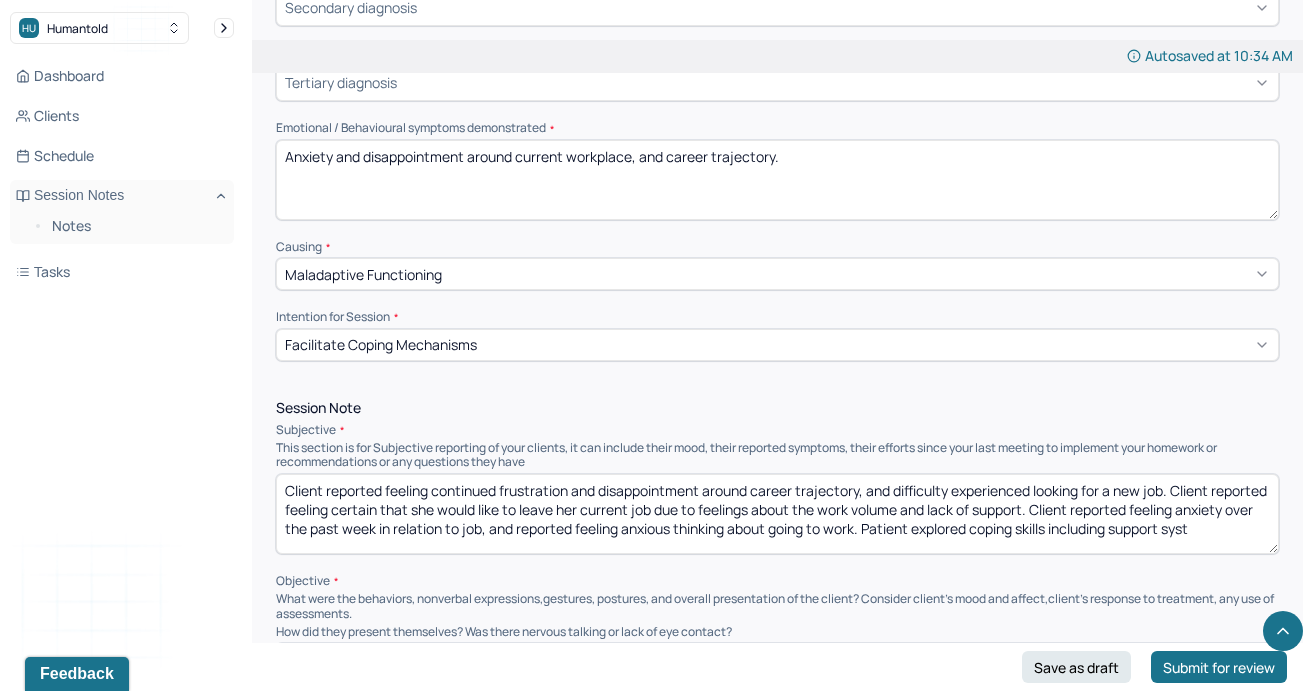 scroll, scrollTop: 3, scrollLeft: 0, axis: vertical 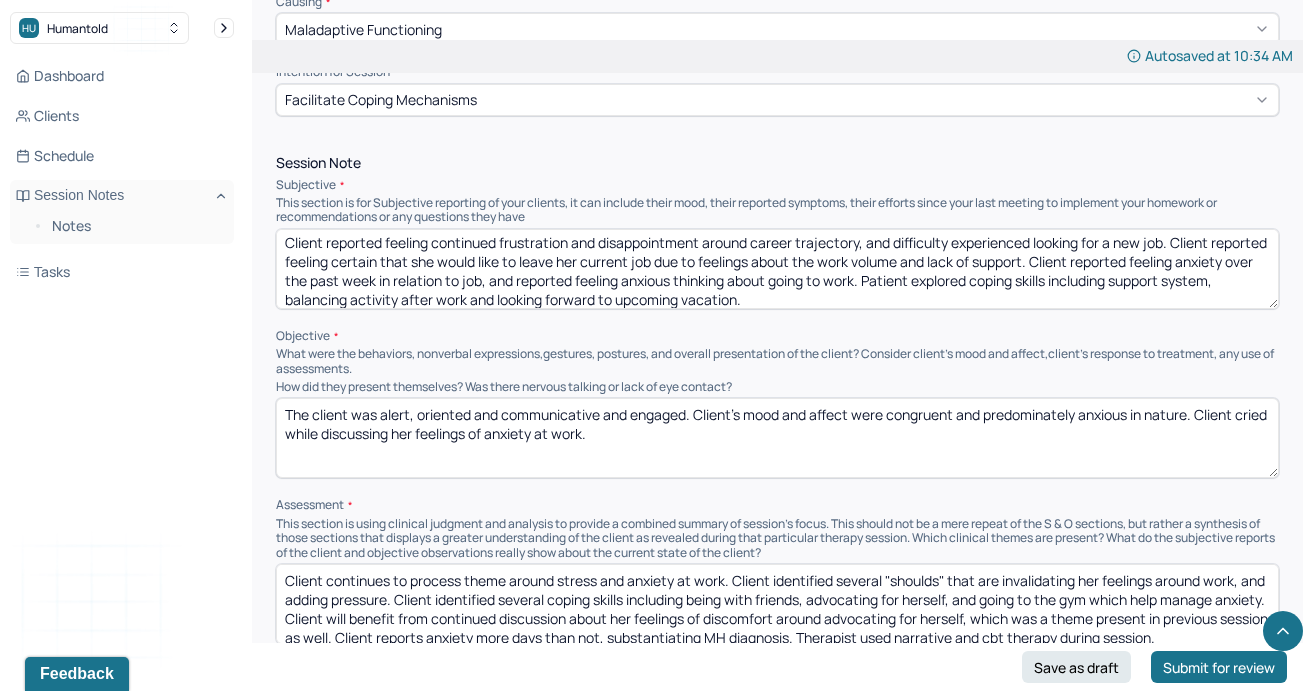 type on "Client reported feeling continued frustration and disappointment around career trajectory, and difficulty experienced looking for a new job. Client reported feeling certain that she would like to leave her current job due to feelings about the work volume and lack of support. Client reported feeling anxiety over the past week in relation to job, and reported feeling anxious thinking about going to work. Patient explored coping skills including support system, balancing activity after work and looking forward to upcoming vacation." 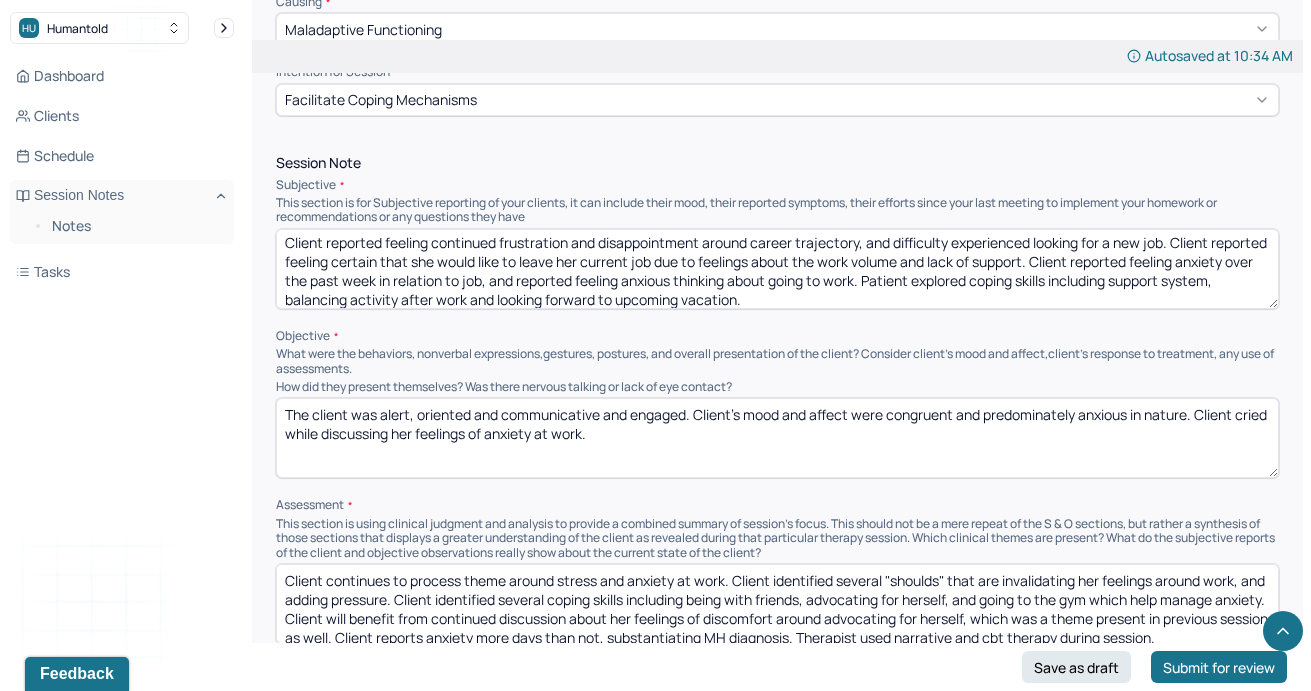 drag, startPoint x: 677, startPoint y: 436, endPoint x: 223, endPoint y: 403, distance: 455.19775 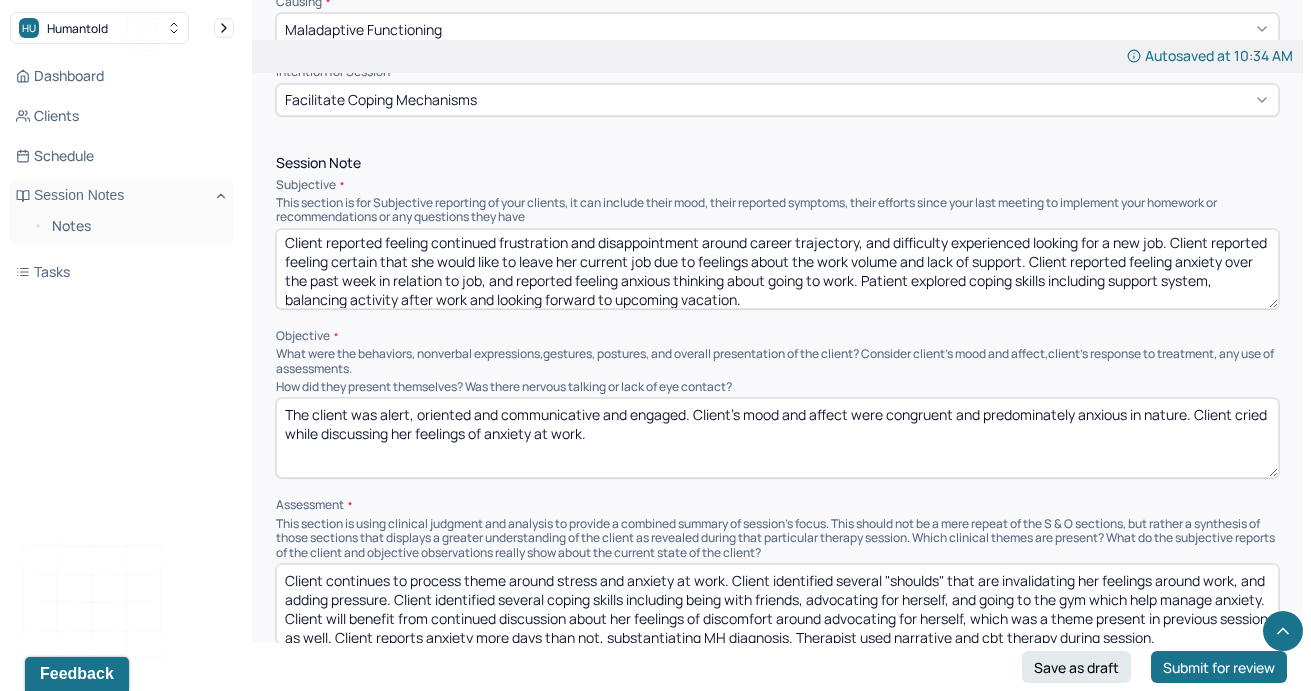 paste 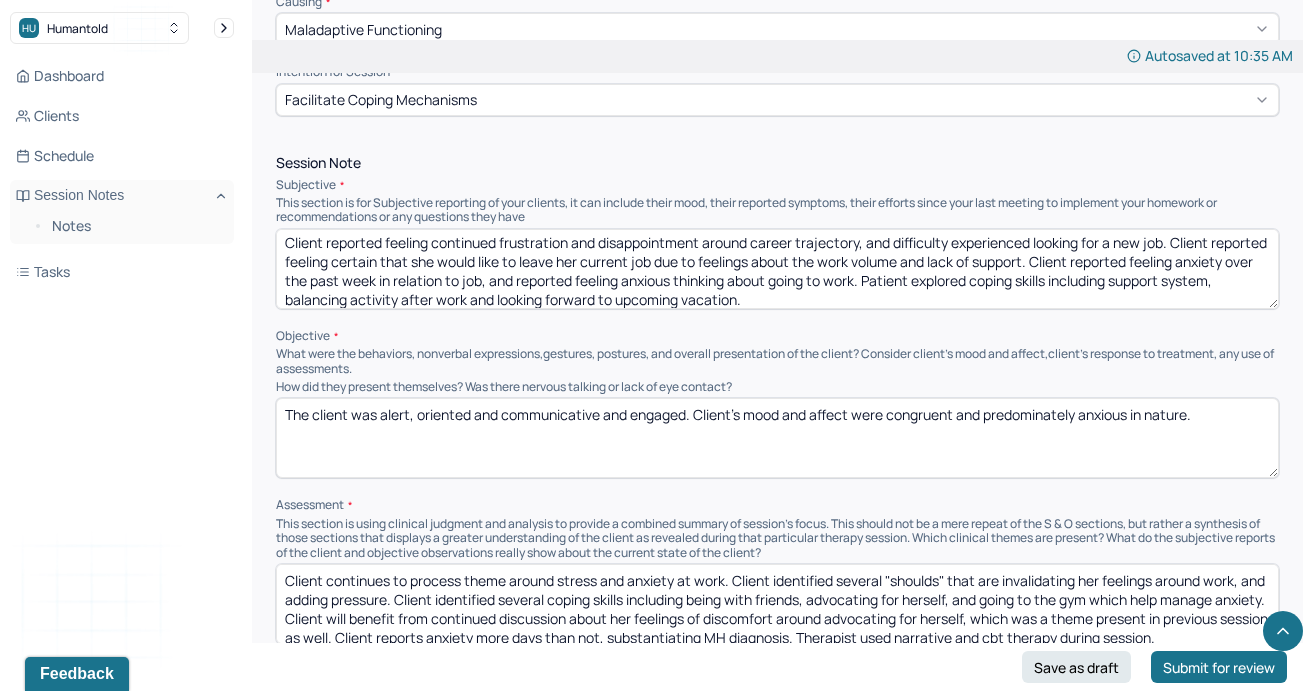 click on "The client was alert, oriented and communicative and engaged. Client’s mood and affect were congruent and predominately anxious in nature." at bounding box center (777, 438) 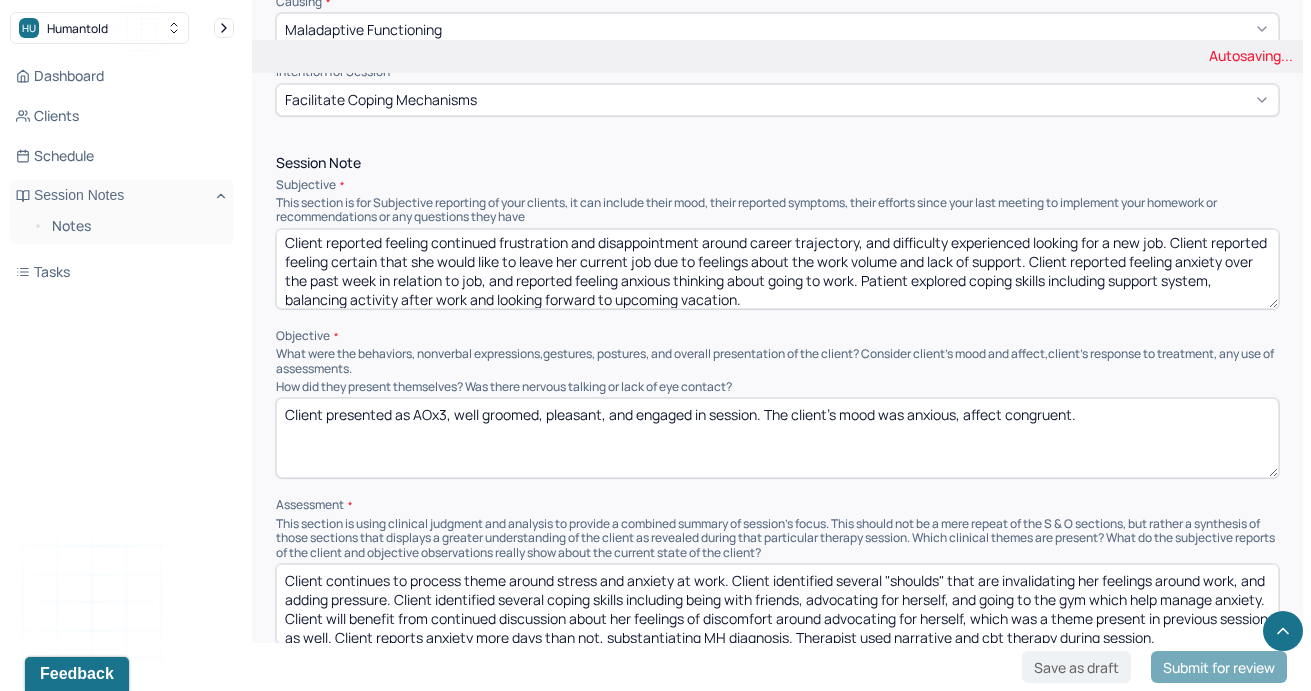 click on "The client was alert, oriented and communicative and engaged. Client’s mood and affect were congruent and predominately anxious in nature." at bounding box center [777, 438] 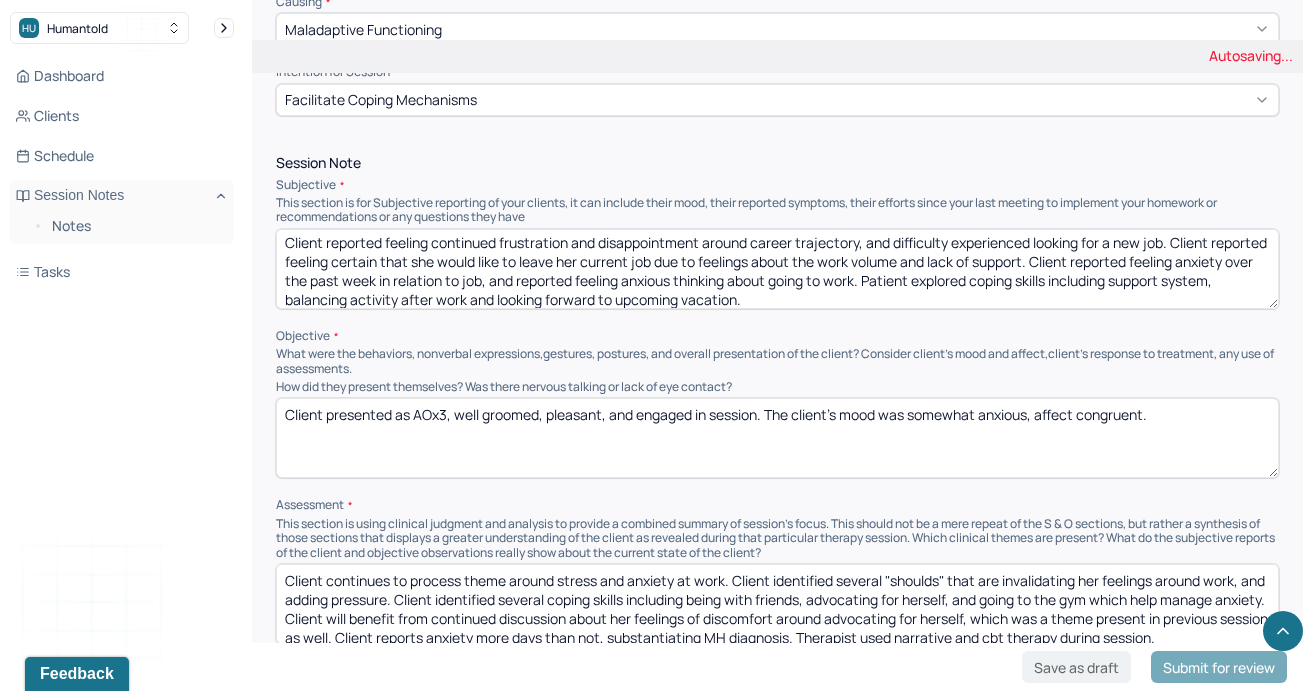 click on "The client was alert, oriented and communicative and engaged. Client’s mood and affect were congruent and predominately anxious in nature." at bounding box center [777, 438] 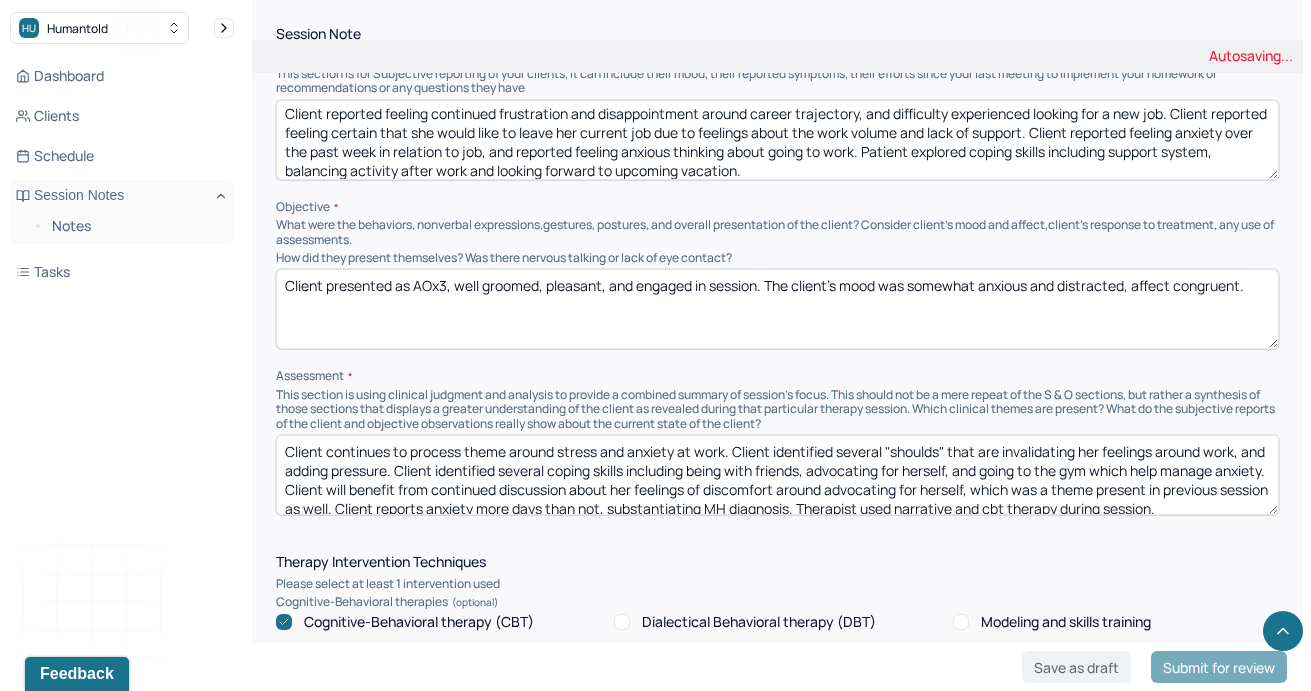 scroll, scrollTop: 1220, scrollLeft: 0, axis: vertical 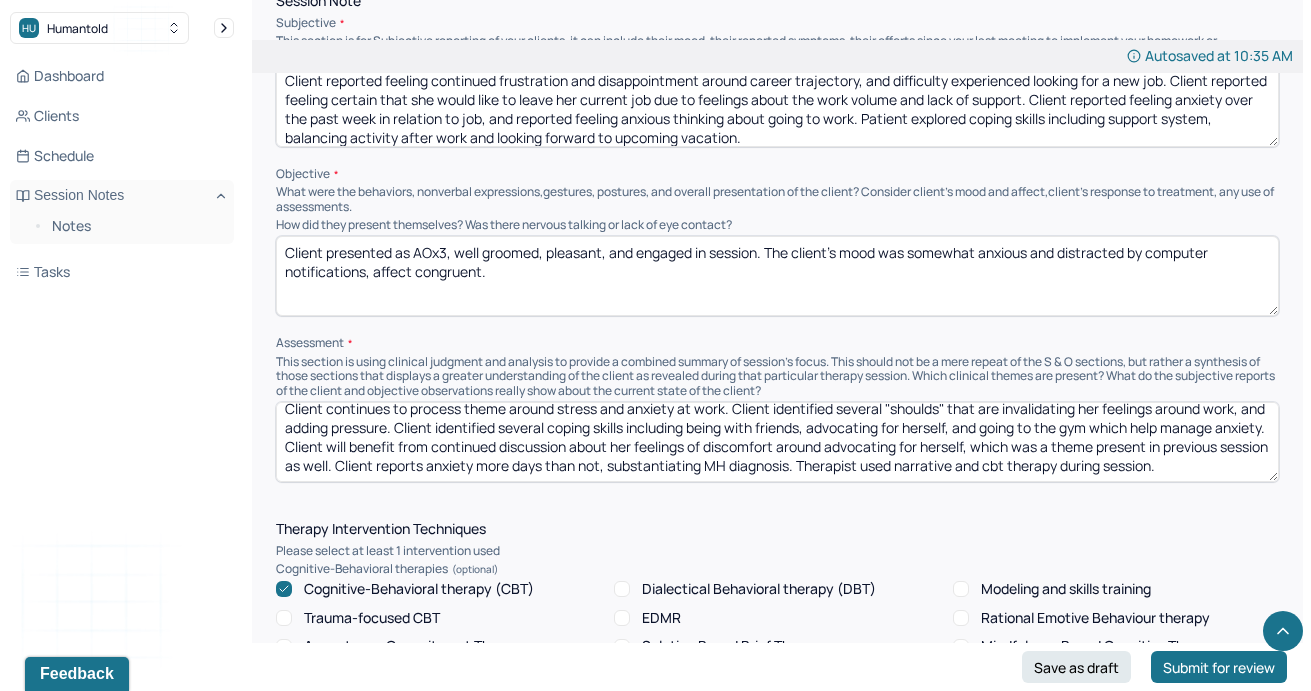 type on "Client presented as AOx3, well groomed, pleasant, and engaged in session. The client’s mood was somewhat anxious and distracted by computer notifications, affect congruent." 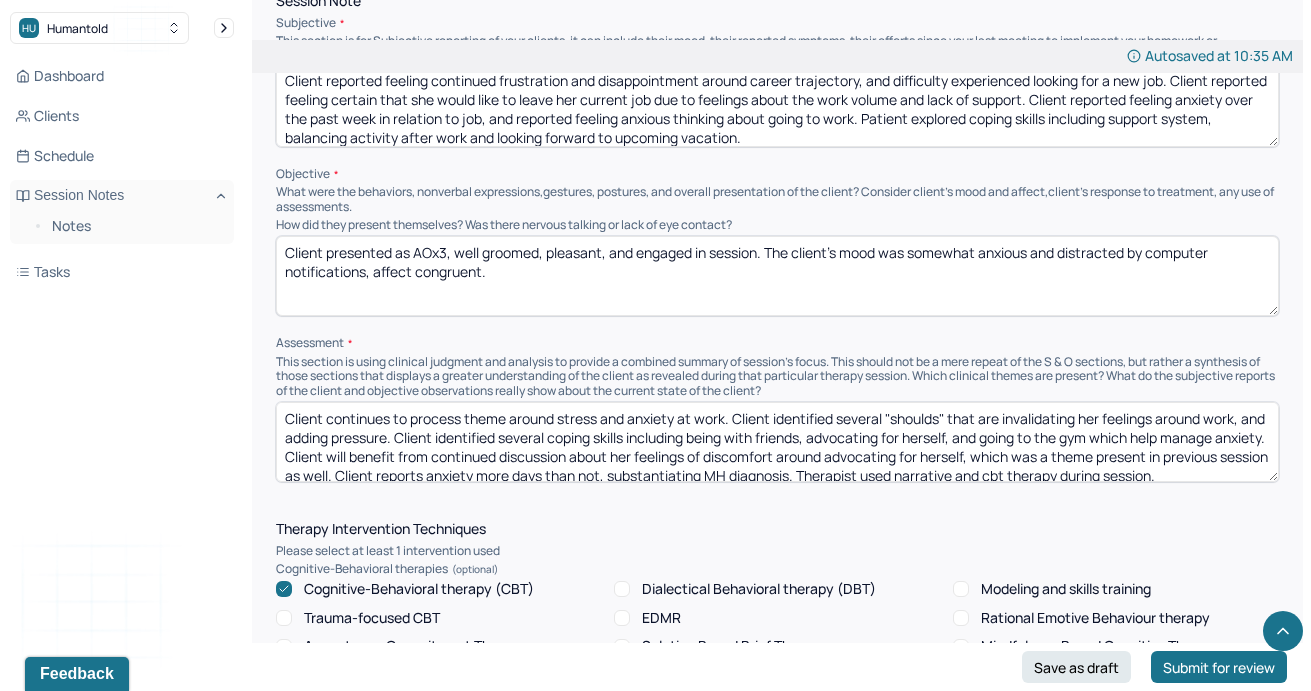 drag, startPoint x: 444, startPoint y: 467, endPoint x: 210, endPoint y: 379, distance: 250 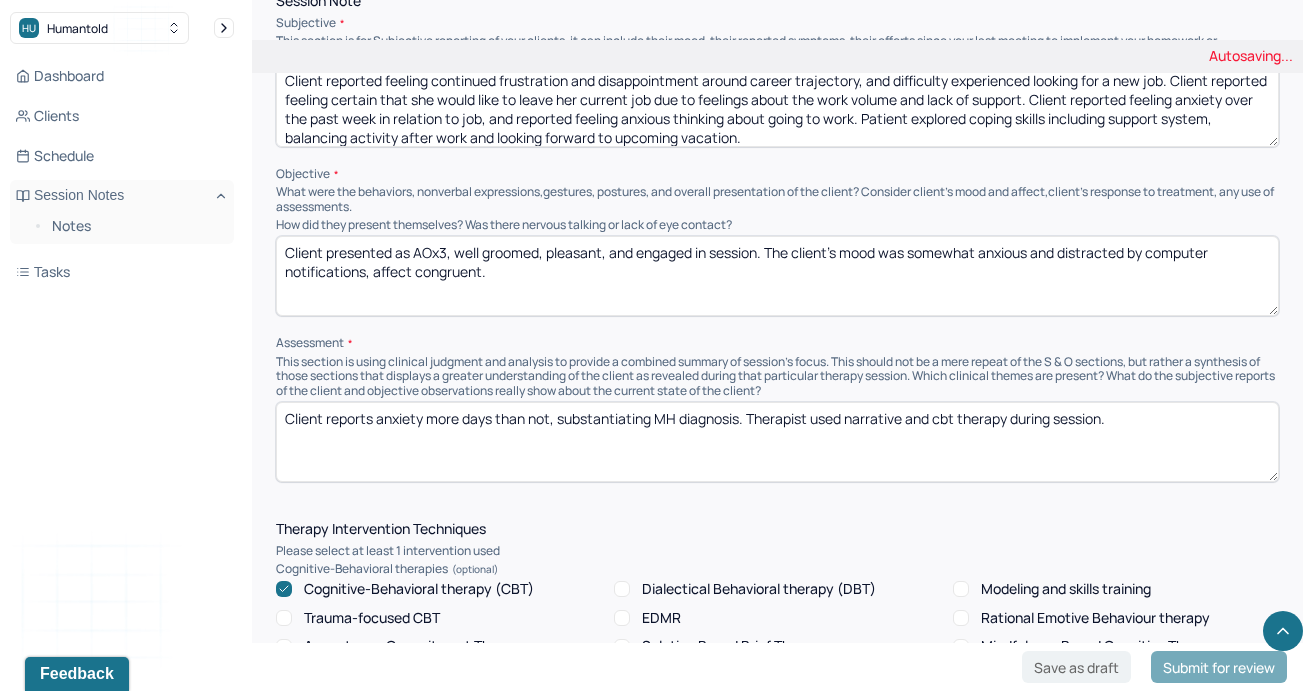 click on "Client continues to process theme around stress and anxiety at work. Client identified several "shoulds" that are invalidating her feelings around work, and adding pressure. Client identified several coping skills including being with friends, advocating for herself, and going to the gym which help manage anxiety. Client will benefit from continued discussion about her feelings of discomfort around advocating for herself, which was a theme present in previous session as well. Client reports anxiety more days than not, substantiating MH diagnosis. Therapist used narrative and cbt therapy during session." at bounding box center [777, 442] 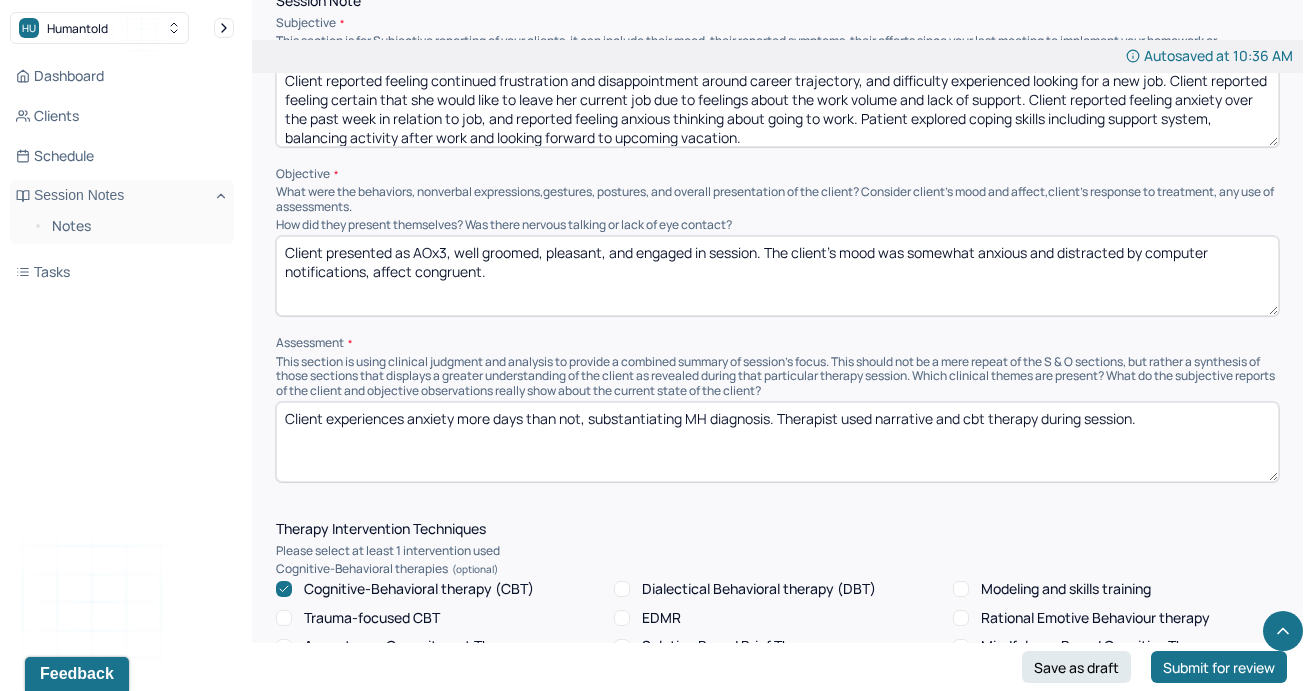 click on "Client reports anxiety more days than not, substantiating MH diagnosis. Therapist used narrative and cbt therapy during session." at bounding box center [777, 442] 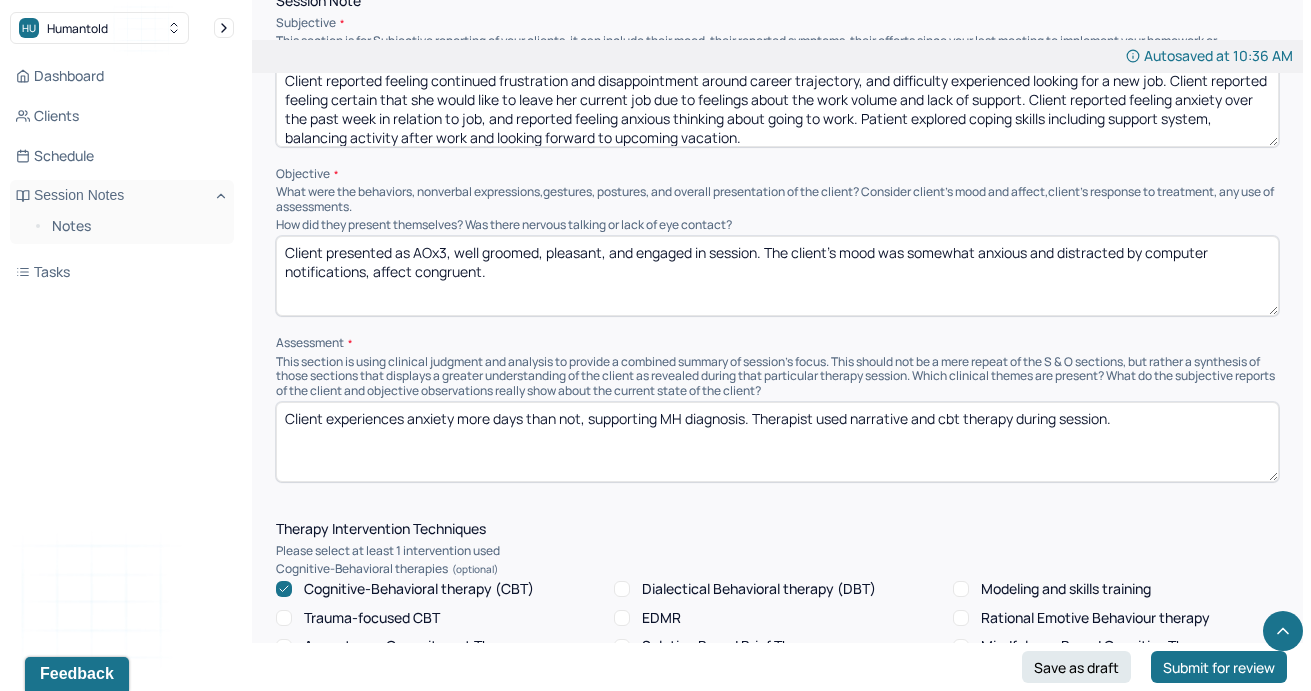 click on "Client experiences anxiety more days than not, substantiating MH diagnosis. Therapist used narrative and cbt therapy during session." at bounding box center (777, 442) 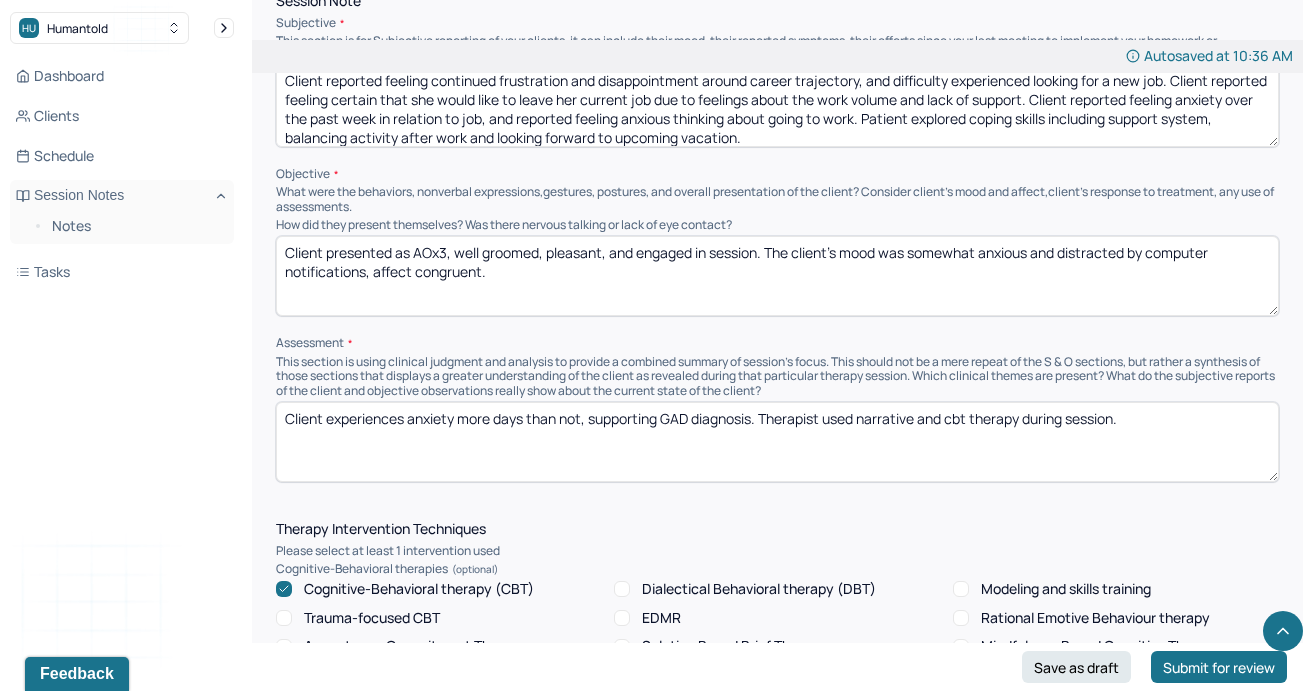 drag, startPoint x: 1165, startPoint y: 427, endPoint x: 897, endPoint y: 418, distance: 268.15106 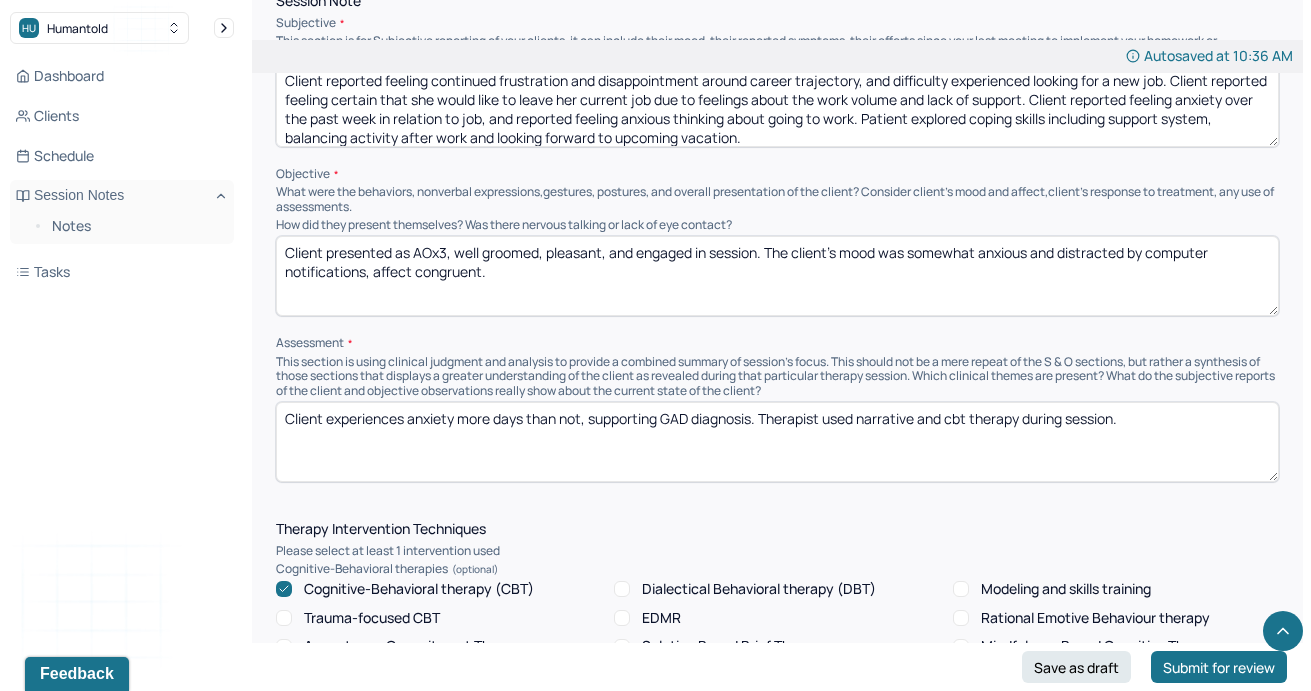 click on "Client experiences anxiety more days than not, supporting GAD diagnosis. Therapist used narrative and cbt therapy during session." at bounding box center (777, 442) 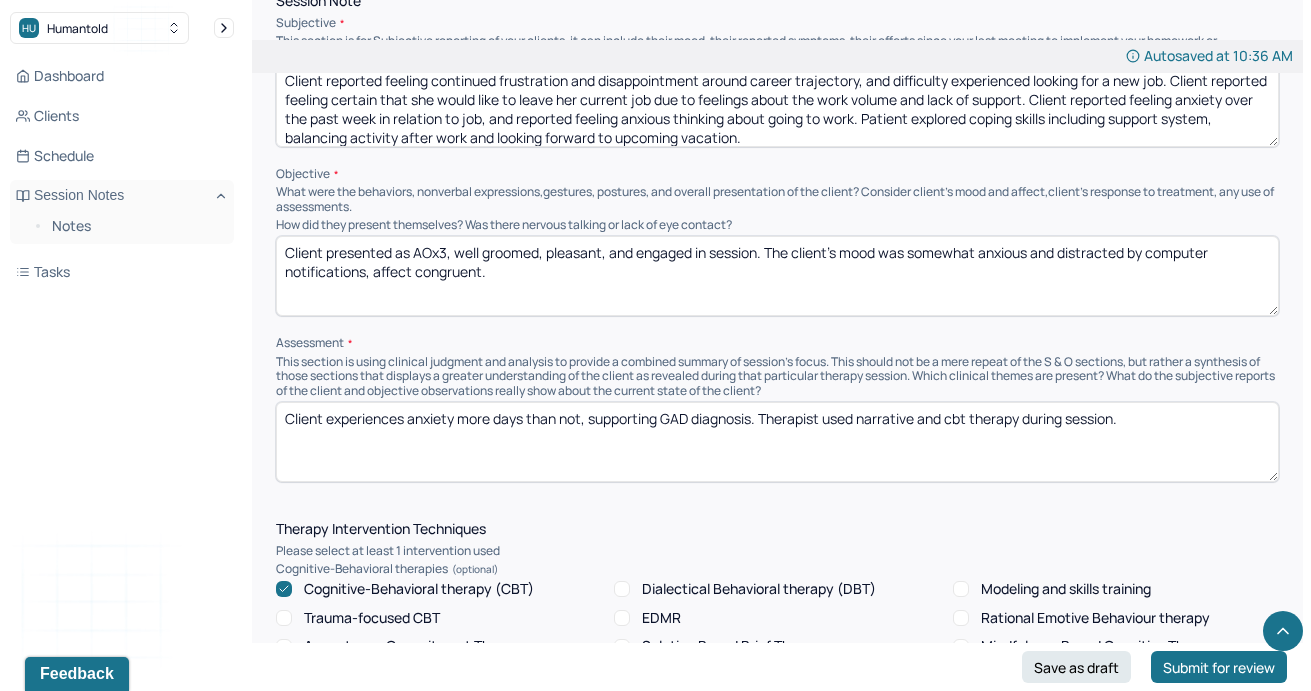drag, startPoint x: 1123, startPoint y: 422, endPoint x: 864, endPoint y: 430, distance: 259.12354 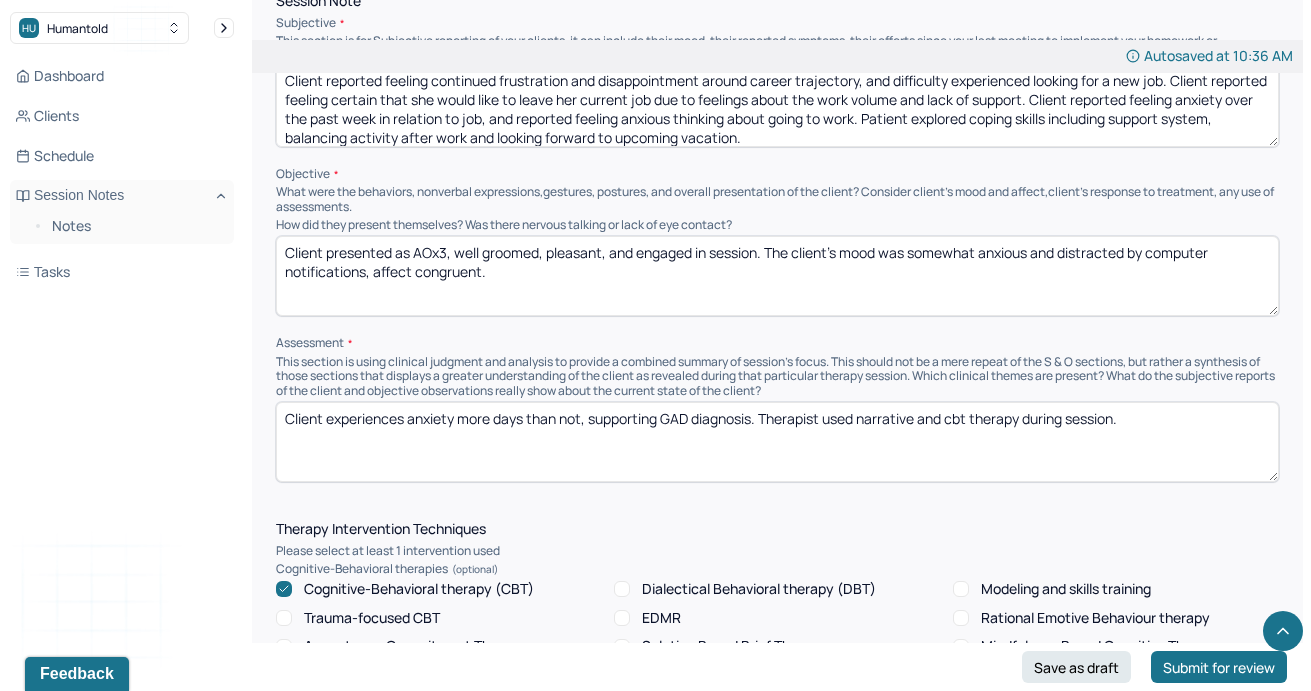 click on "Client experiences anxiety more days than not, supporting GAD diagnosis. Therapist used narrative and cbt therapy during session." at bounding box center (777, 442) 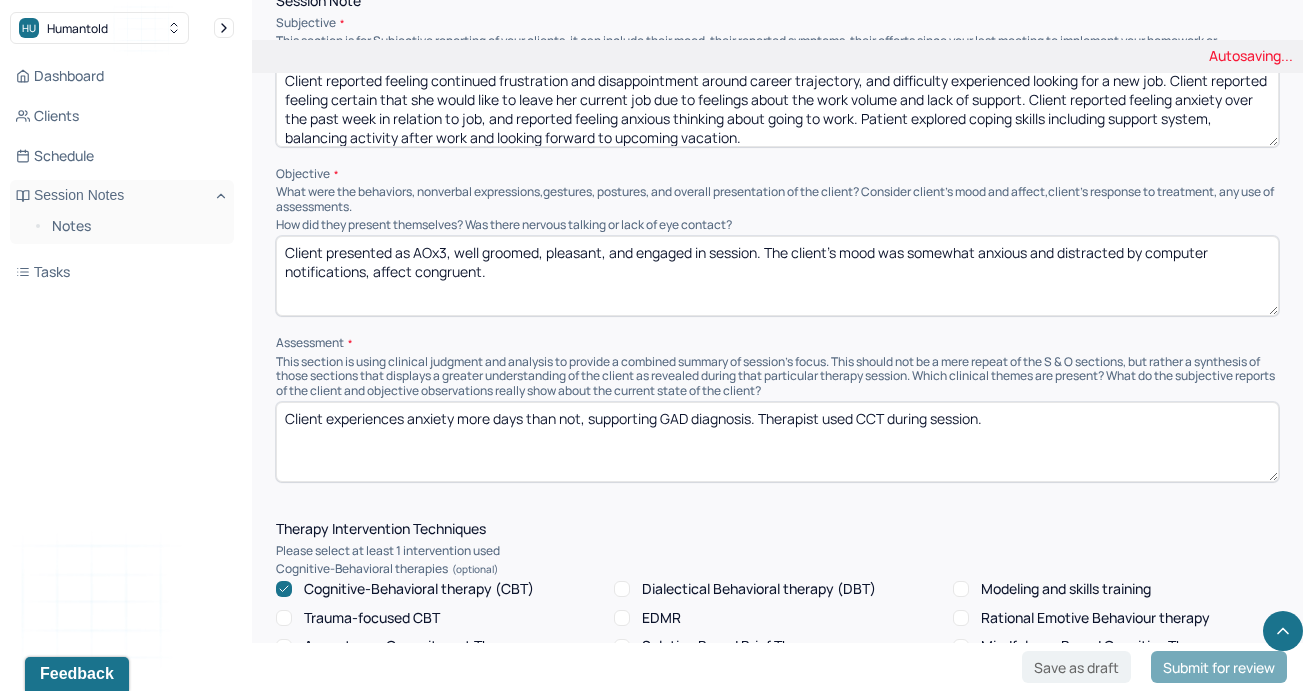 click on "Client experiences anxiety more days than not, supporting GAD diagnosis. Therapist used narrative and cbt therapy during session." at bounding box center [777, 442] 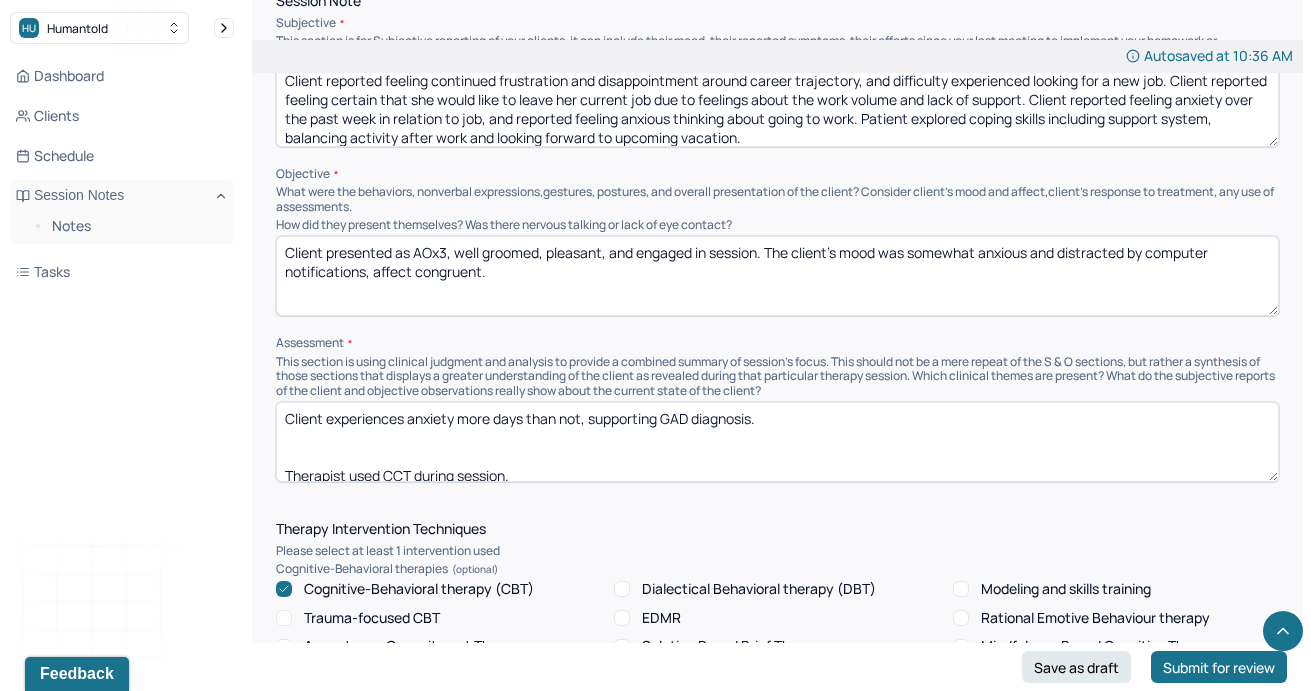 scroll, scrollTop: 3, scrollLeft: 0, axis: vertical 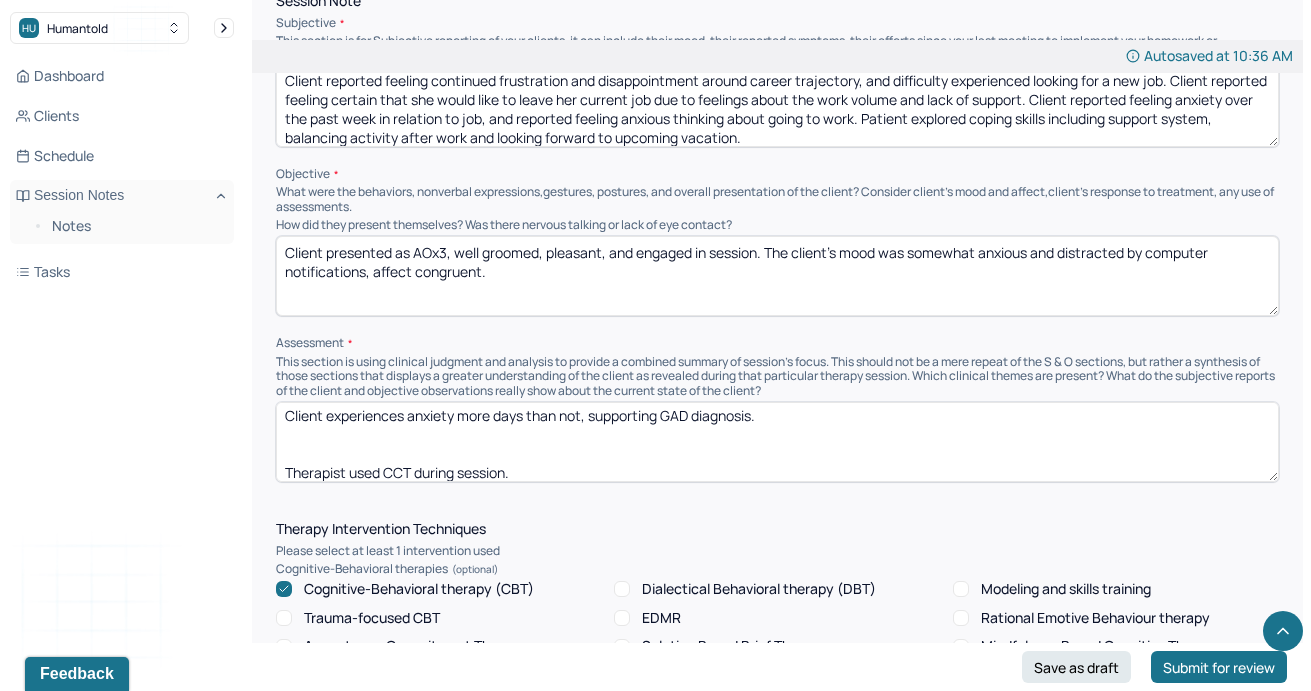 click on "Client experiences anxiety more days than not, supporting GAD diagnosis. Therapist used CCT during session." at bounding box center [777, 442] 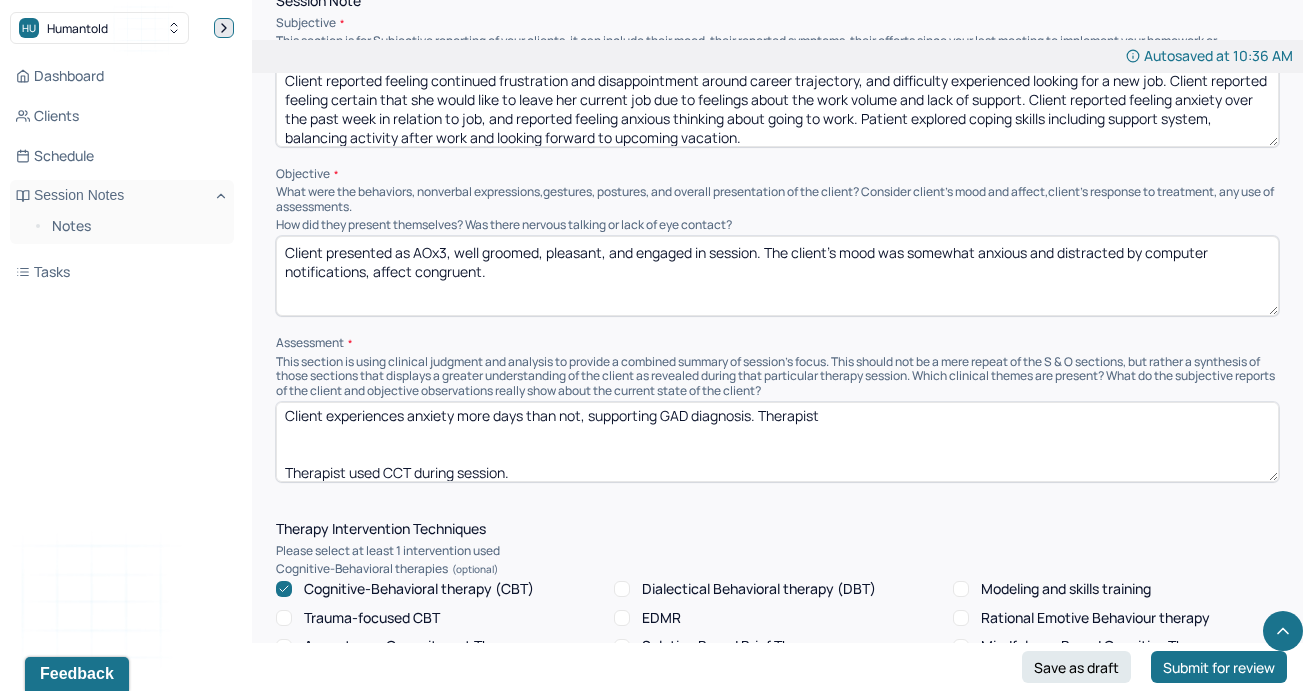 type on "Client experiences anxiety more days than not, supporting GAD diagnosis. Therapist
Therapist used CCT during session." 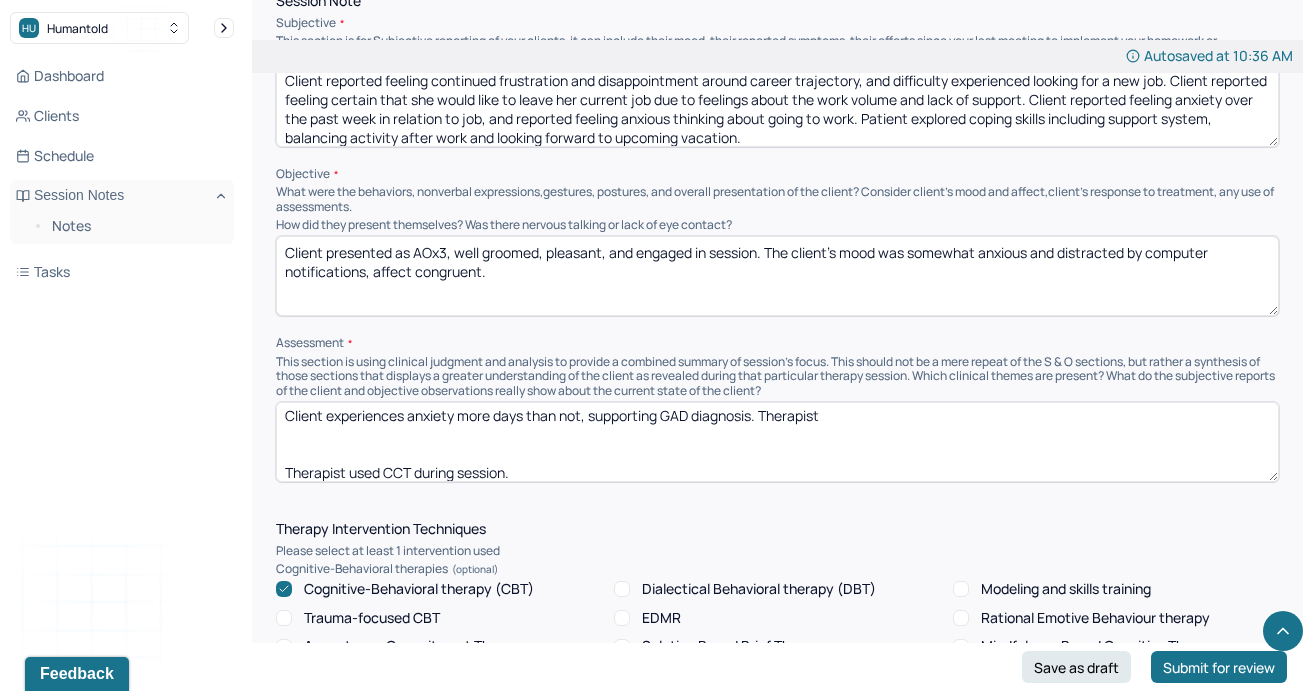 scroll, scrollTop: 9, scrollLeft: 0, axis: vertical 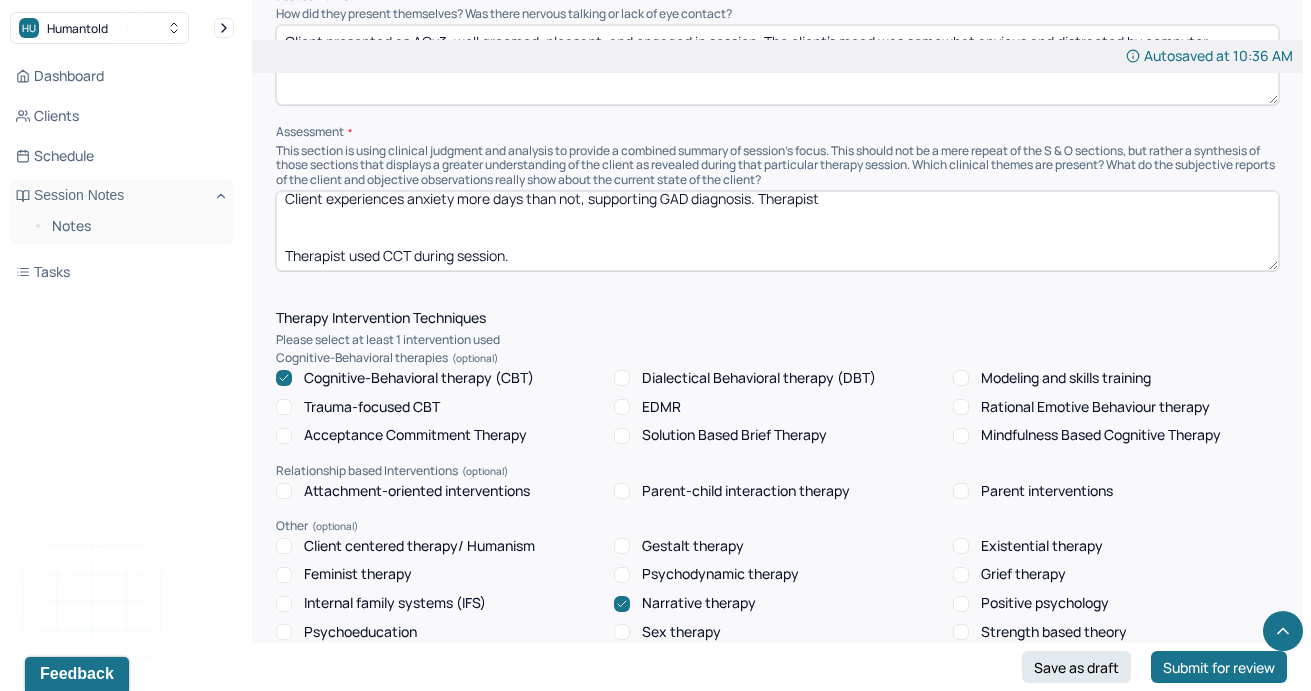 click 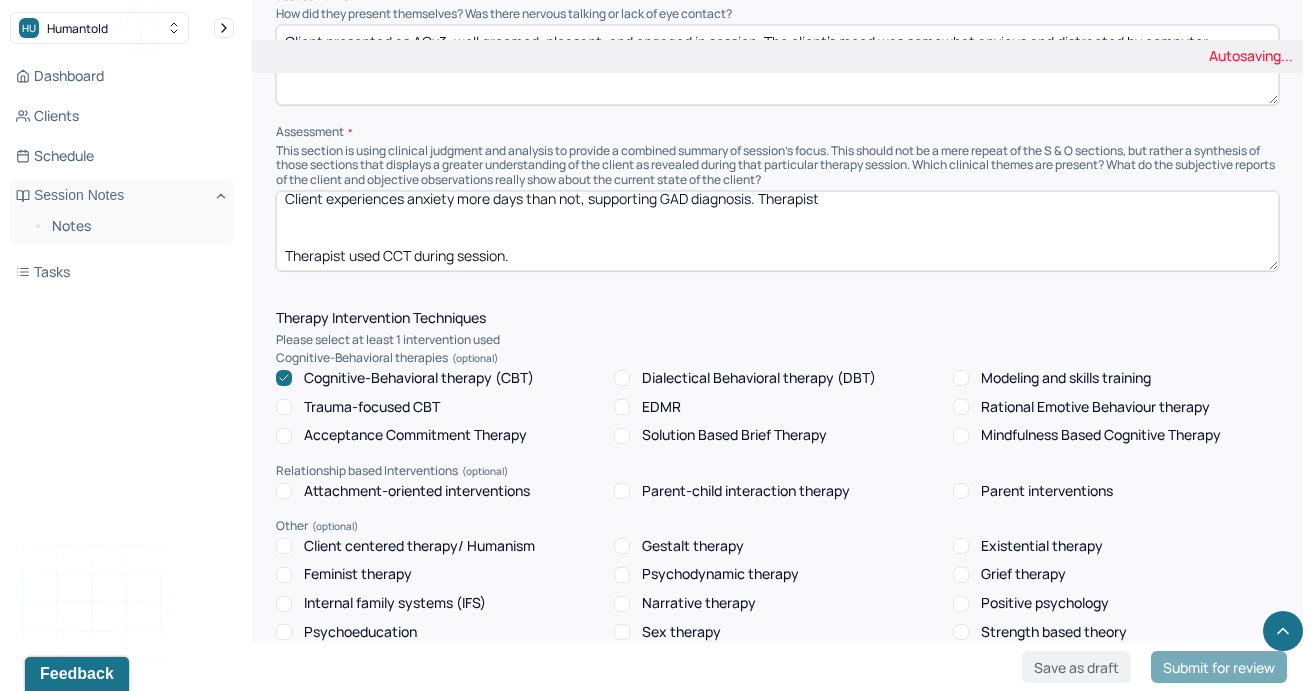 click 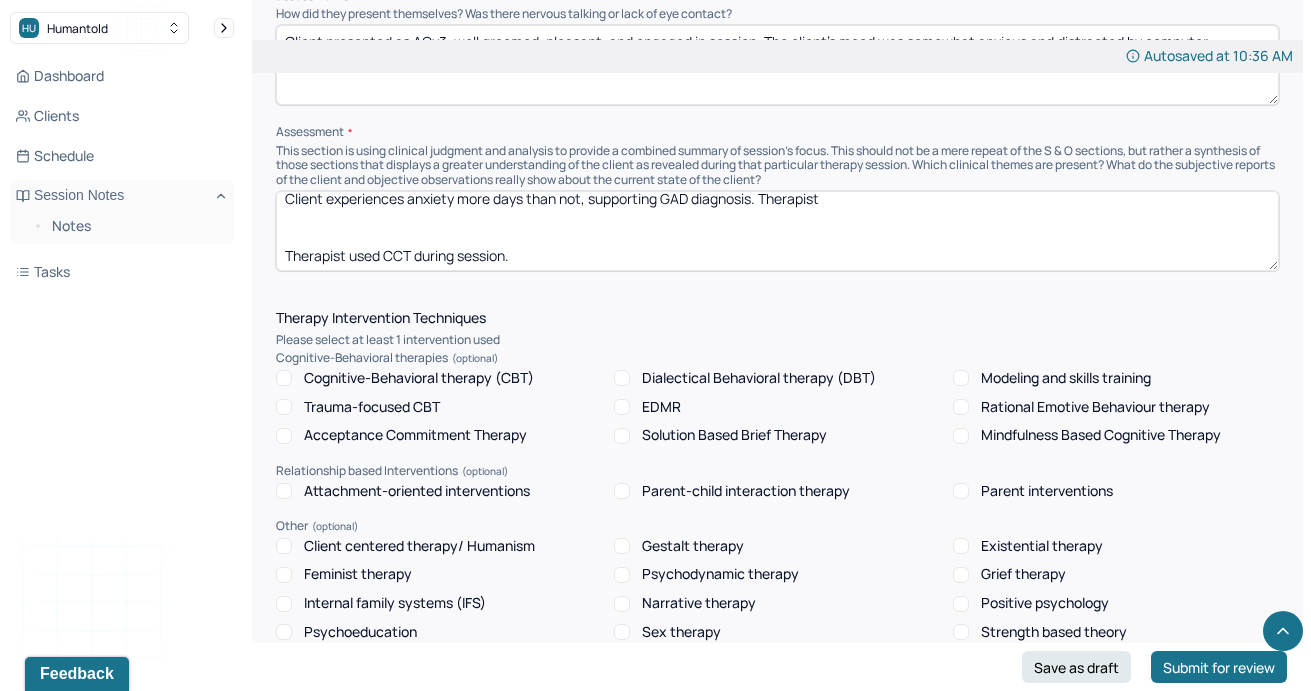 scroll, scrollTop: 1498, scrollLeft: 0, axis: vertical 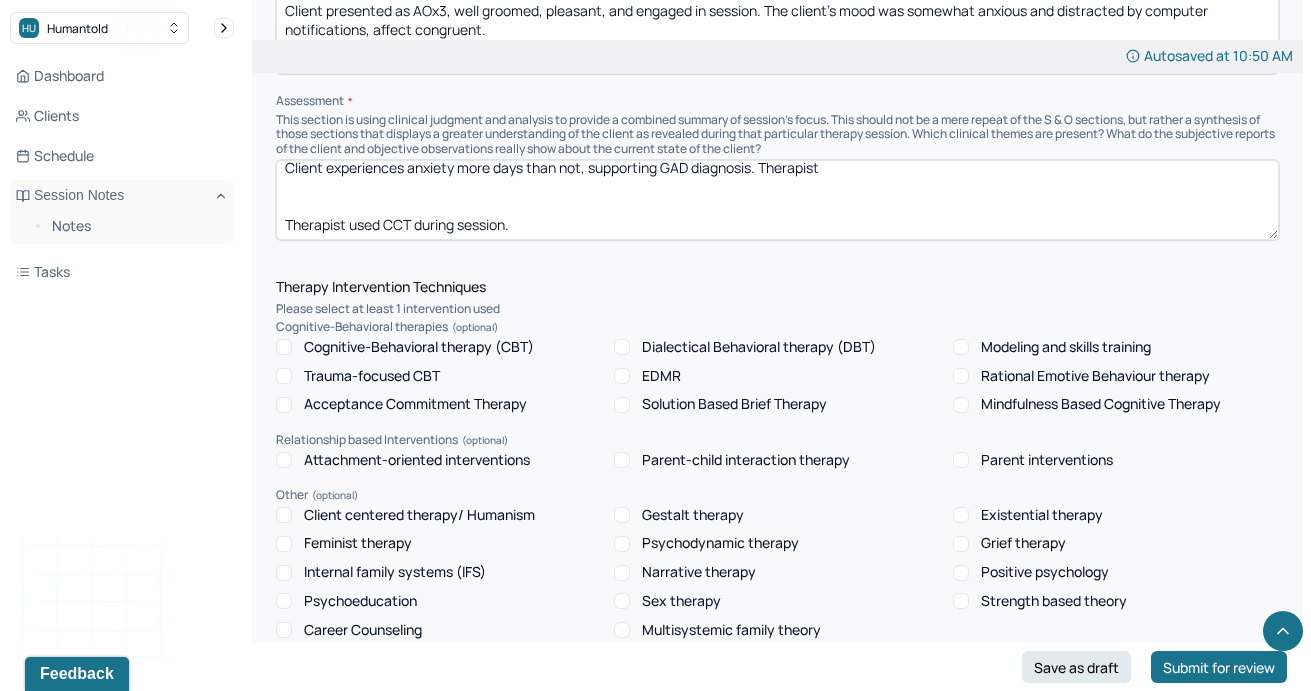 click on "Client centered therapy/ Humanism" at bounding box center (284, 515) 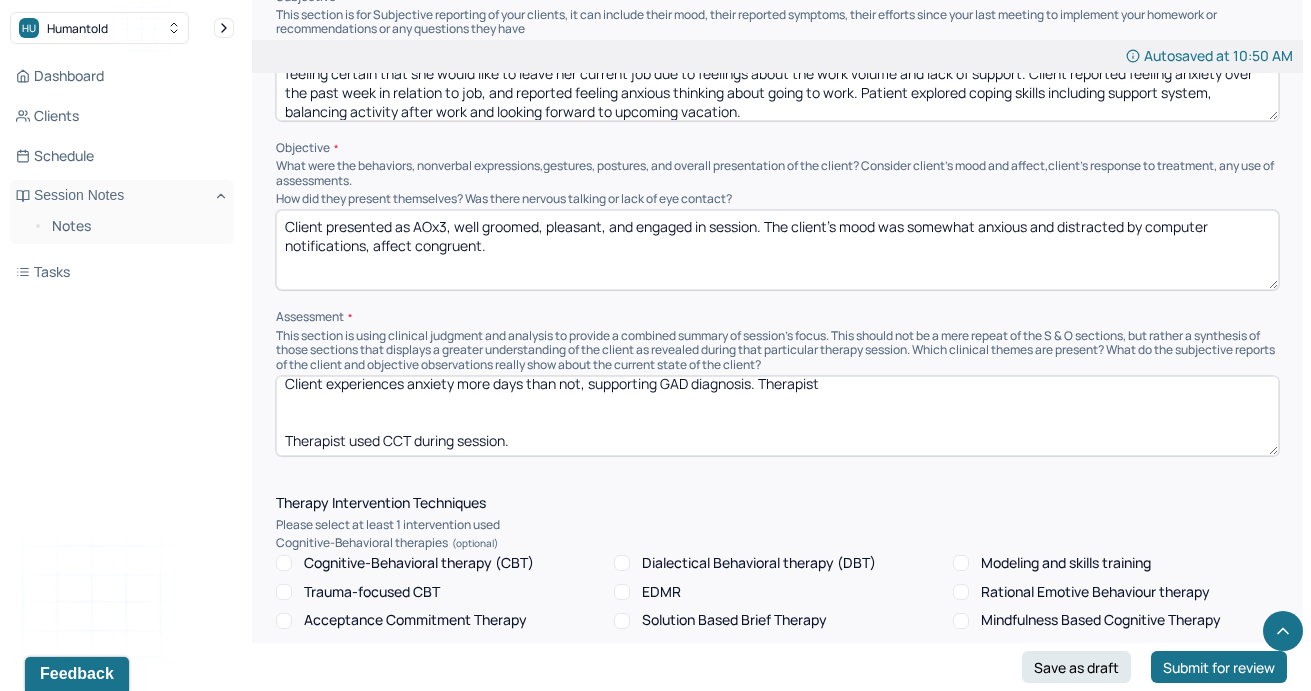 scroll, scrollTop: 1267, scrollLeft: 0, axis: vertical 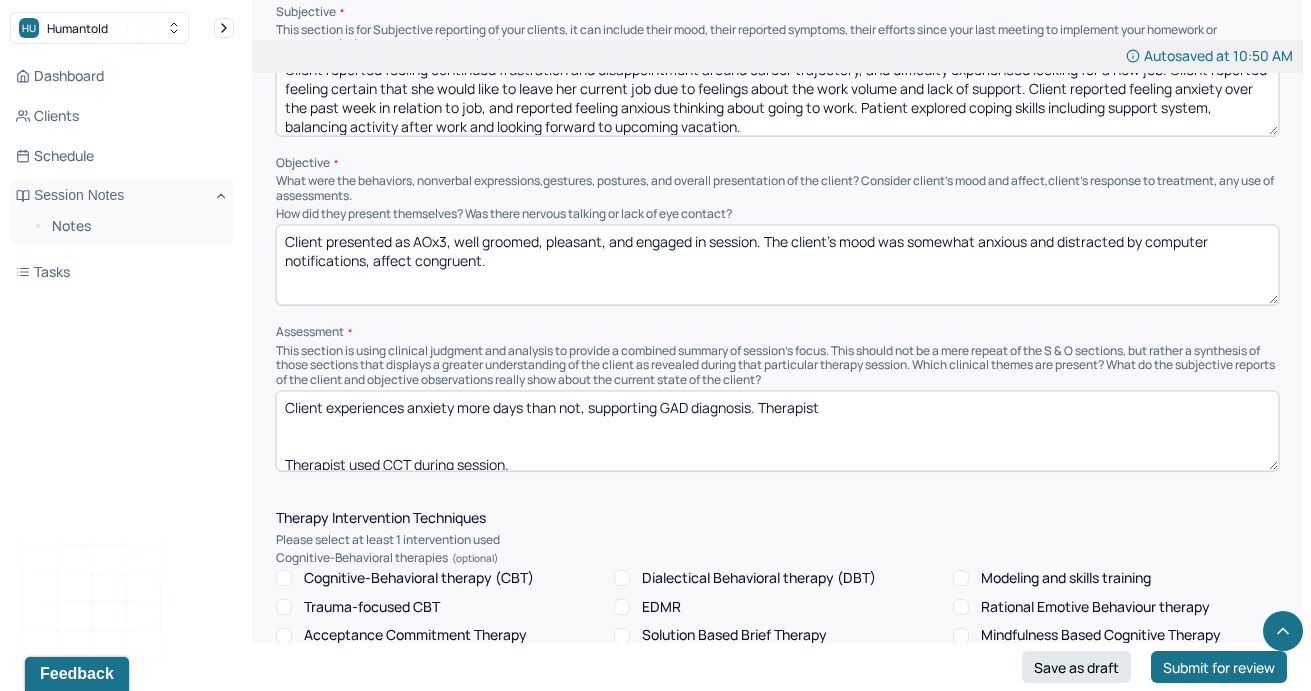 click on "Client experiences anxiety more days than not, supporting GAD diagnosis. Therapist
Therapist used CCT during session." at bounding box center [777, 431] 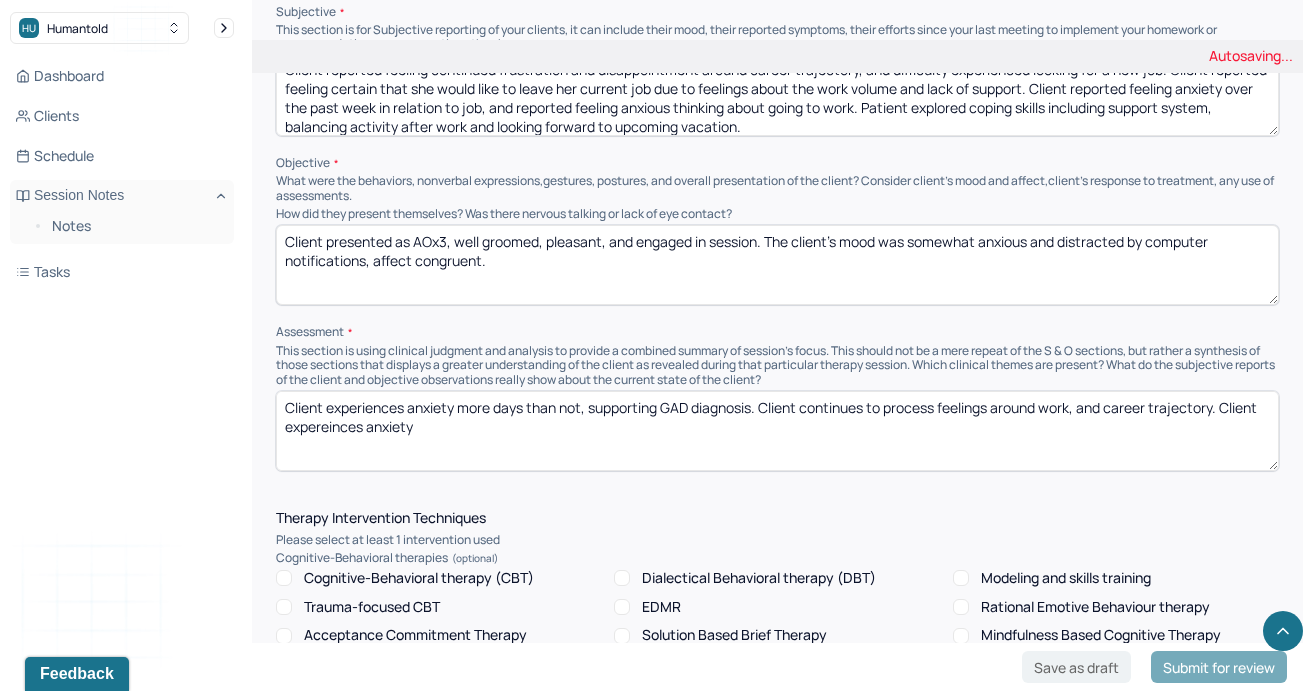 click on "Client experiences anxiety more days than not, supporting GAD diagnosis. Client continues to process feelings around work, and career trajectory. Client
Therapist used CCT during session." at bounding box center [777, 431] 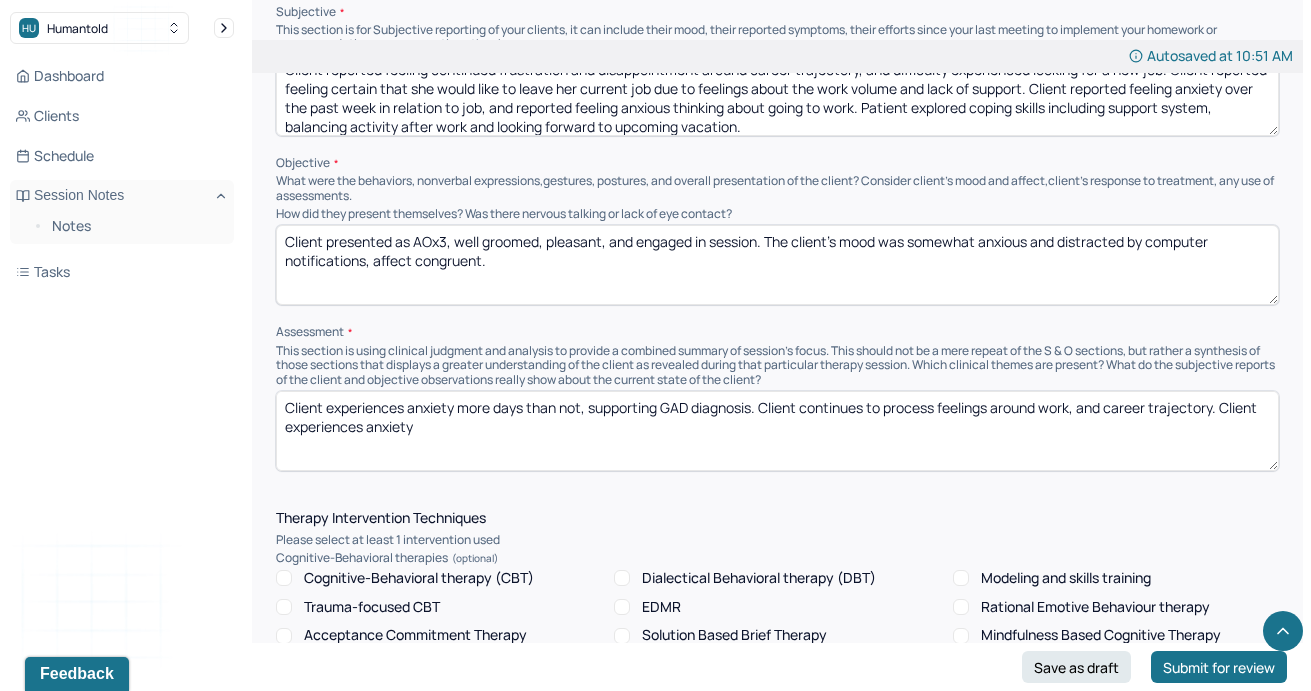 click on "Client experiences anxiety more days than not, supporting GAD diagnosis. Client continues to process feelings around work, and career trajectory. Client expereinces anxiety
Therapist used CCT during session." at bounding box center [777, 431] 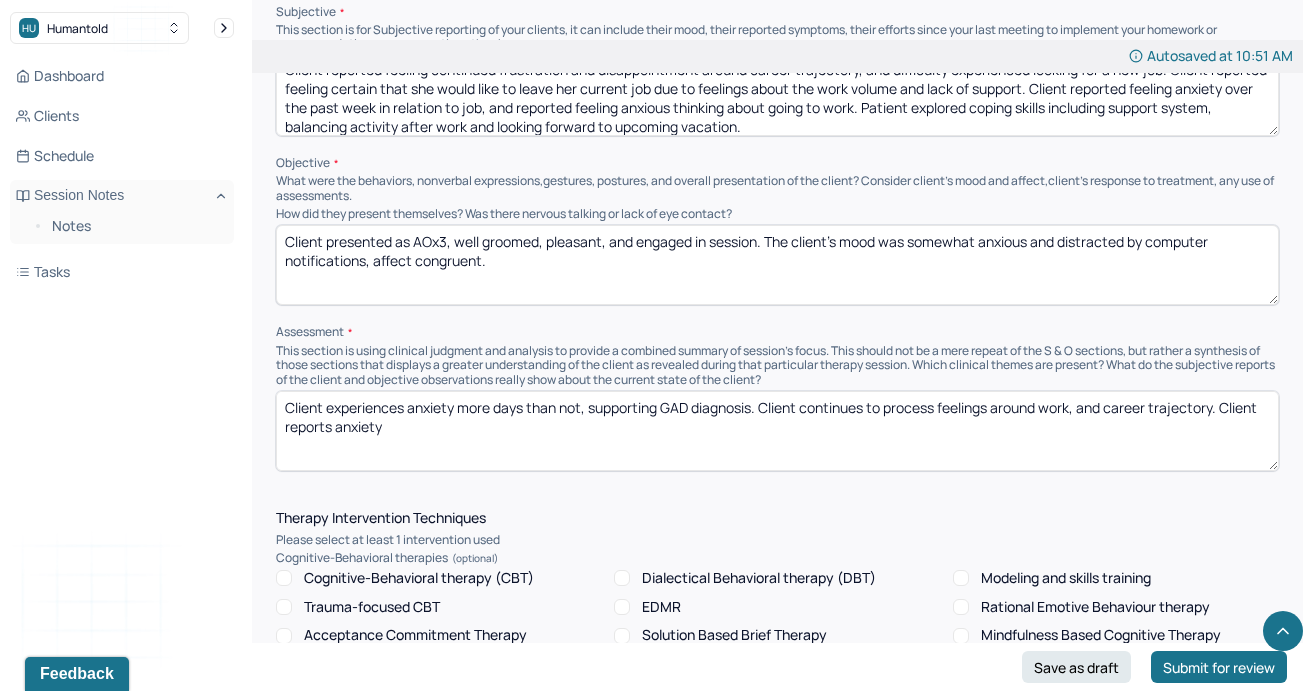 click on "Client experiences anxiety more days than not, supporting GAD diagnosis. Client continues to process feelings around work, and career trajectory. Client experiences anxiety
Therapist used CCT during session." at bounding box center (777, 431) 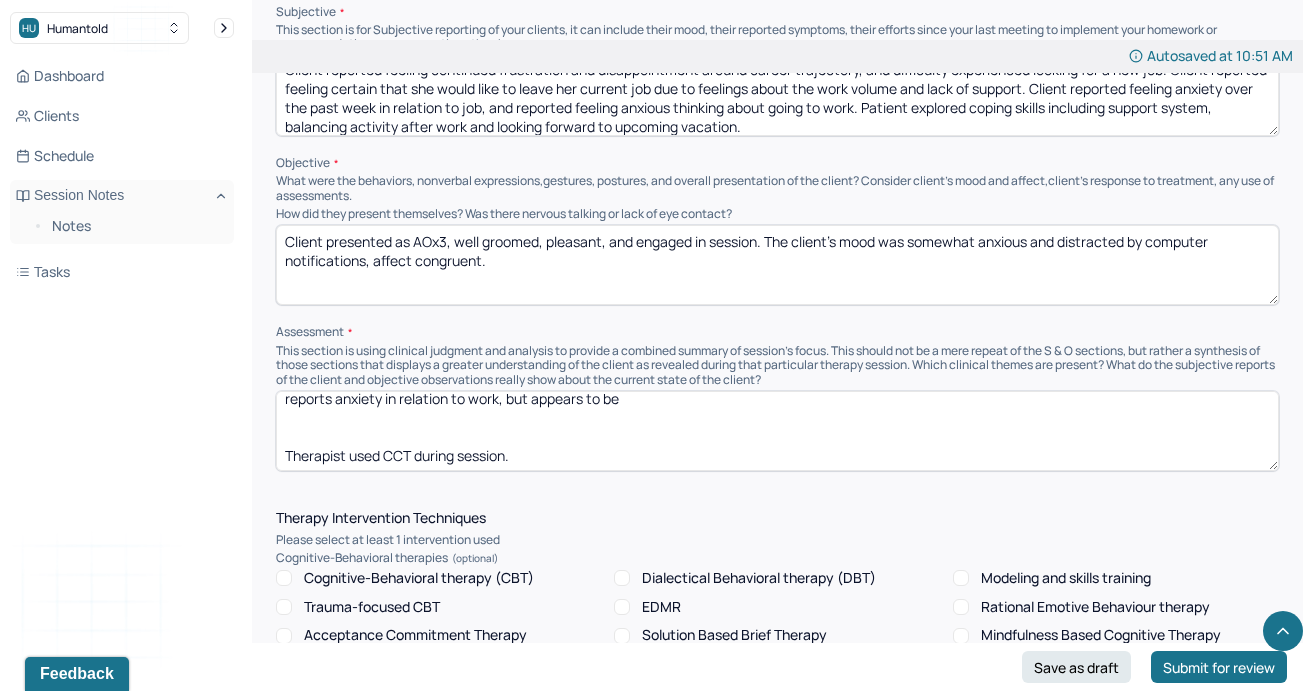 scroll, scrollTop: 0, scrollLeft: 0, axis: both 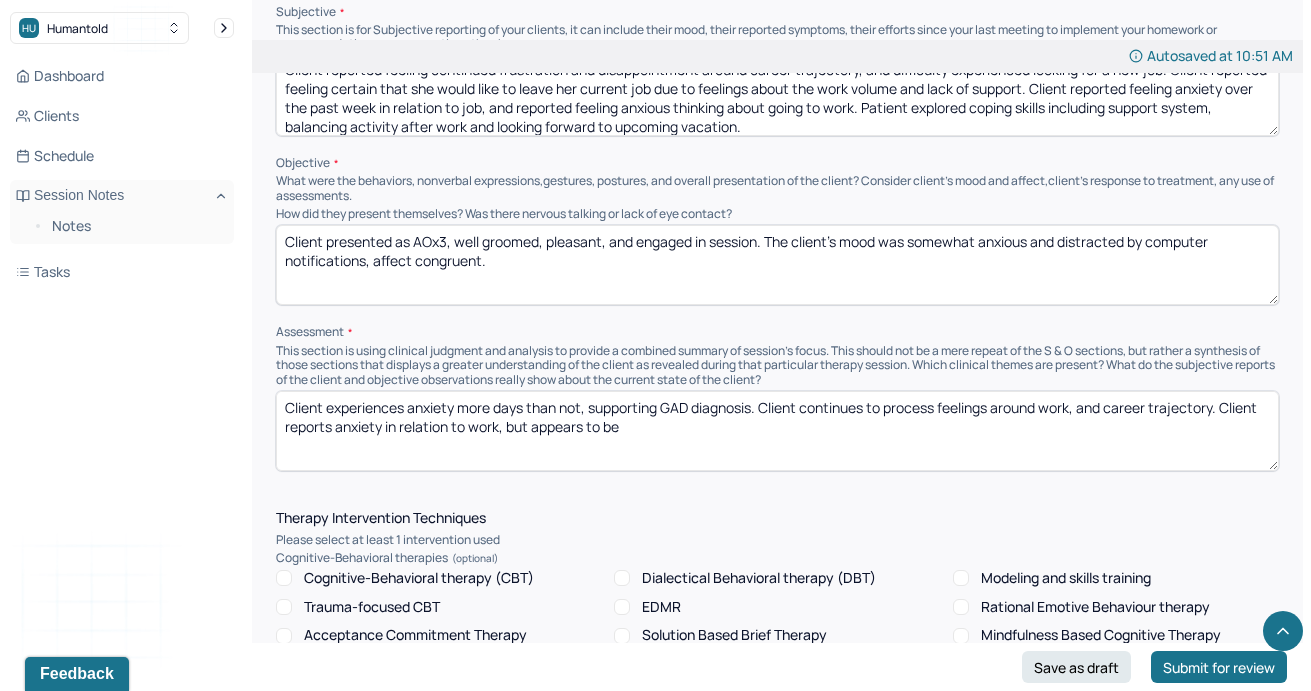 drag, startPoint x: 641, startPoint y: 433, endPoint x: 1221, endPoint y: 414, distance: 580.3111 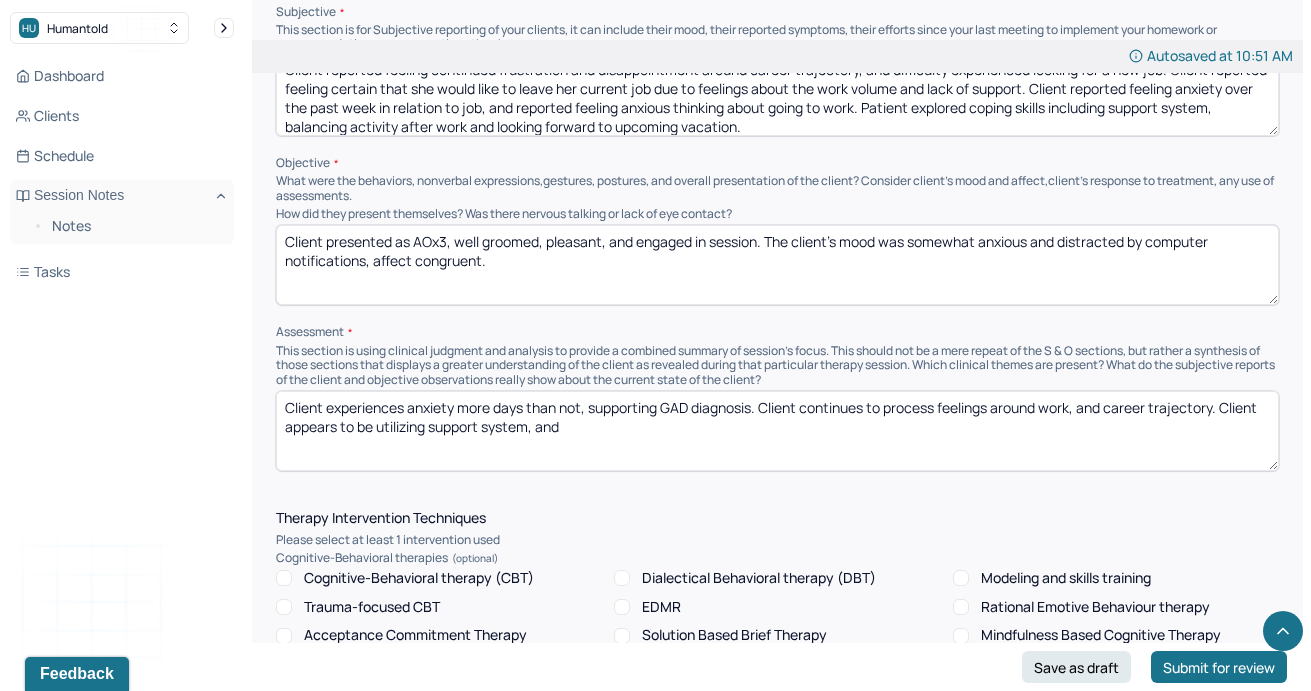 drag, startPoint x: 369, startPoint y: 440, endPoint x: 264, endPoint y: 440, distance: 105 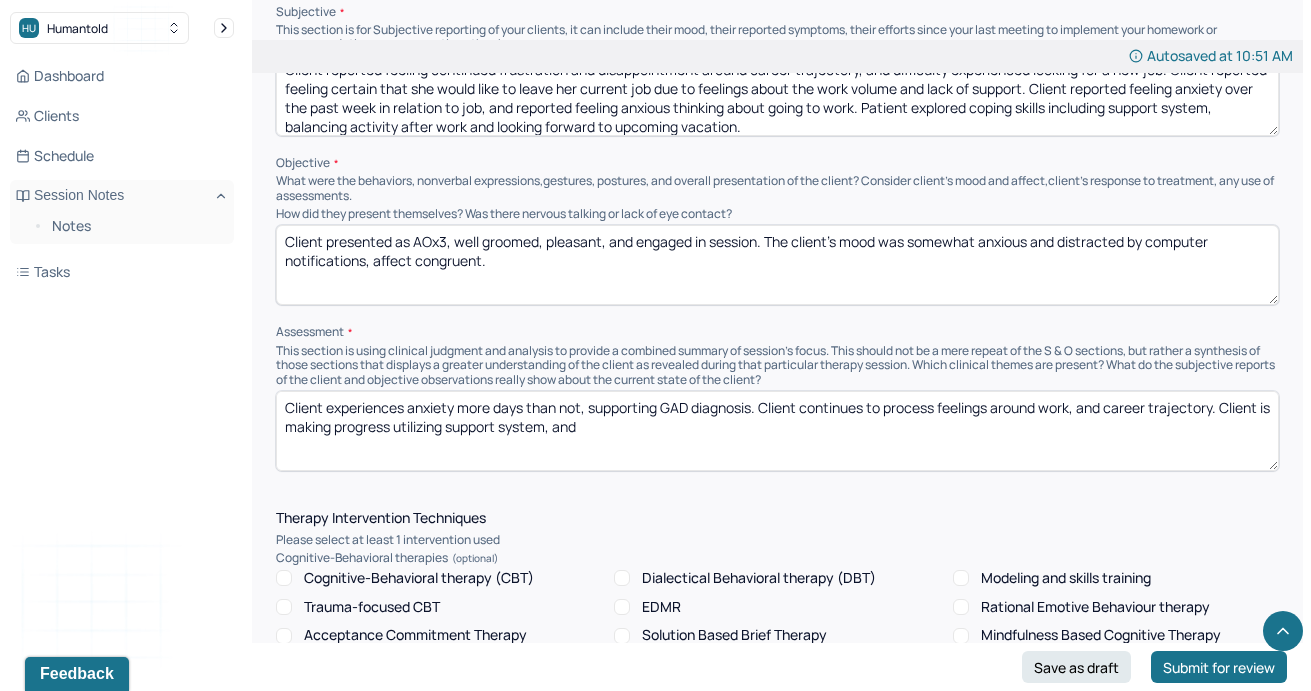 click on "Client experiences anxiety more days than not, supporting GAD diagnosis. Client continues to process feelings around work, and career trajectory. Client appears to be utilizing support system, and
Therapist used CCT during session." at bounding box center (777, 431) 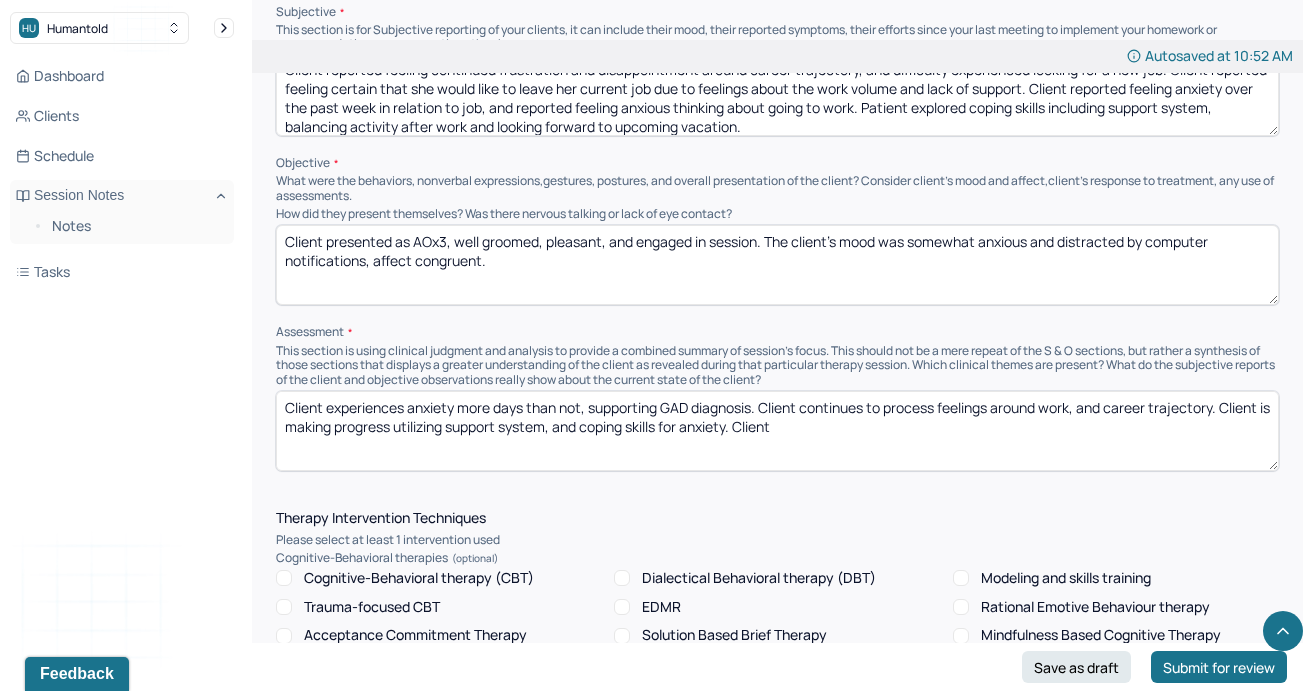 scroll, scrollTop: 28, scrollLeft: 0, axis: vertical 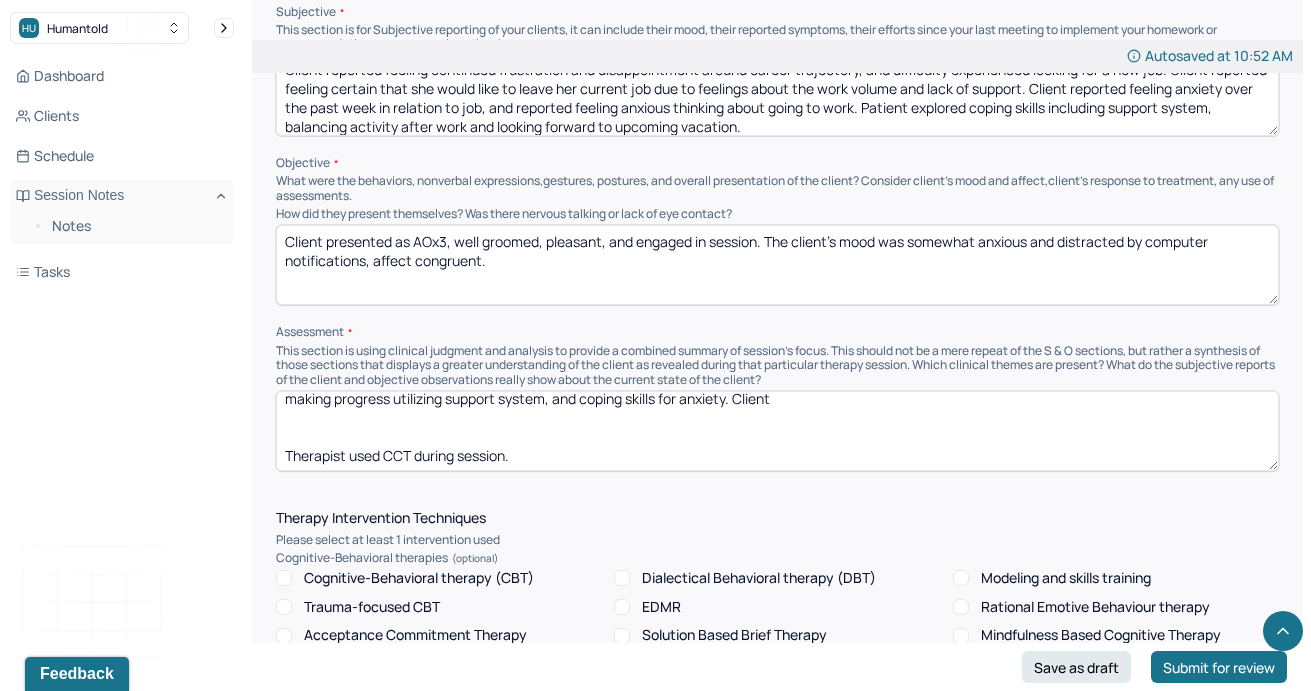 click on "Client experiences anxiety more days than not, supporting GAD diagnosis. Client continues to process feelings around work, and career trajectory. Client is making progress utilizing support system, and coping skills for anxiety. Client
Therapist used CCT during session." at bounding box center [777, 431] 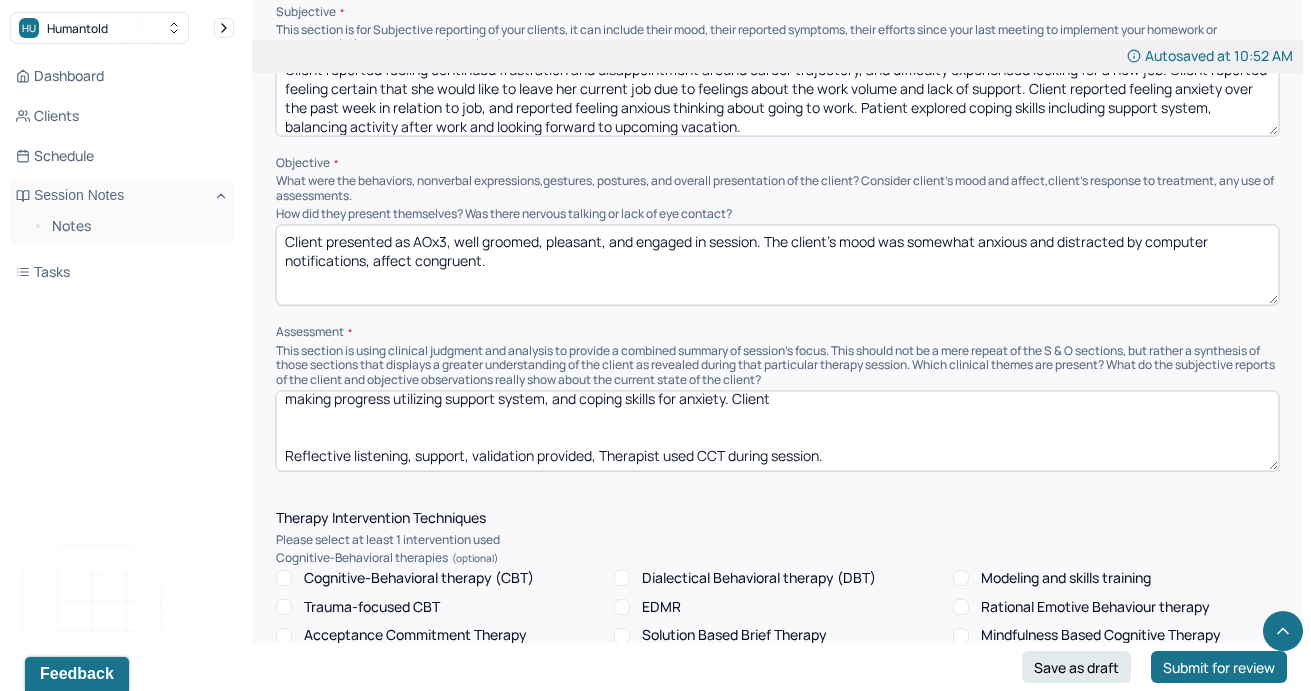 scroll, scrollTop: 0, scrollLeft: 0, axis: both 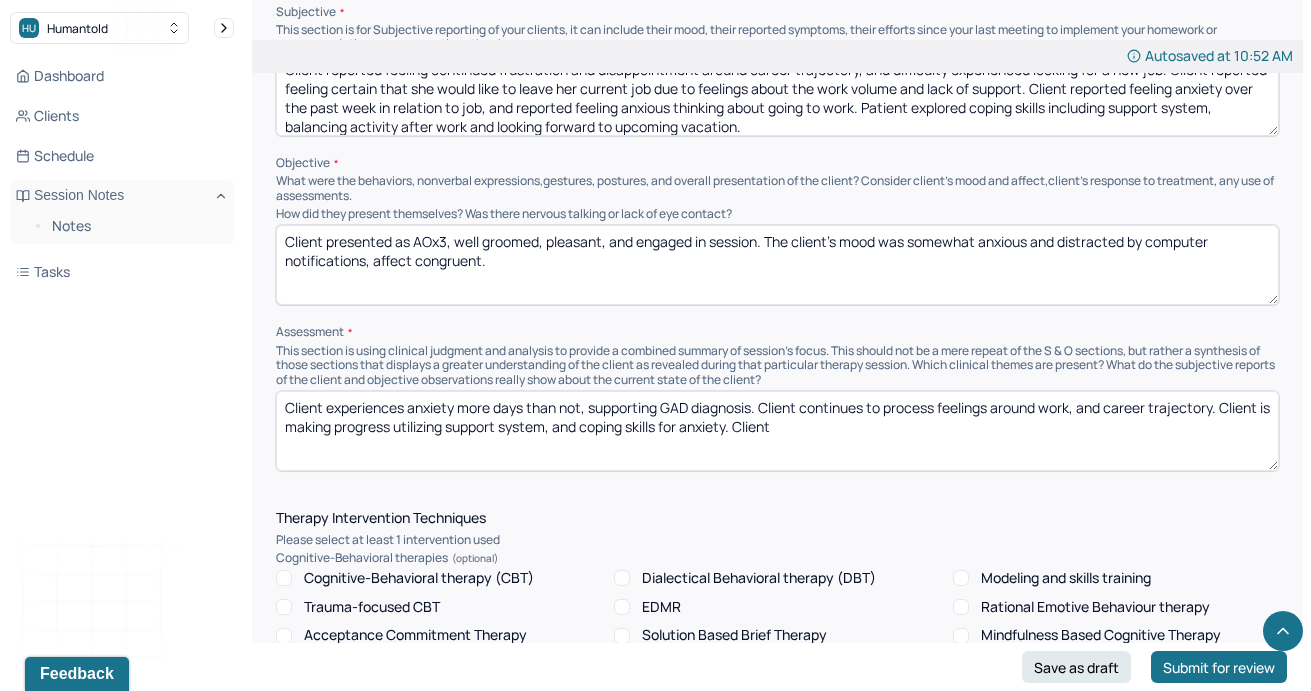 click on "Client experiences anxiety more days than not, supporting GAD diagnosis. Client continues to process feelings around work, and career trajectory. Client is making progress utilizing support system, and coping skills for anxiety. Client
Reflective listening, support, validation provided, Therapist used CCT during session." at bounding box center (777, 431) 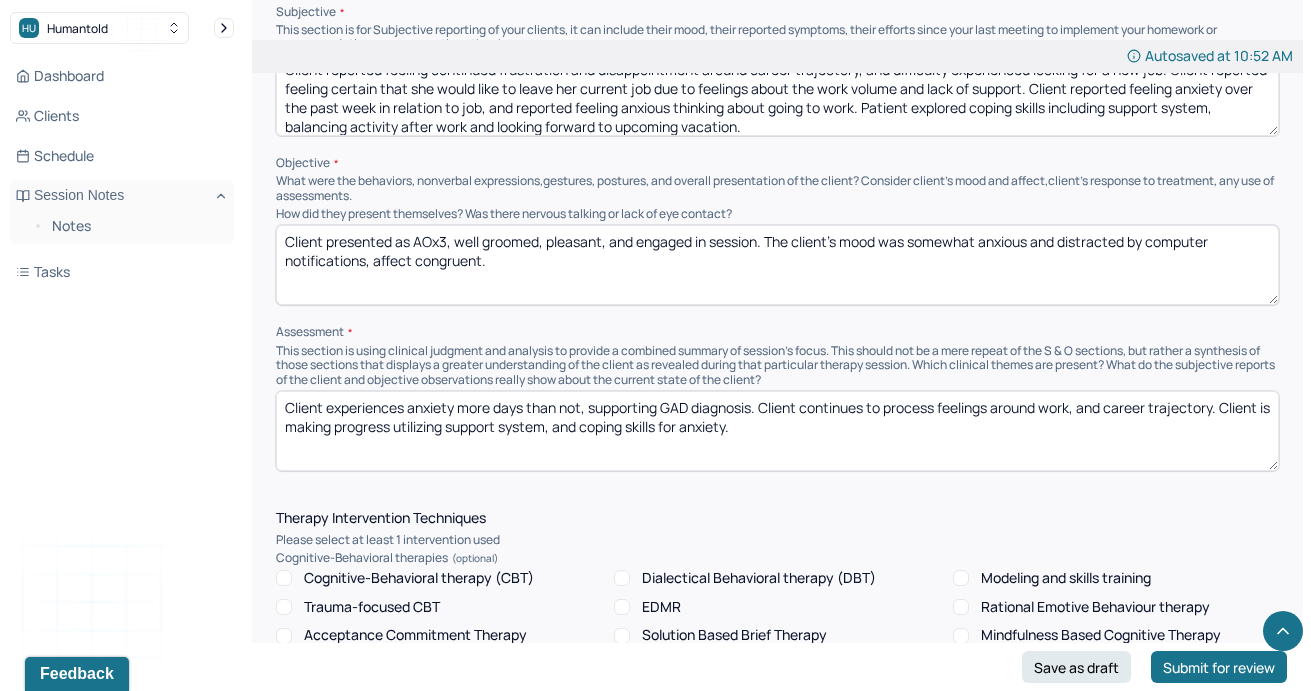 scroll, scrollTop: 28, scrollLeft: 0, axis: vertical 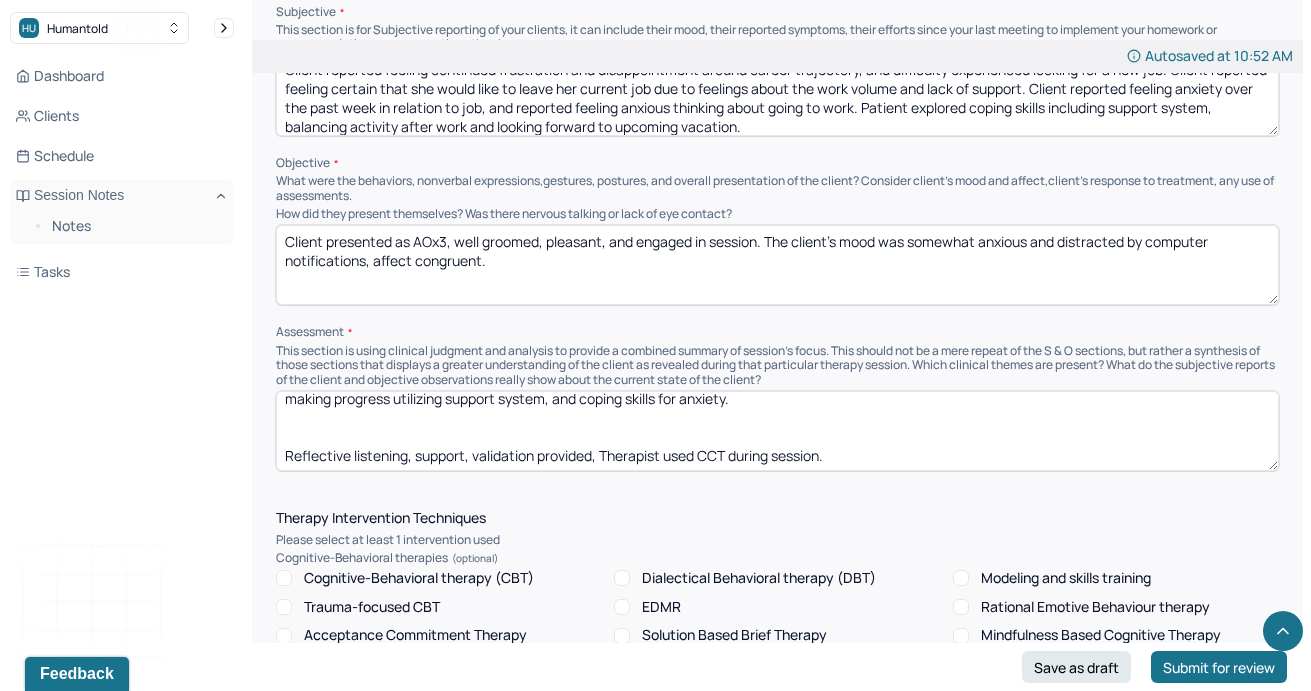 click on "Client experiences anxiety more days than not, supporting GAD diagnosis. Client continues to process feelings around work, and career trajectory. Client is making progress utilizing support system, and coping skills for anxiety.
Reflective listening, support, validation provided, Therapist used CCT during session." at bounding box center [777, 431] 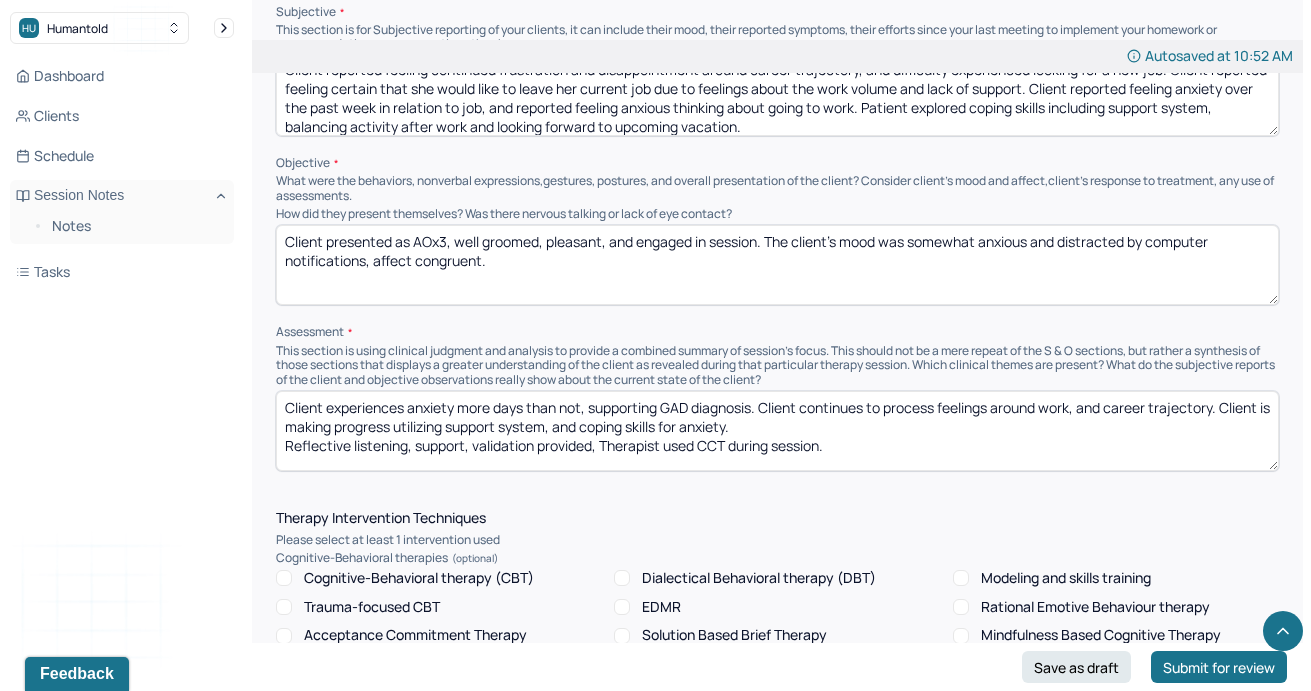 scroll, scrollTop: 0, scrollLeft: 0, axis: both 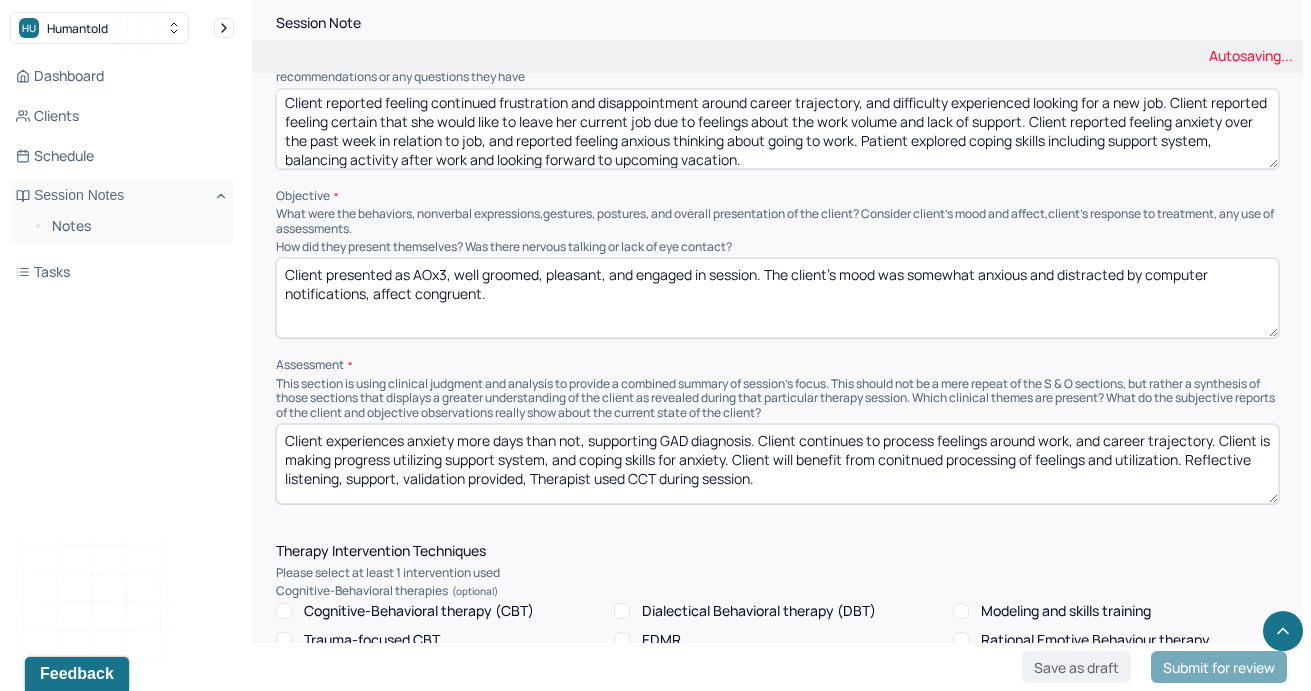 click on "Client experiences anxiety more days than not, supporting GAD diagnosis. Client continues to process feelings around work, and career trajectory. Client is making progress utilizing support system, and coping skills for anxiety. Reflective listening, support, validation provided, Therapist used CCT during session." at bounding box center (777, 464) 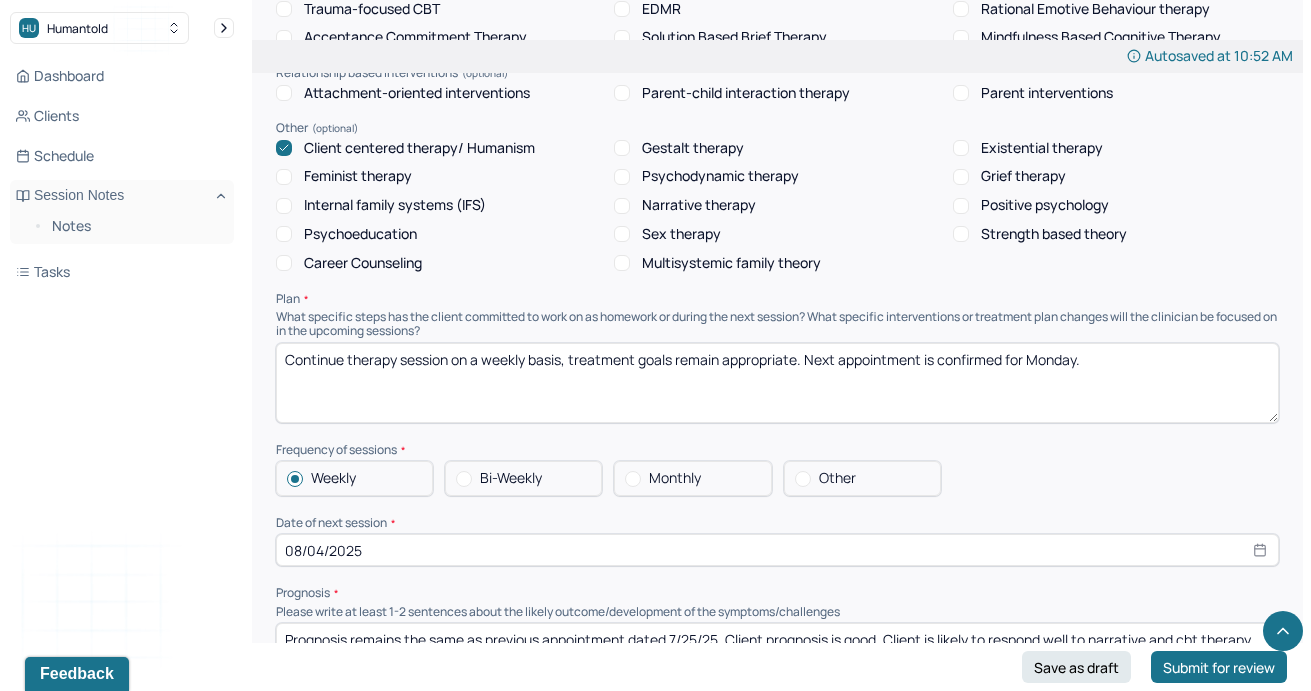 scroll, scrollTop: 1884, scrollLeft: 0, axis: vertical 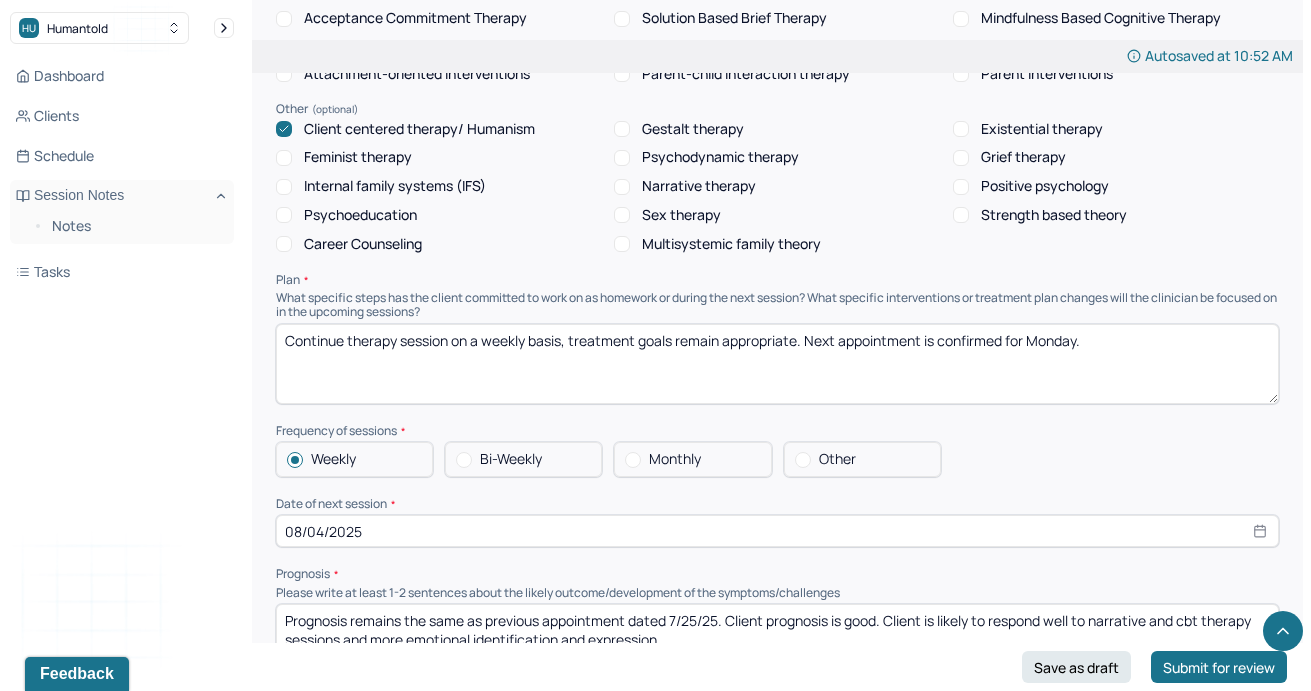 type on "Client experiences anxiety more days than not, supporting GAD diagnosis. Client continues to process feelings around work, and career trajectory. Client is making progress utilizing support system, and coping skills for anxiety. Client will benefit from continued processing of feelings and utilization. Reflective listening, support, validation provided, Therapist used CCT during session." 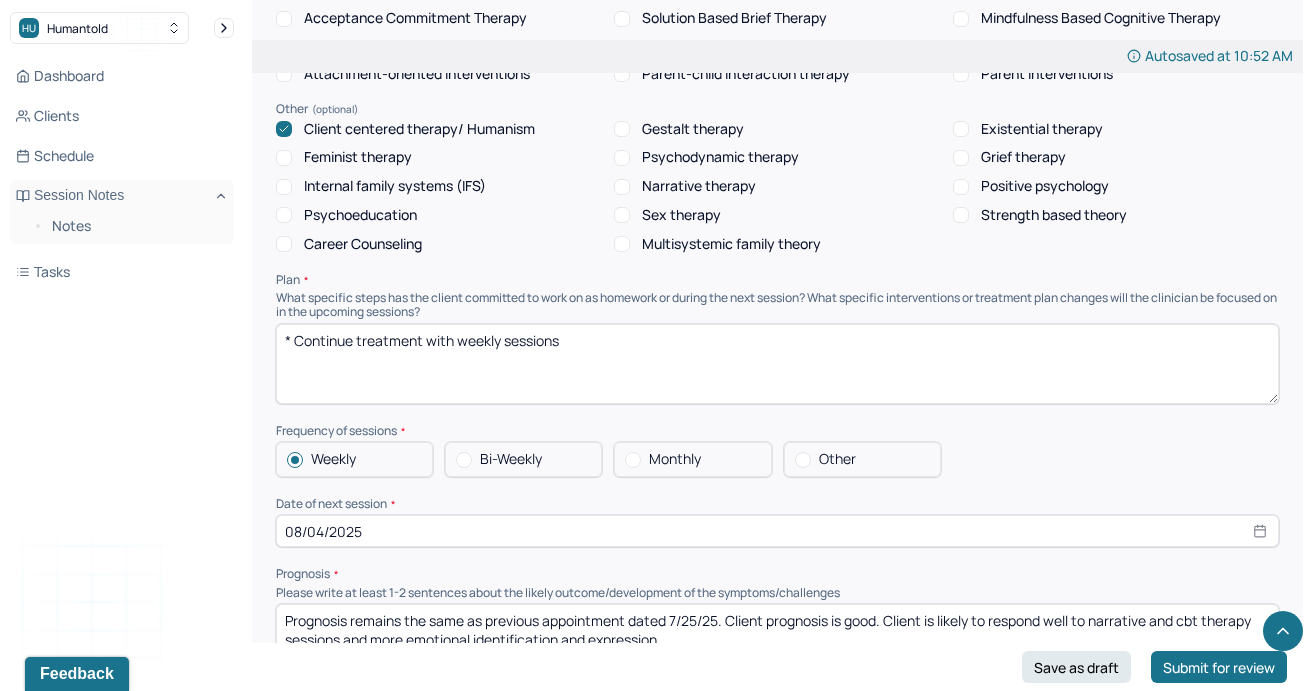 click on "Continue therapy session on a weekly basis, treatment goals remain appropriate. Next appointment is confirmed for Monday." at bounding box center (777, 364) 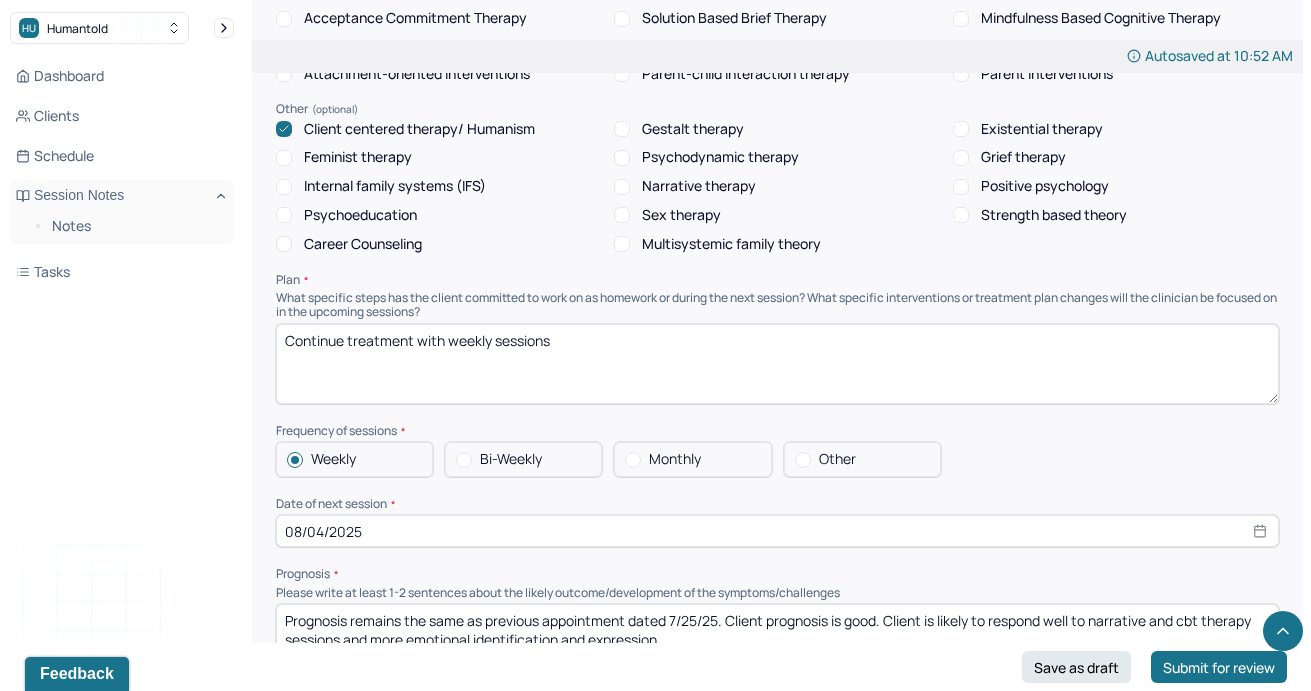 click on "* Continue treatment with weekly sessions" at bounding box center (777, 364) 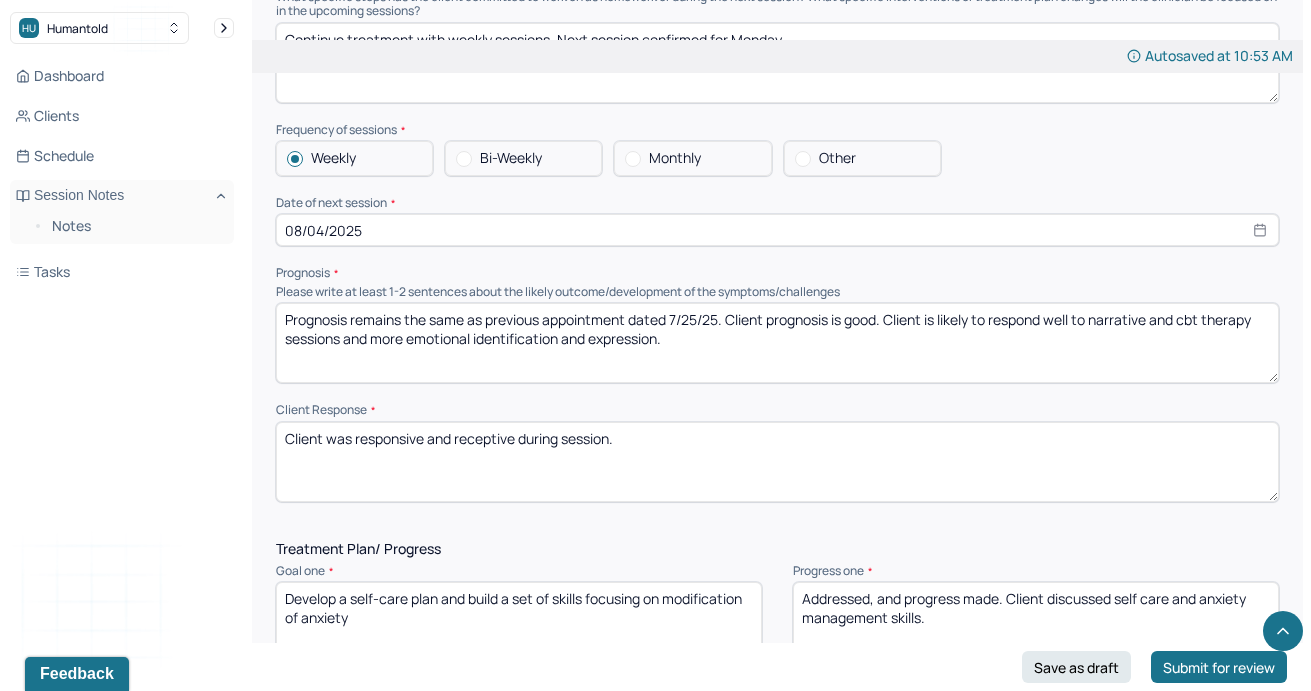 scroll, scrollTop: 2206, scrollLeft: 0, axis: vertical 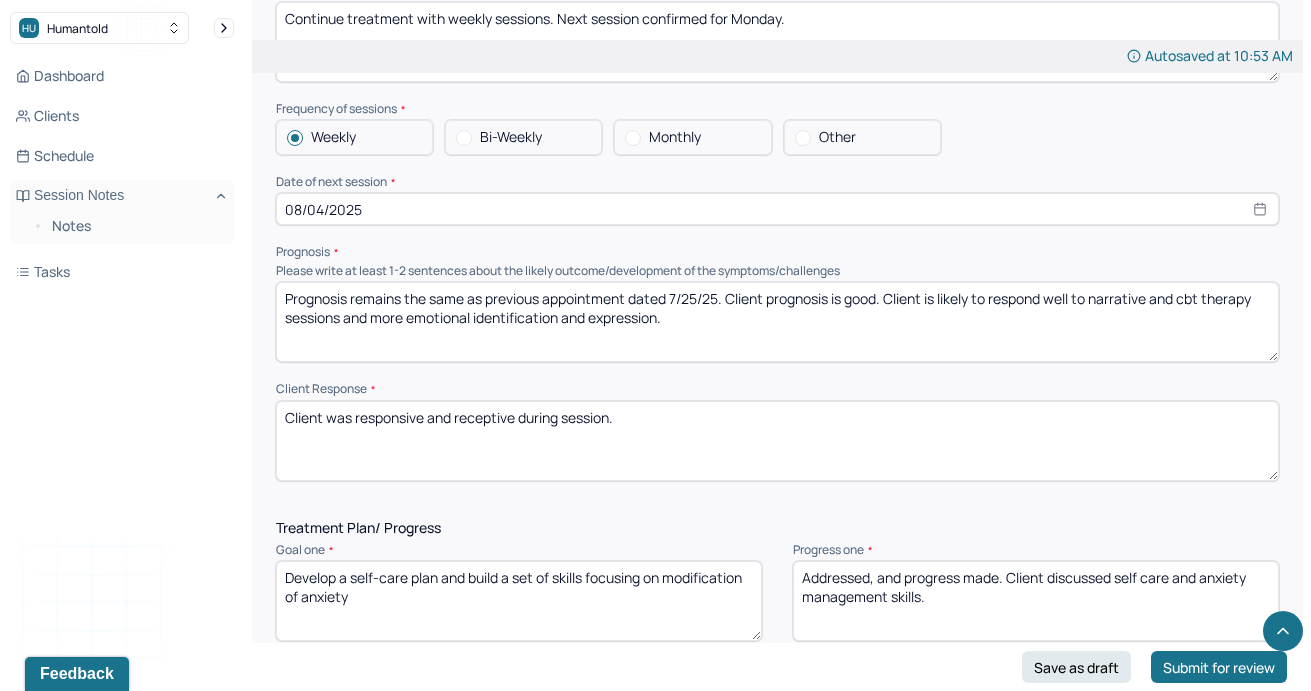 type on "Continue treatment with weekly sessions. Next session confirmed for Monday." 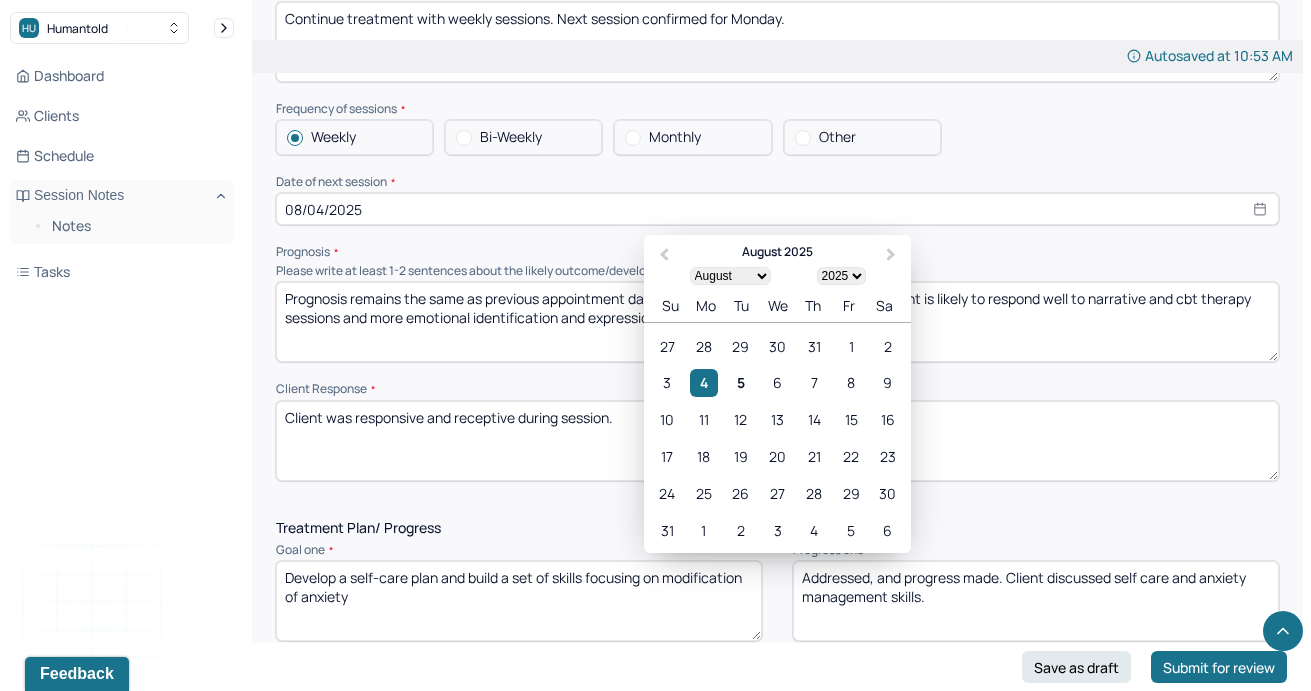 click on "08/04/2025" at bounding box center [777, 209] 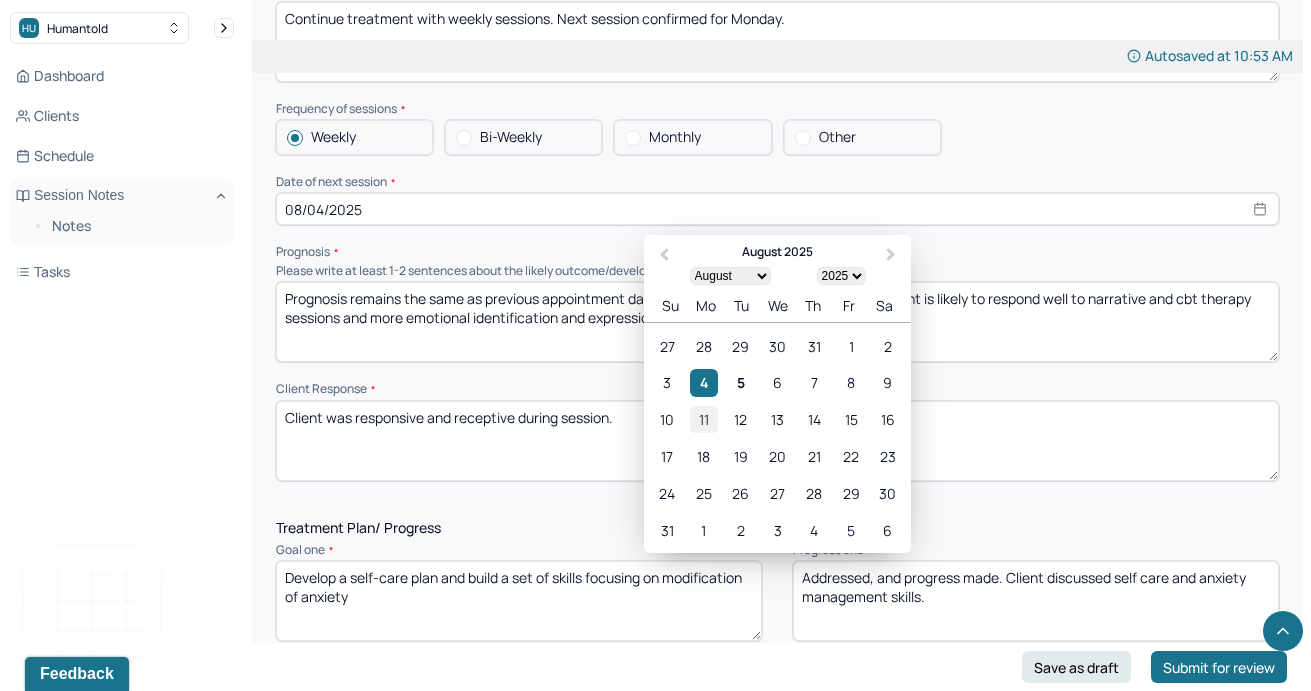 click on "11" at bounding box center [703, 420] 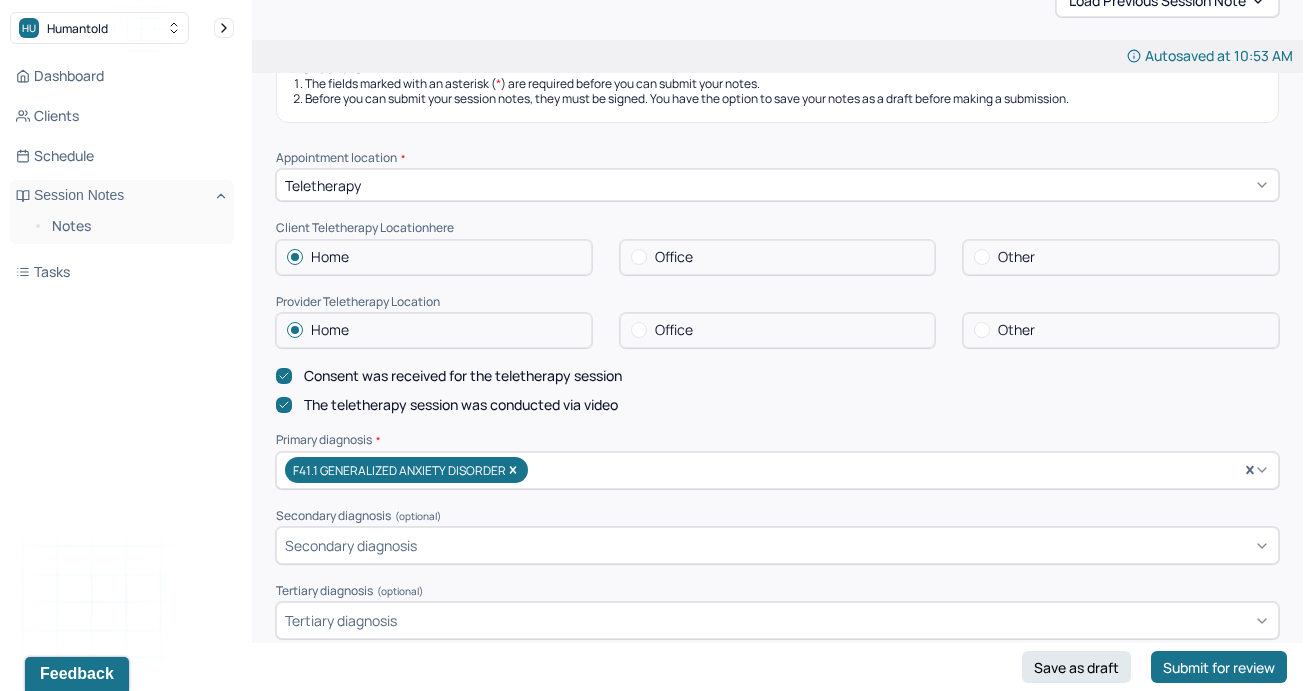 scroll, scrollTop: 0, scrollLeft: 0, axis: both 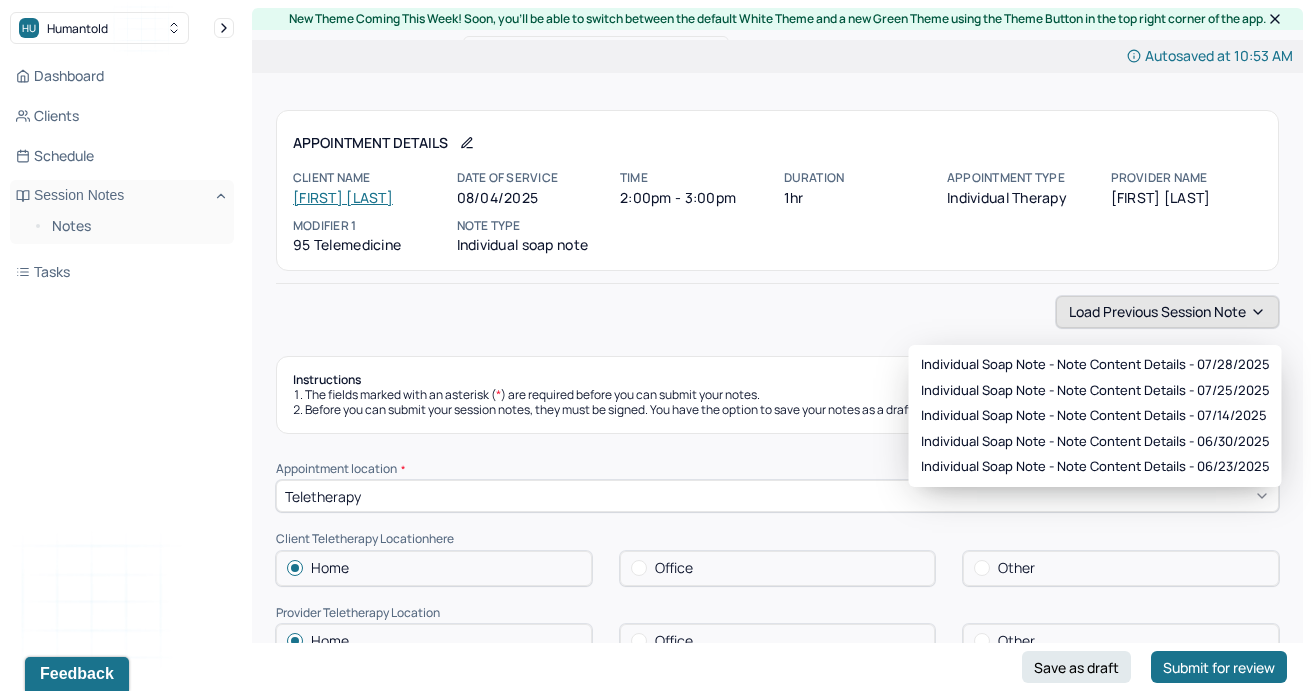 click on "Load previous session note" at bounding box center (1167, 312) 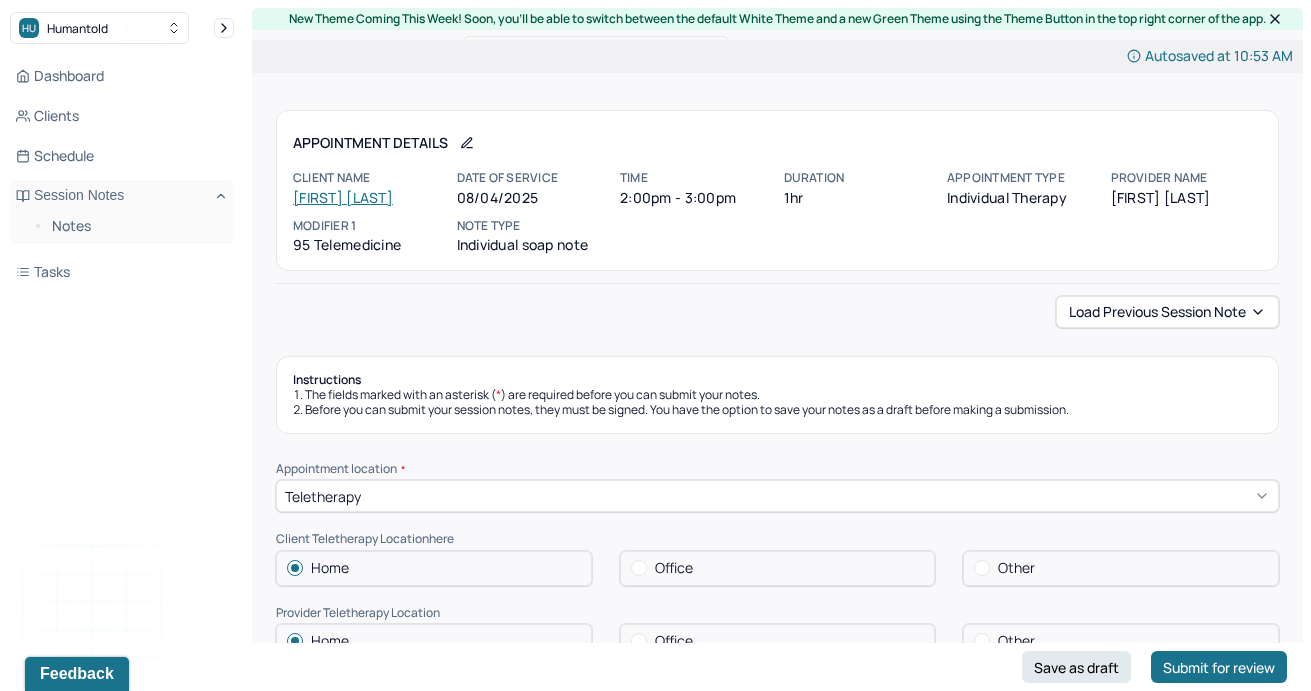 click on "Load previous session note Instructions The fields marked with an asterisk ( * ) are required before you can submit your notes. Before you can submit your session notes, they must be signed. You have the option to save your notes as a draft before making a submission. Appointment location * Teletherapy Client Teletherapy Location here Home Office Other Provider Teletherapy Location Home Office Other Consent was received for the teletherapy session The teletherapy session was conducted via video Primary diagnosis * F41.1 GENERALIZED ANXIETY DISORDER Secondary diagnosis (optional) Secondary diagnosis Tertiary diagnosis (optional) Tertiary diagnosis Emotional / Behavioural symptoms demonstrated * Anxiety and disappointment around current workplace, and career trajectory.  Causing * Maladaptive Functioning Intention for Session * Facilitate coping mechanisms Session Note Subjective Objective How did they present themselves? Was there nervous talking or lack of eye contact? Assessment Modeling and skills training" at bounding box center (777, 1919) 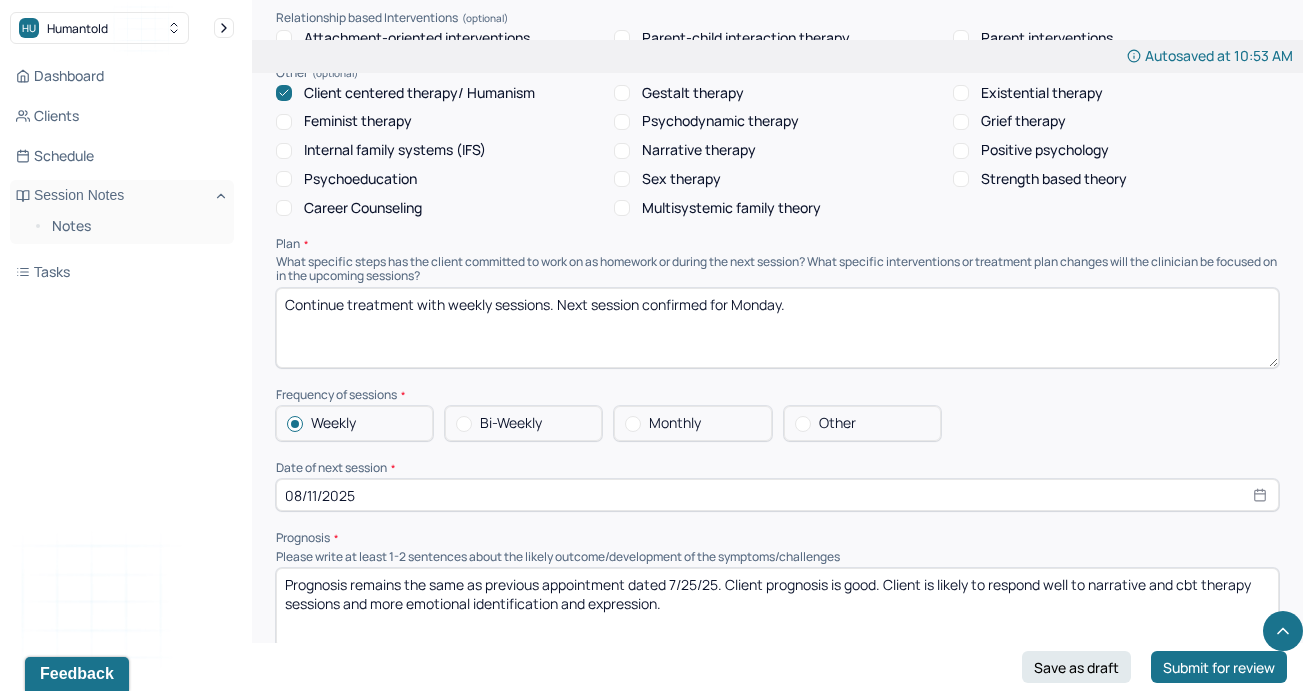 scroll, scrollTop: 2220, scrollLeft: 0, axis: vertical 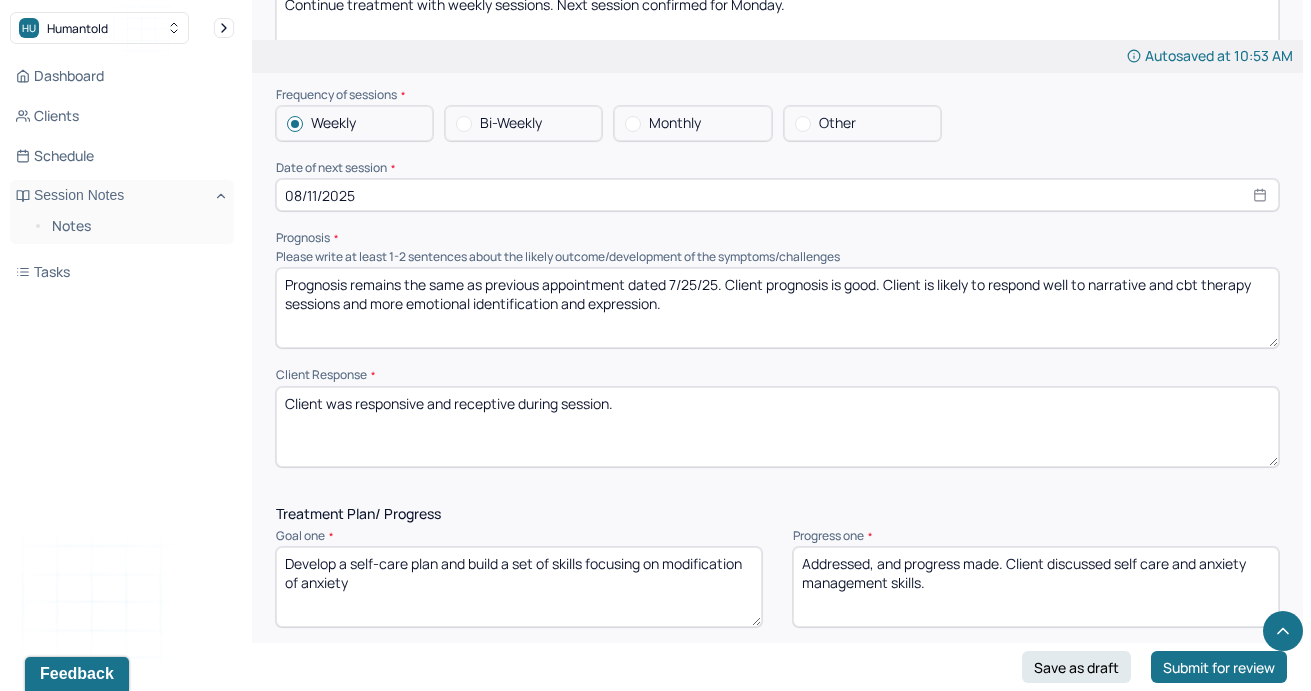 click on "Prognosis remains the same as previous appointment dated 7/25/25. Client prognosis is good. Client is likely to respond well to narrative and cbt therapy sessions and more emotional identification and expression." at bounding box center [777, 308] 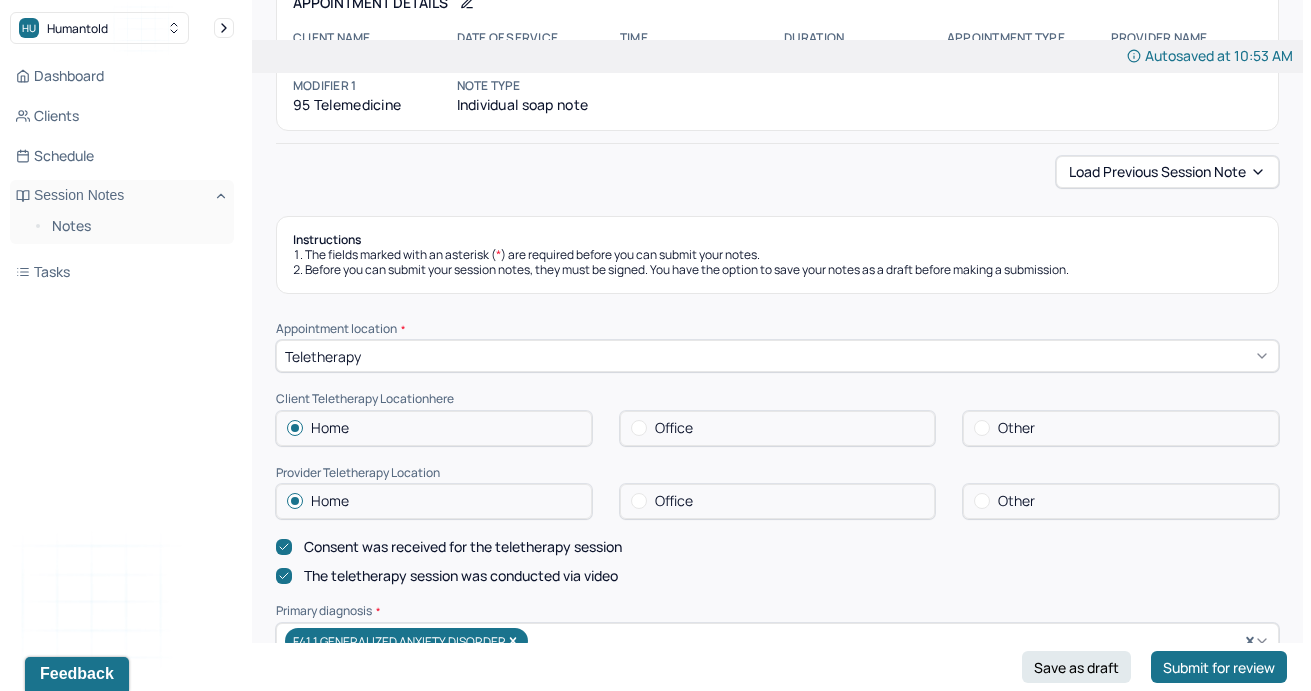scroll, scrollTop: 0, scrollLeft: 0, axis: both 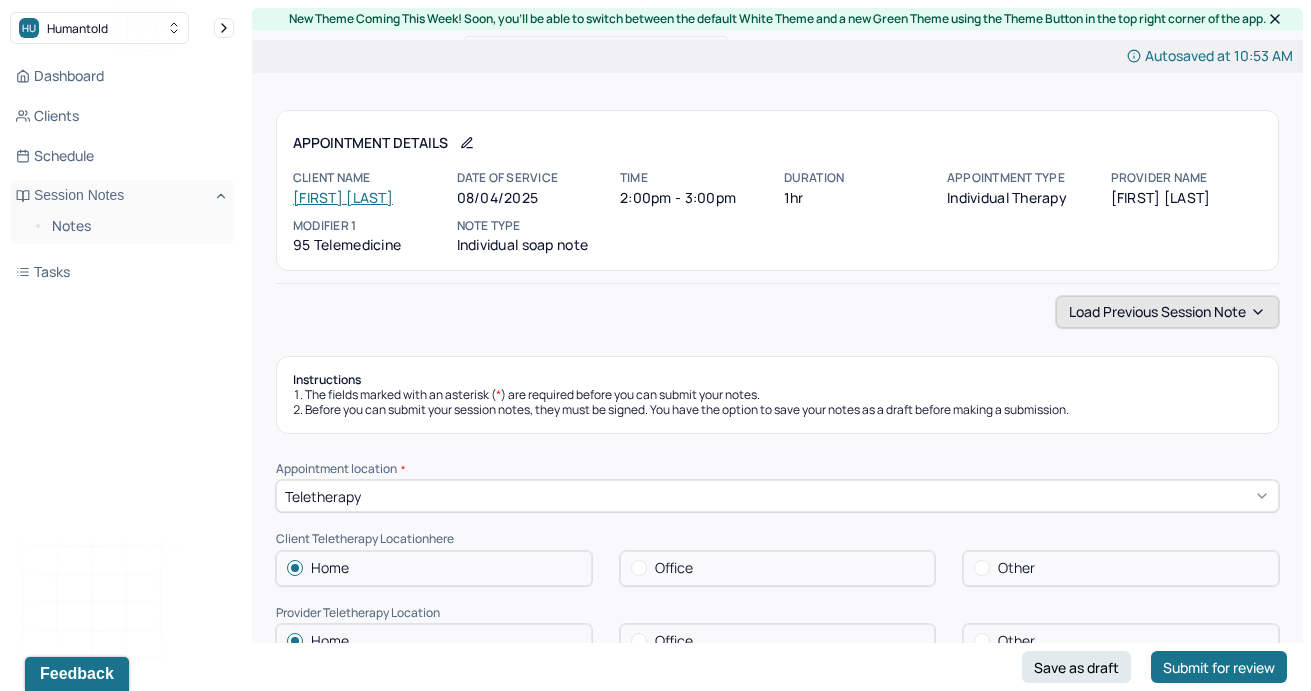 type on "Prognosis remains the same as previous appointment dated [DATE]. Client prognosis is good. Client is likely to respond well to narrative and cbt therapy sessions and more emotional identification and expression." 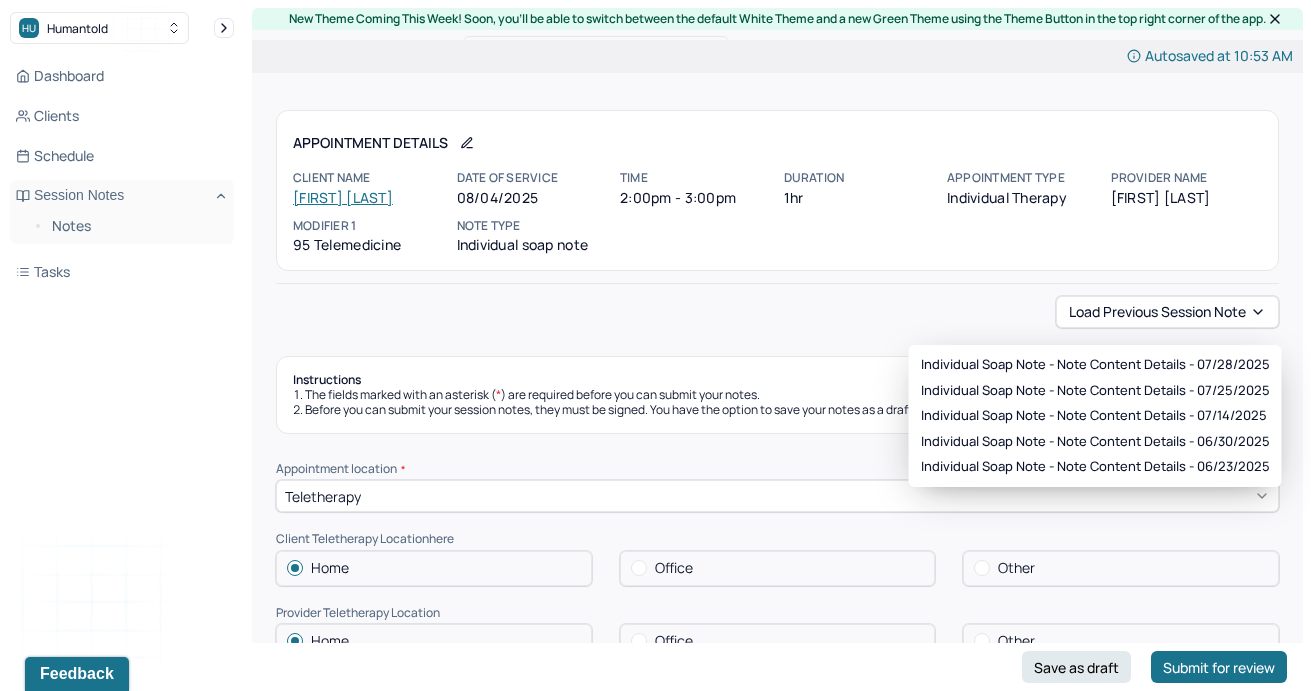 click on "Load previous session note" at bounding box center (777, 312) 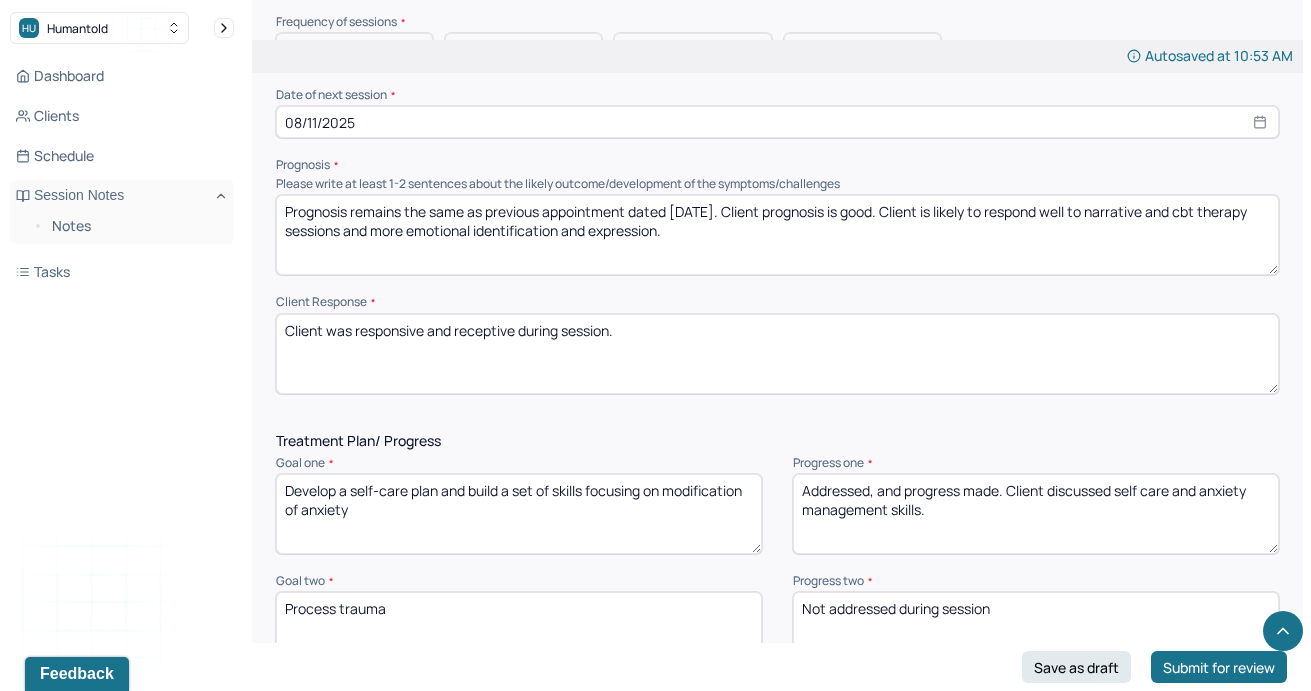 scroll, scrollTop: 2358, scrollLeft: 0, axis: vertical 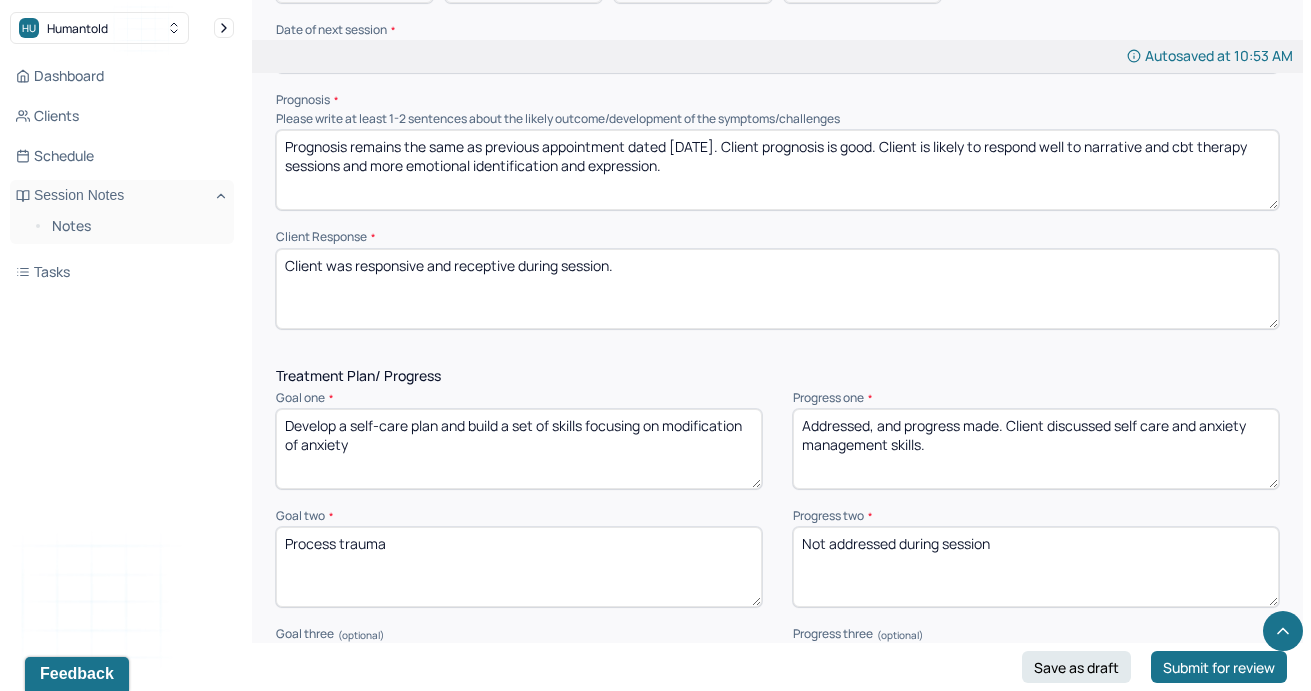 click on "Client was responsive and receptive during session." at bounding box center (777, 289) 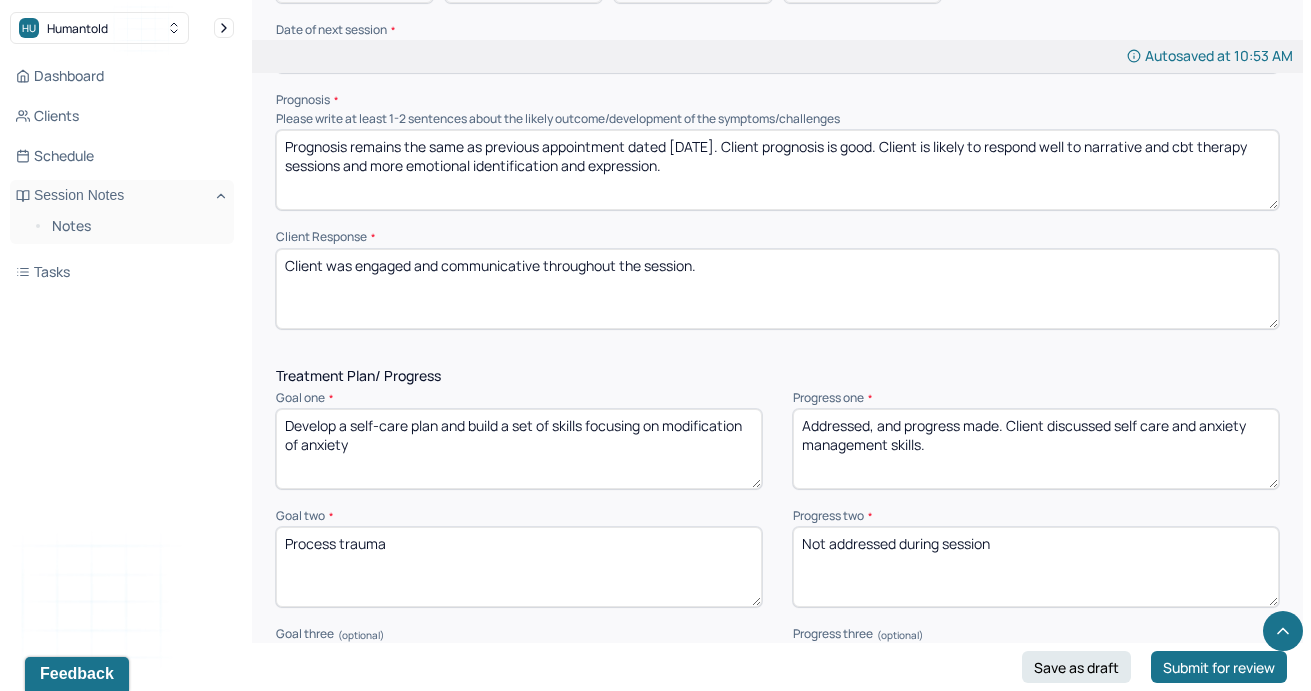 click on "Client was engaged and communicative throughout the session." at bounding box center [777, 289] 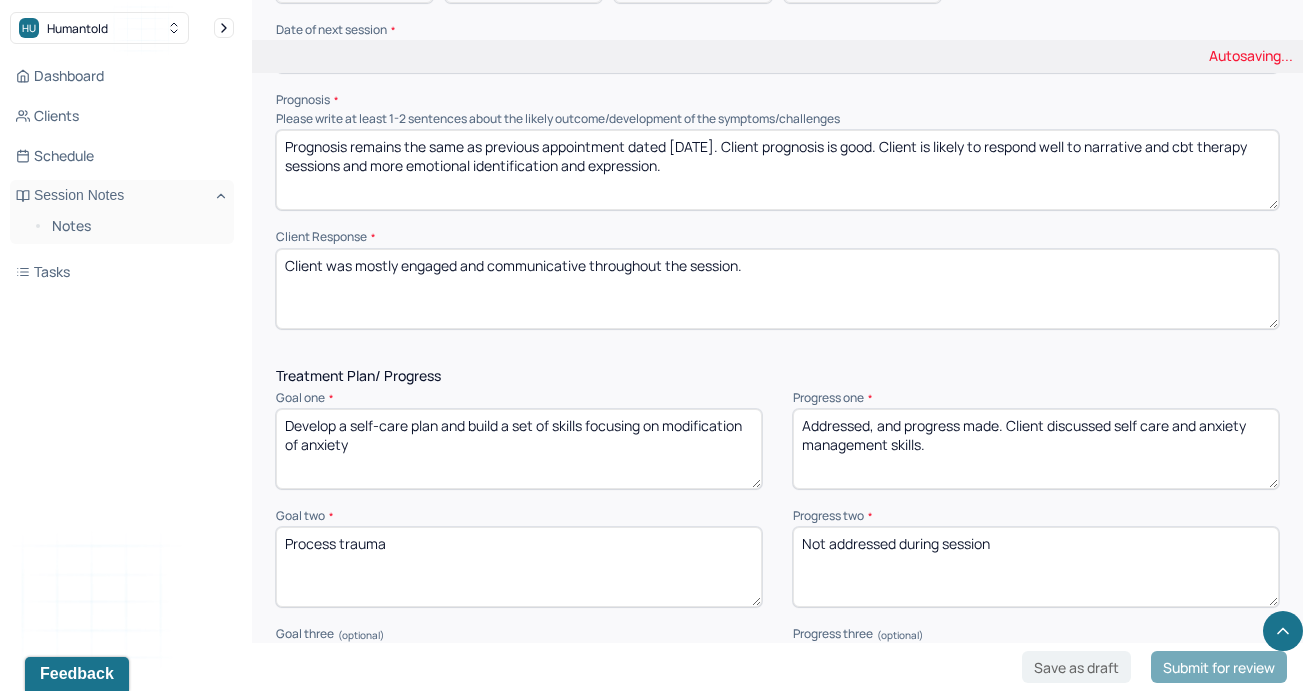 click on "Client was engaged and communicative throughout the session." at bounding box center (777, 289) 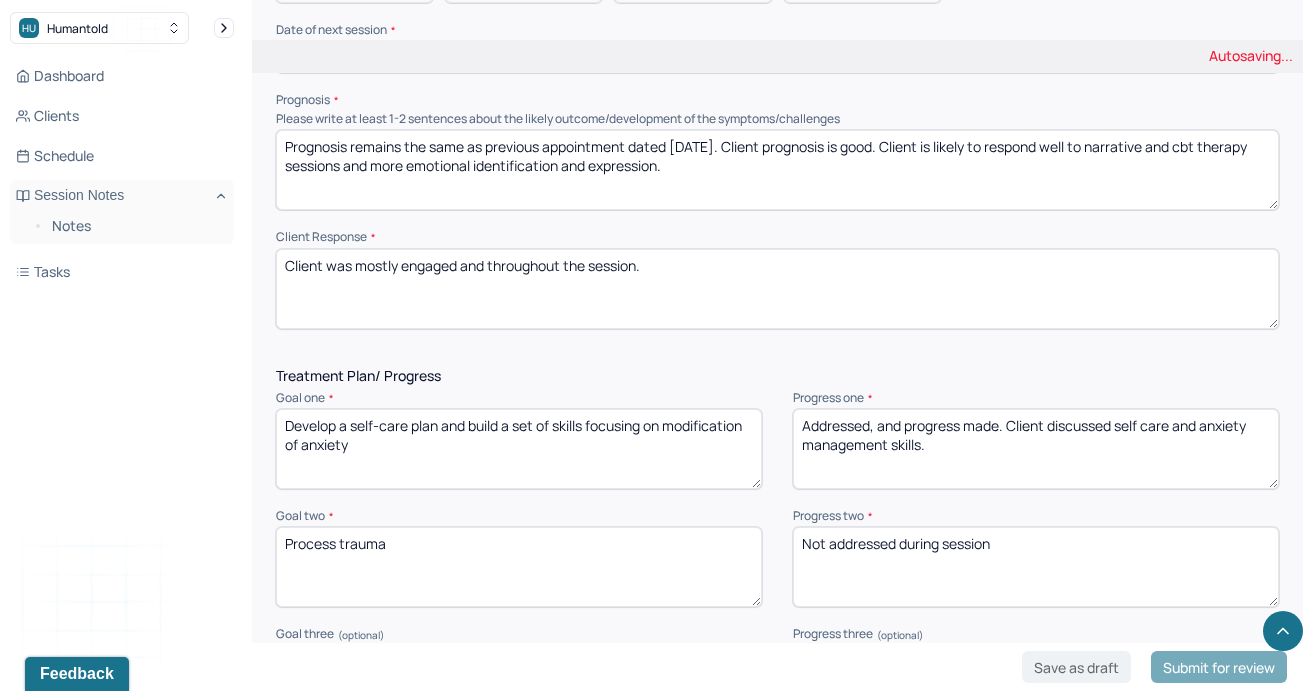 click on "Client was mostly engaged and communicative throughout the session." at bounding box center (777, 289) 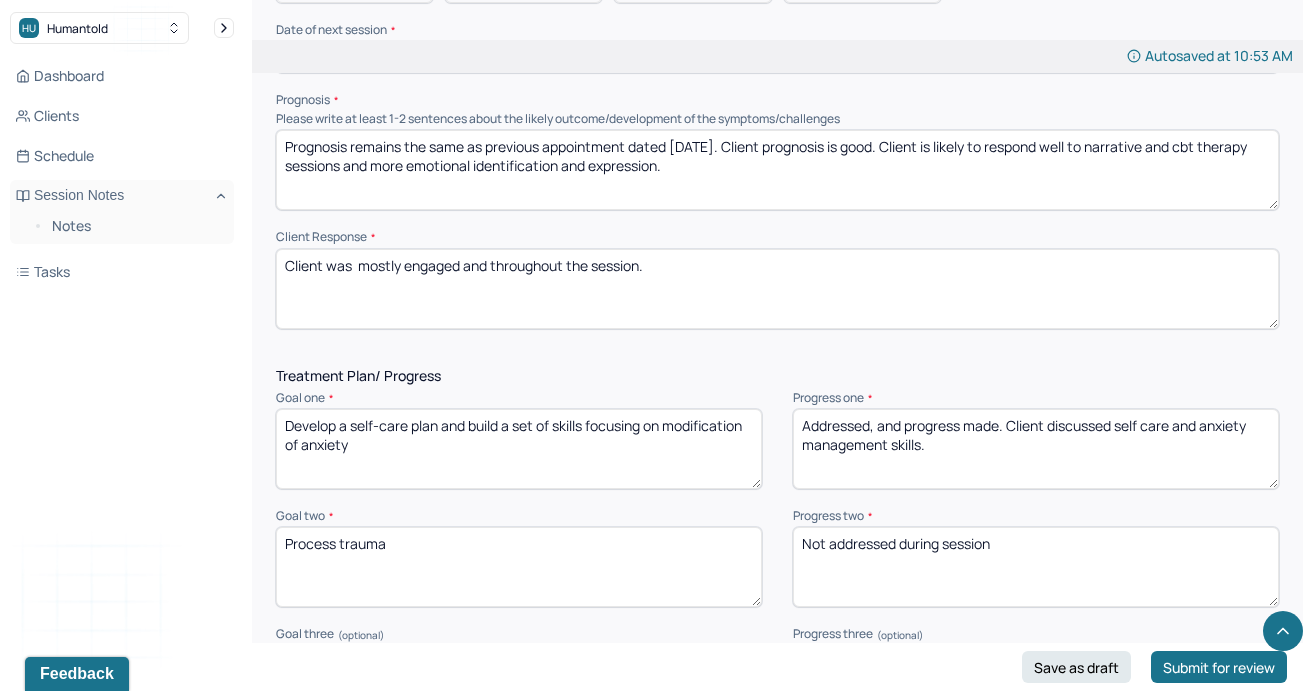 paste on "communicative" 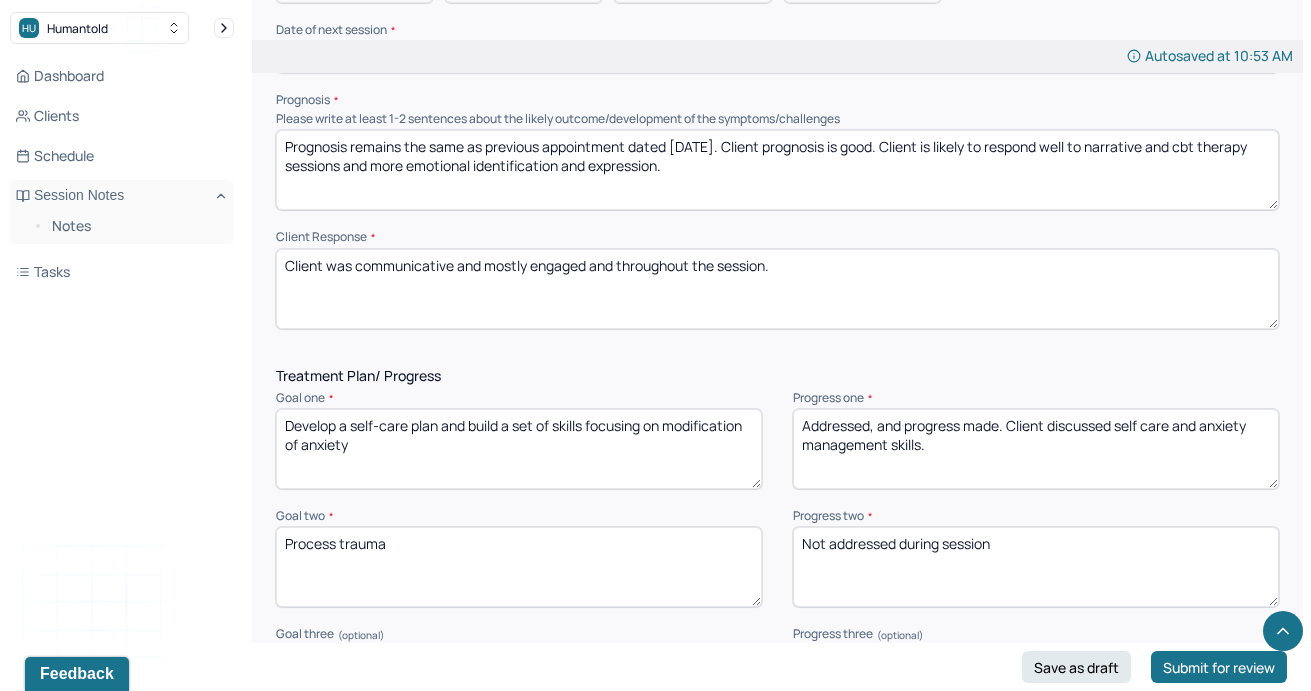 click on "Client was communicative mostly engaged and throughout the session." at bounding box center [777, 289] 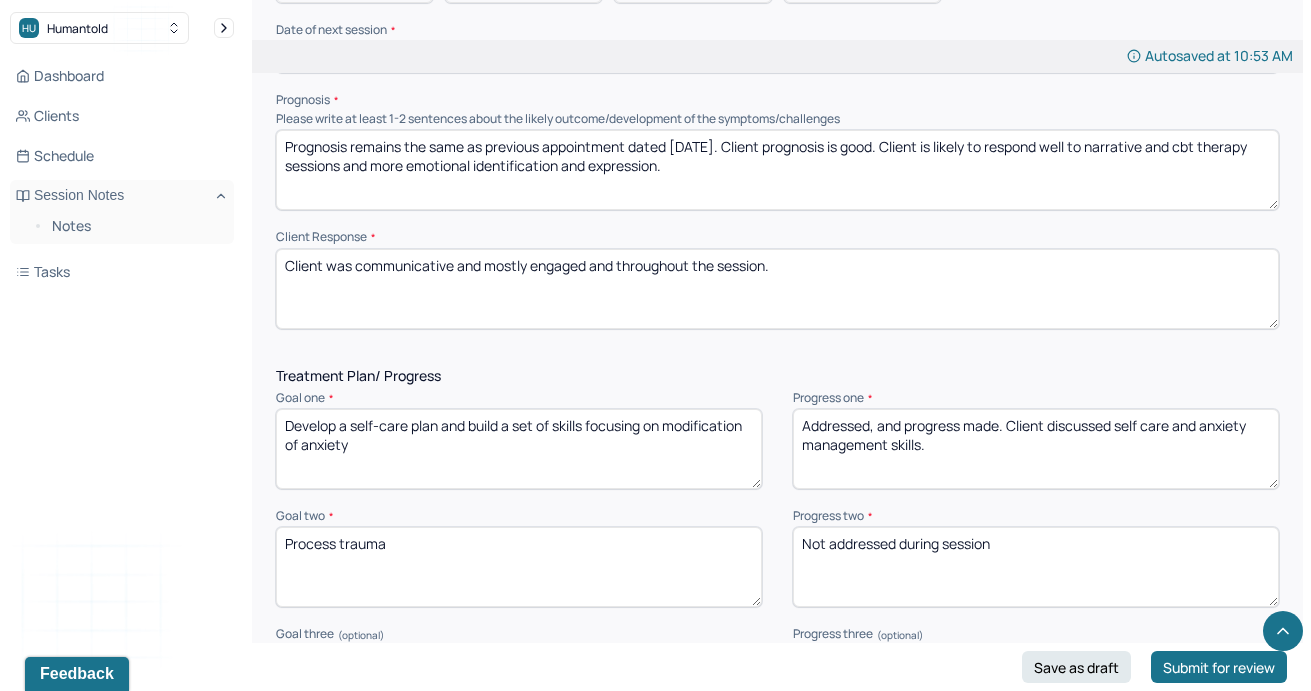 click on "Client was communicative mostly engaged and throughout the session." at bounding box center (777, 289) 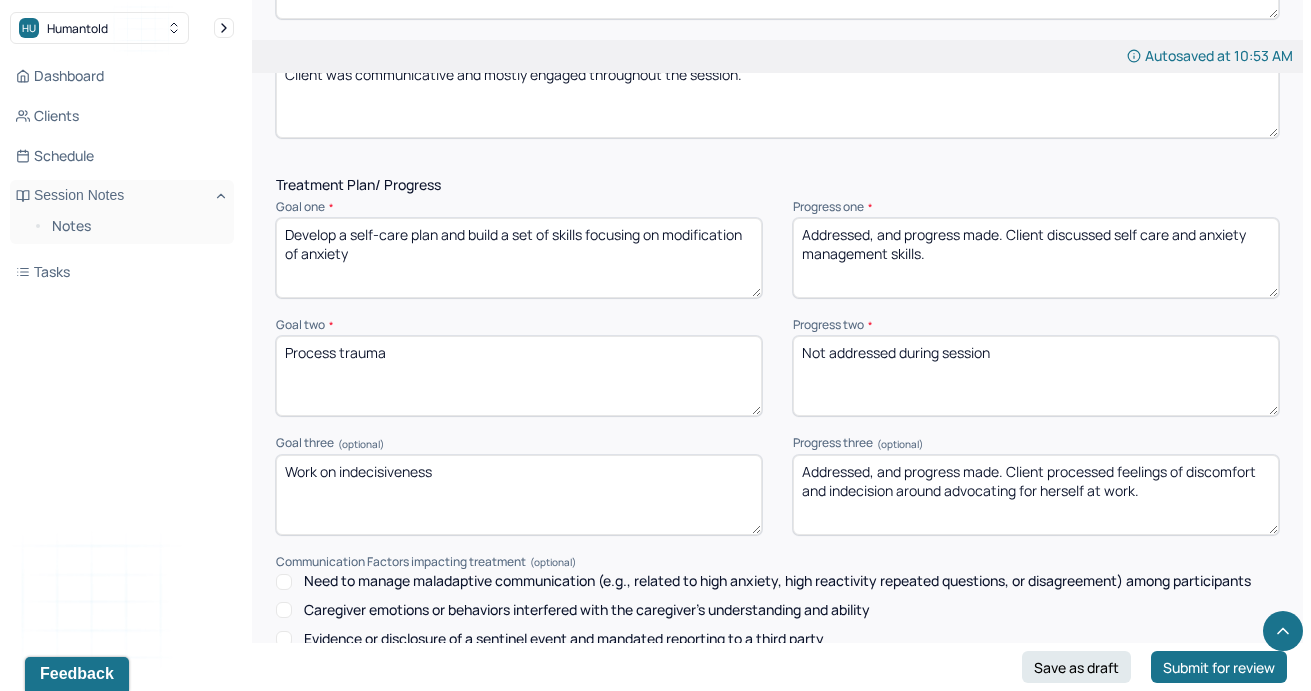 scroll, scrollTop: 2553, scrollLeft: 0, axis: vertical 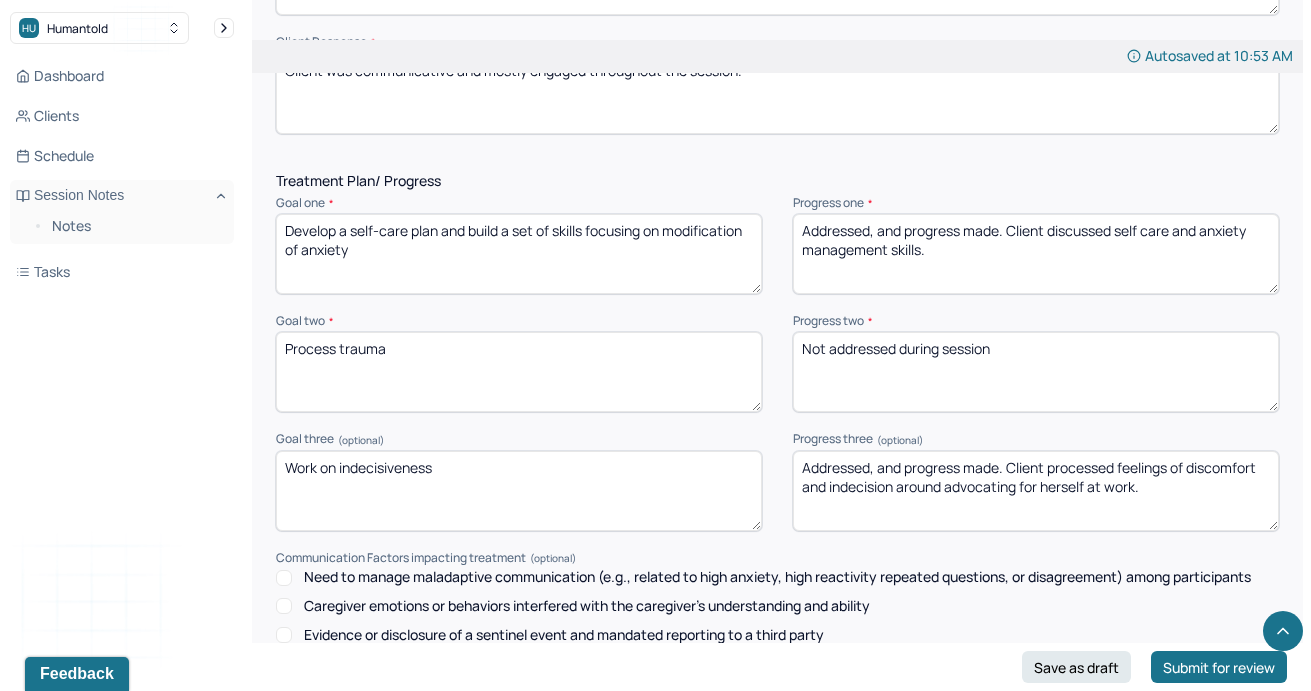 type on "Client was communicative and mostly engaged throughout the session." 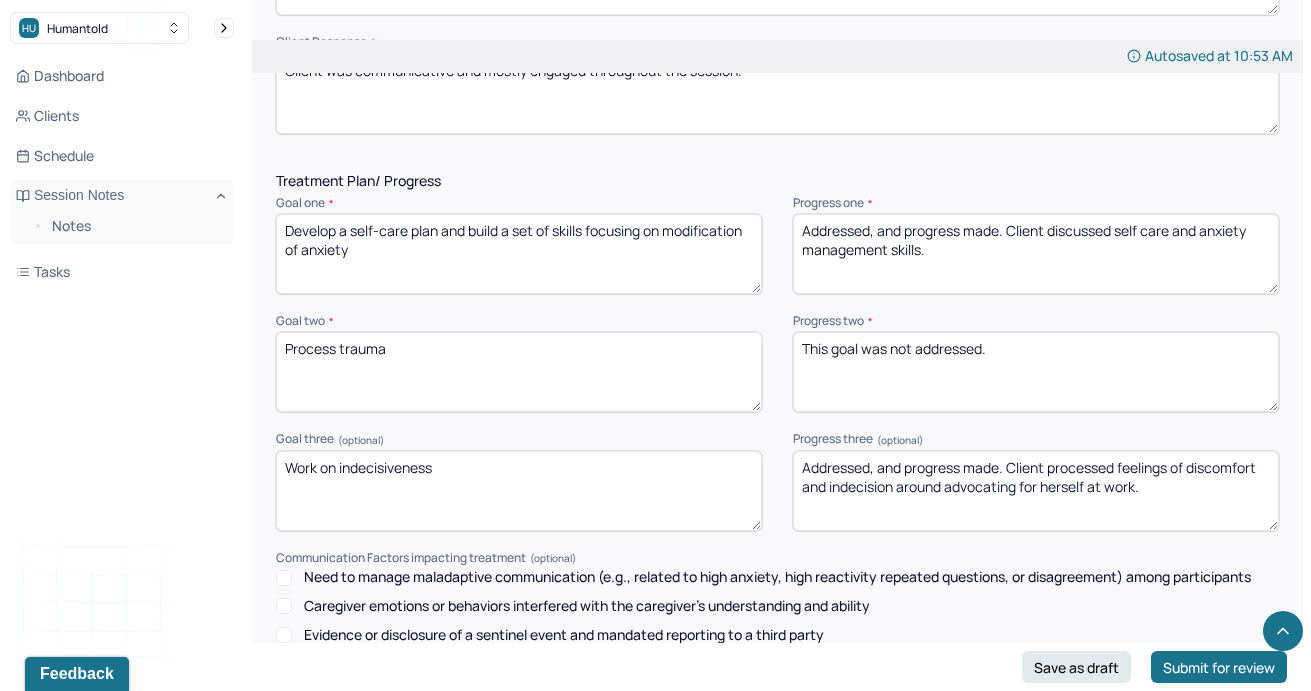 type on "This goal was not addressed." 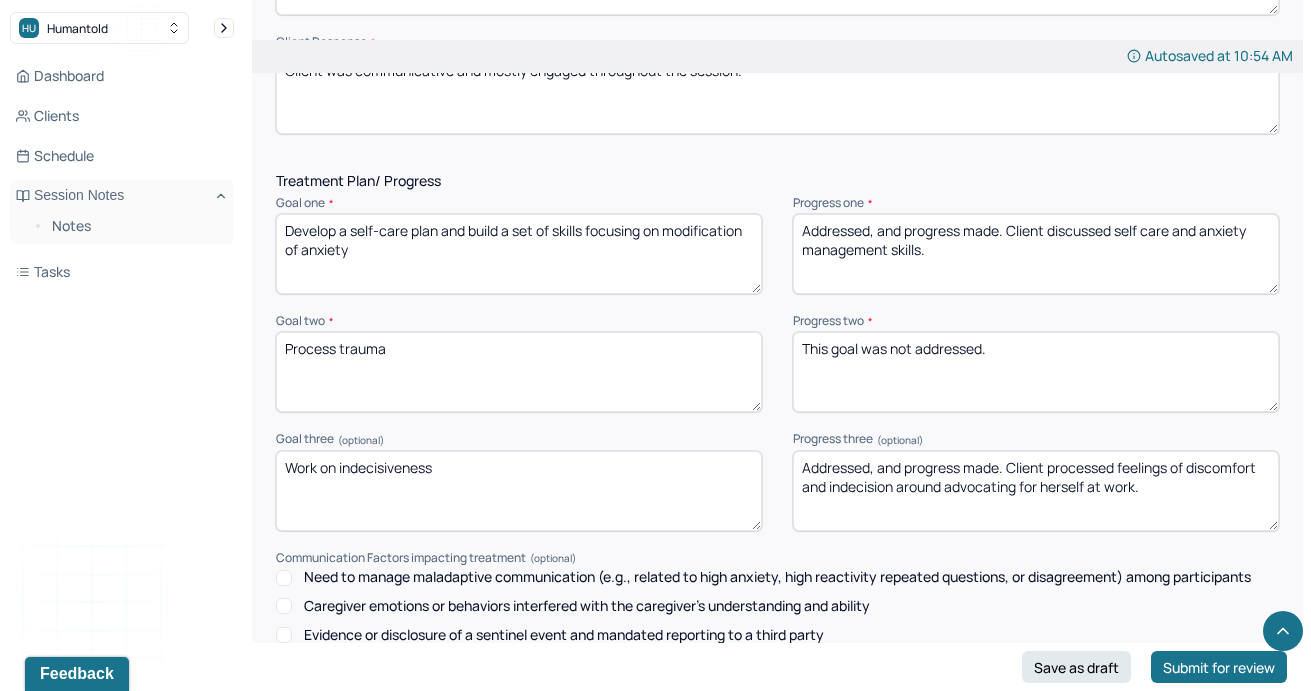 drag, startPoint x: 1153, startPoint y: 511, endPoint x: 872, endPoint y: 482, distance: 282.4925 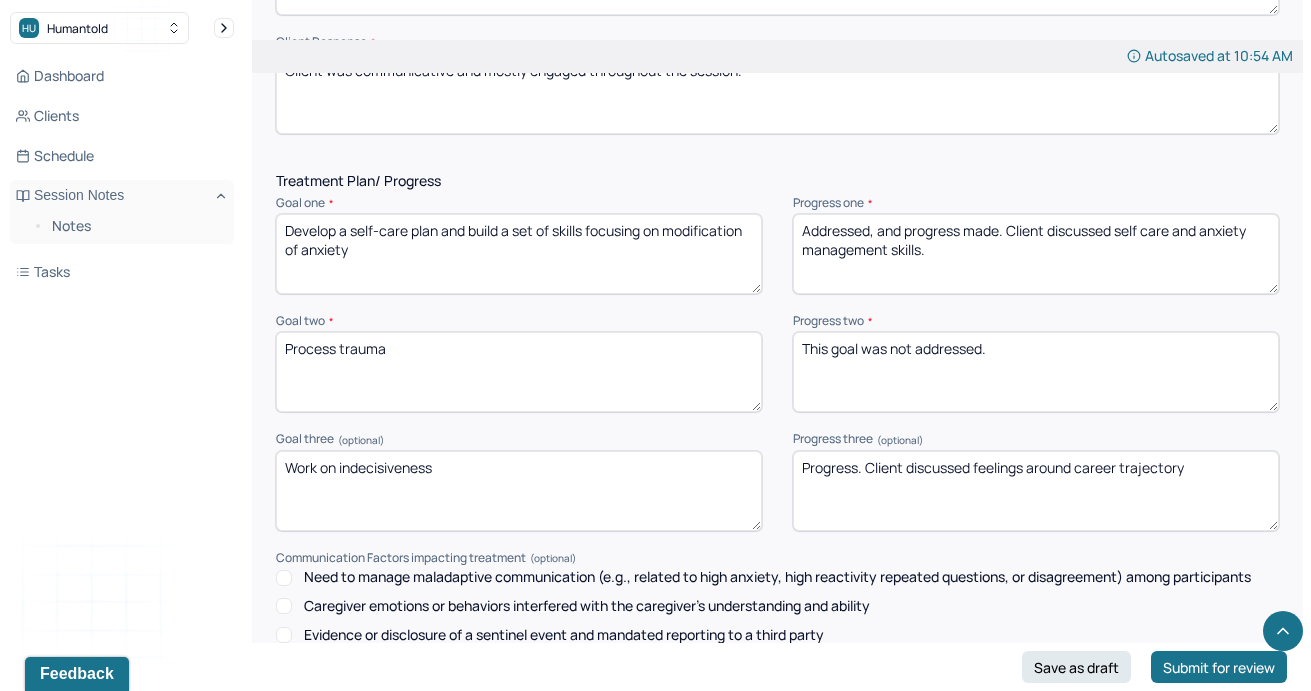 type on "Progress. Client discussed feelings around career trajectory" 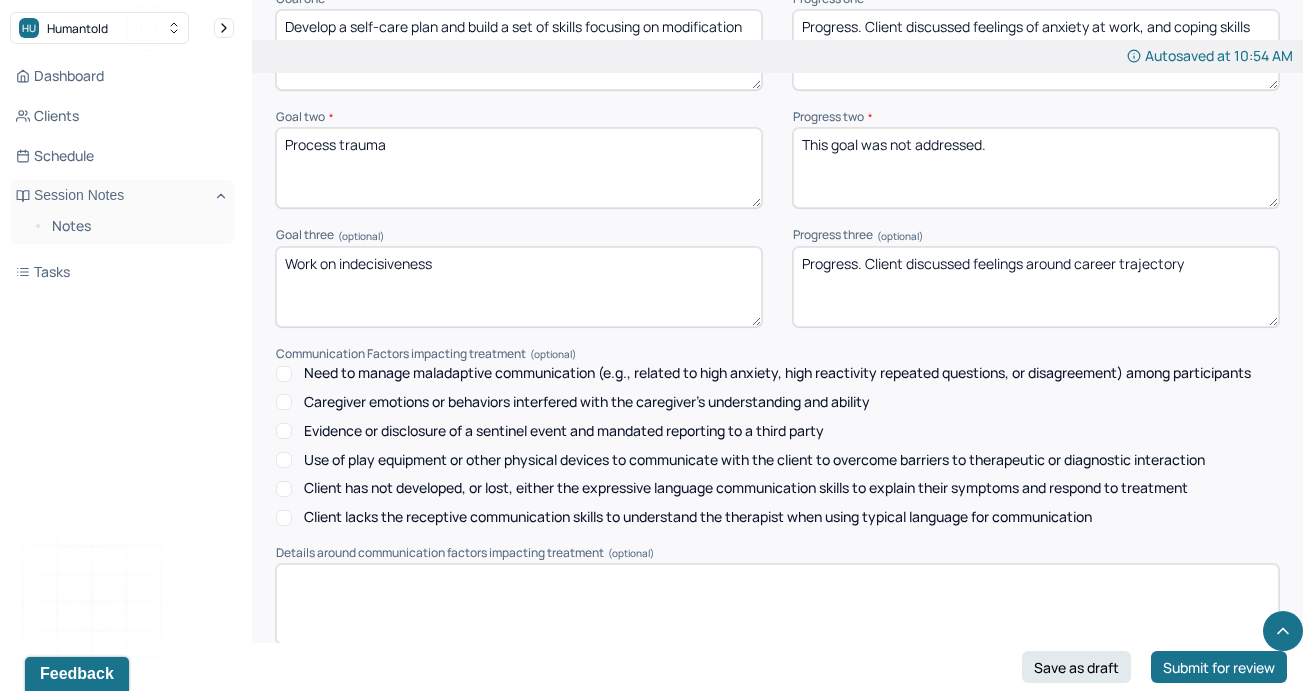 scroll, scrollTop: 2933, scrollLeft: 0, axis: vertical 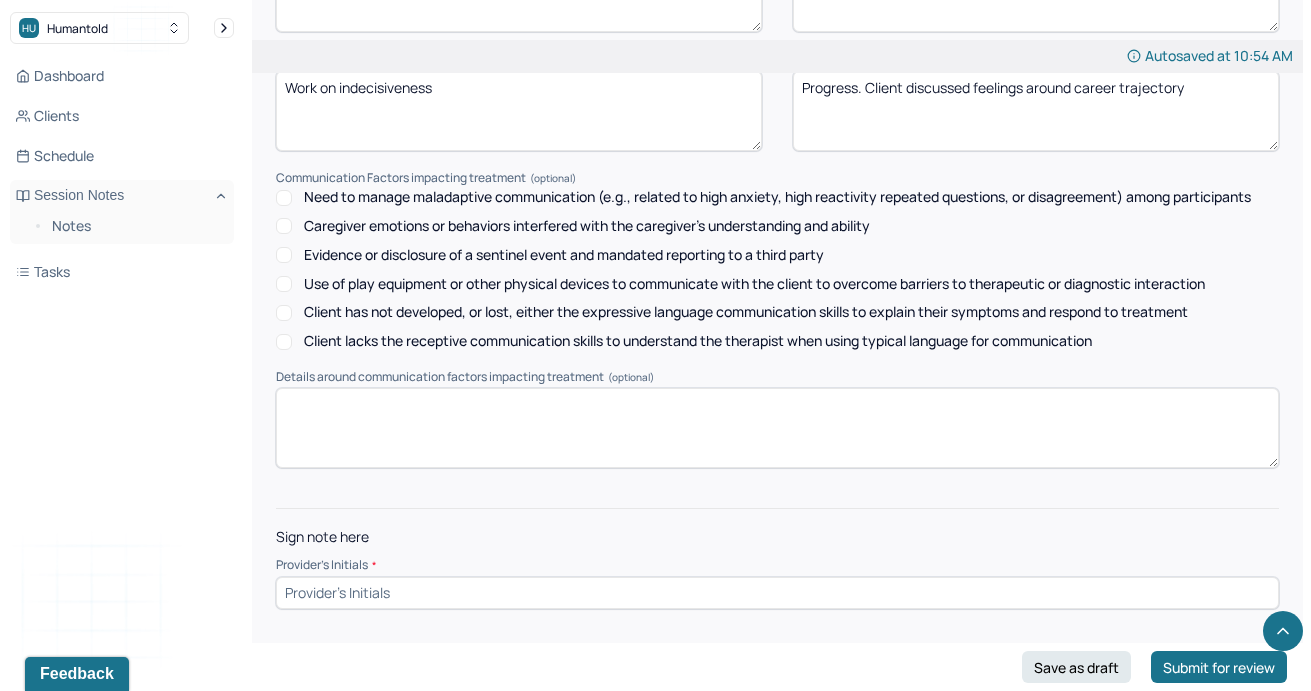 type on "Progress. Client discussed feelings of anxiety at work, and coping skills for anxiety including support system." 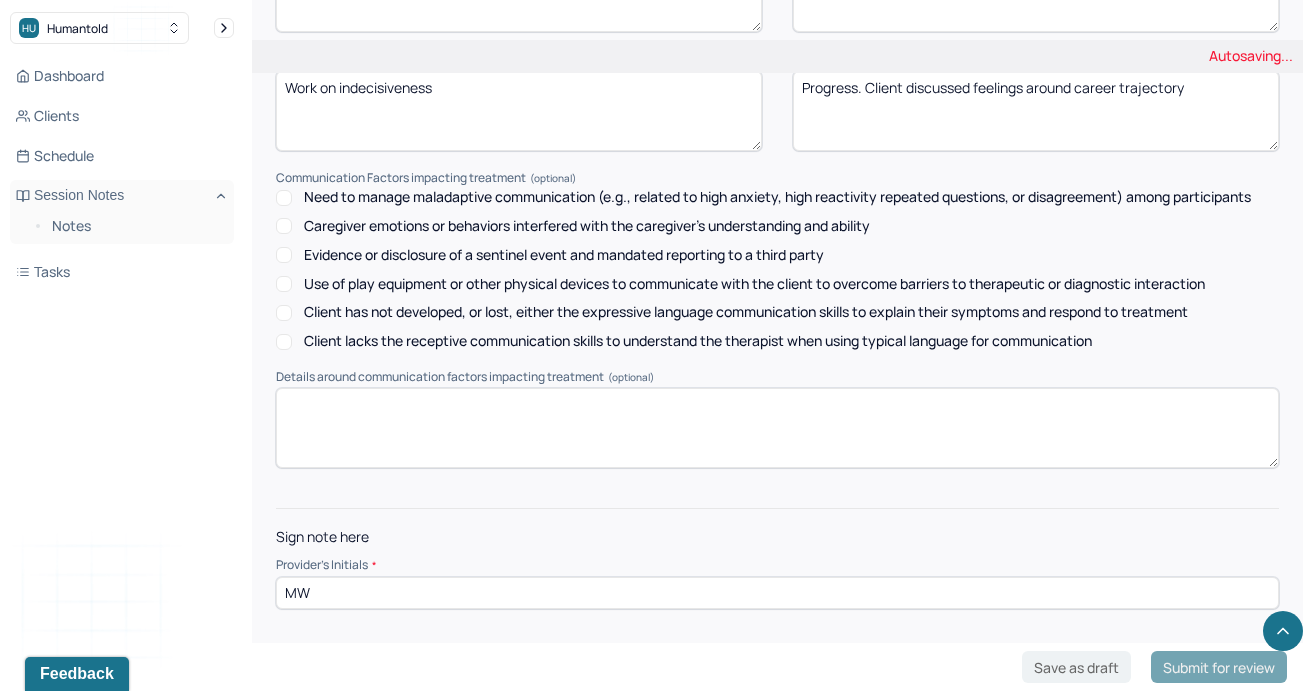 type on "MW" 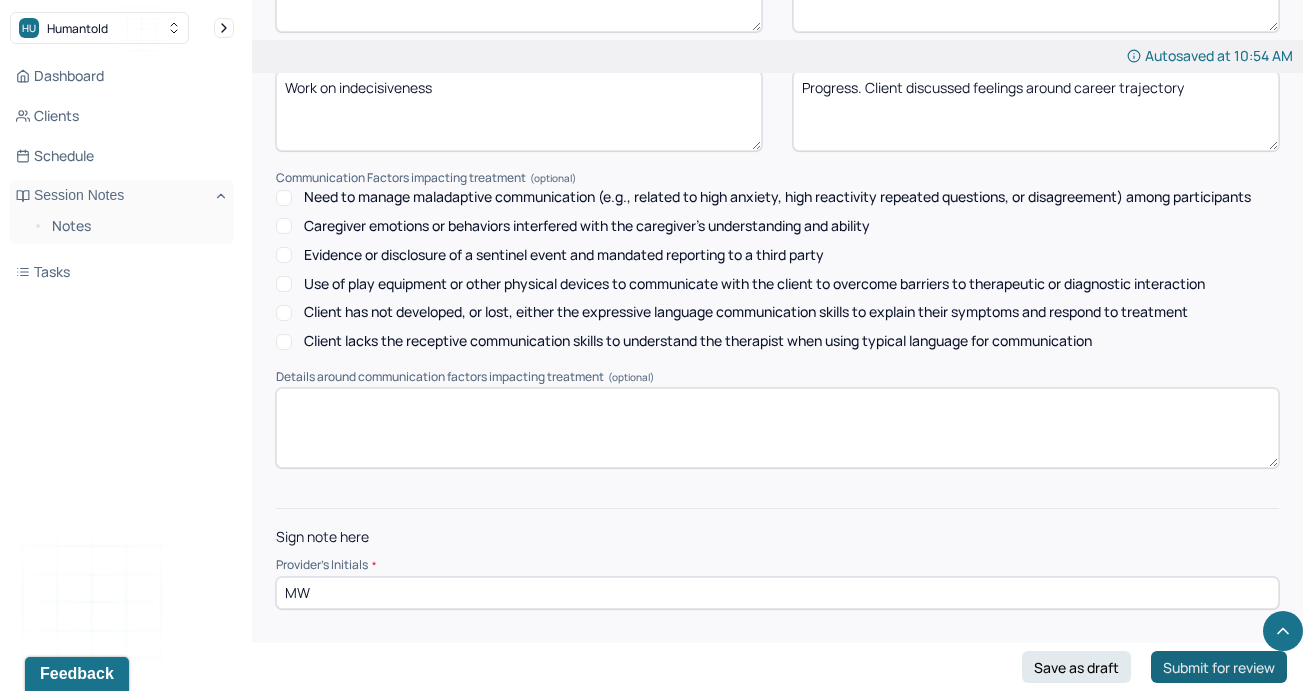 click on "Submit for review" at bounding box center [1219, 667] 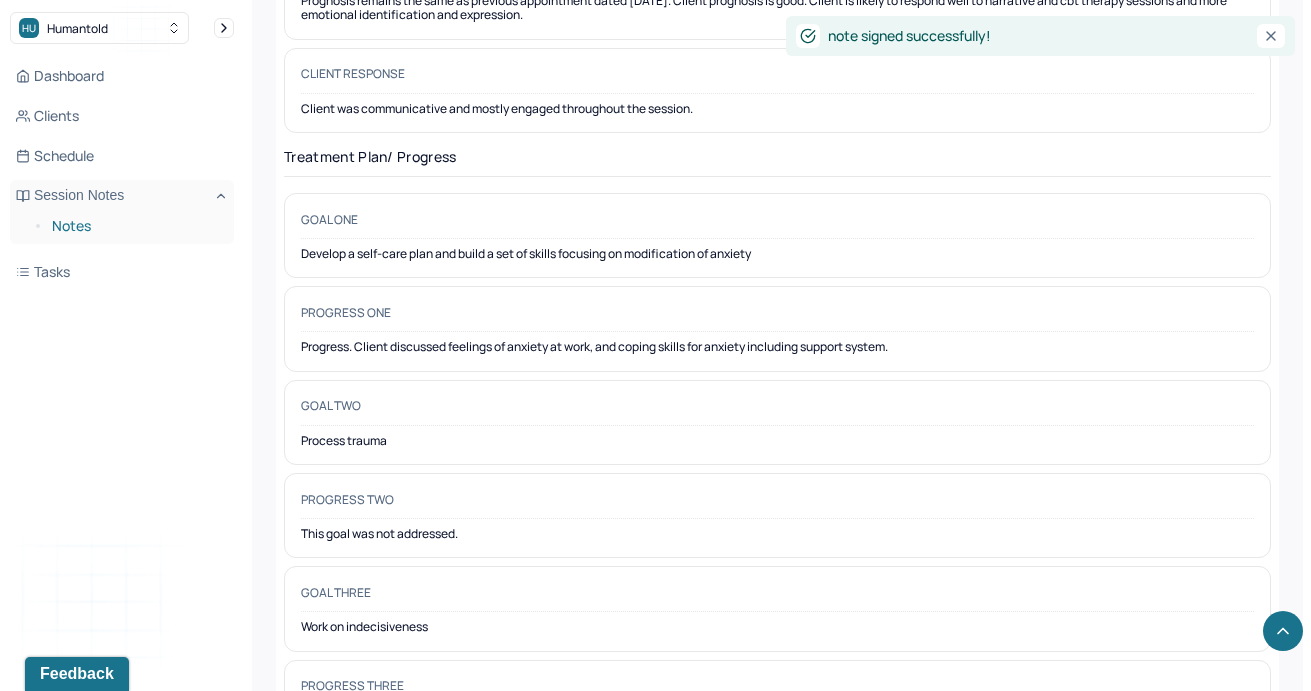 click on "Notes" at bounding box center (135, 226) 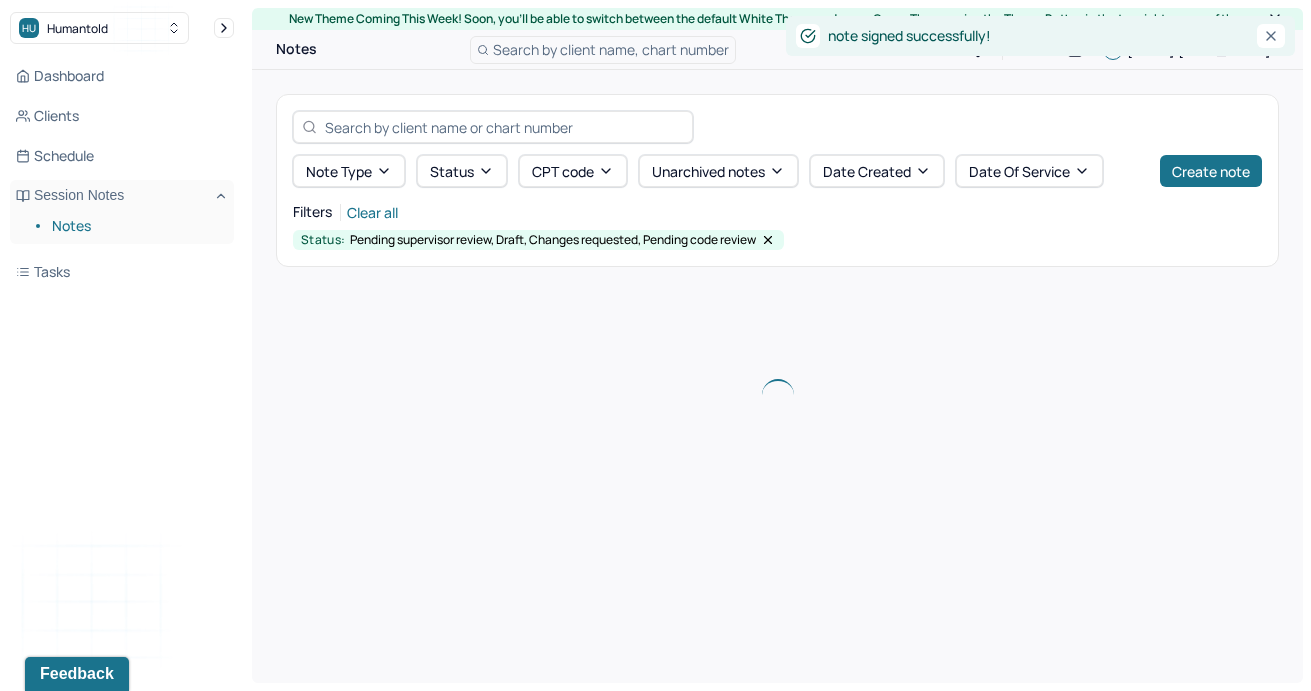 scroll, scrollTop: 0, scrollLeft: 0, axis: both 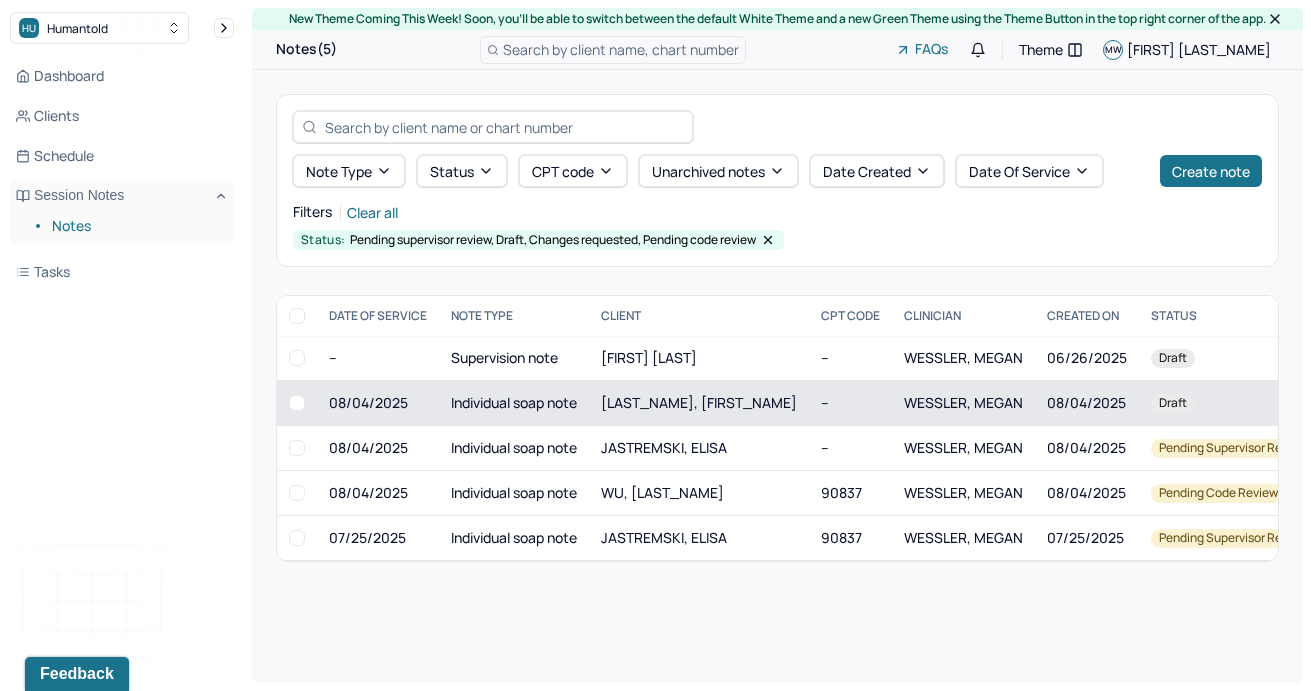 click on "[LAST_NAME], [FIRST_NAME]" at bounding box center (699, 402) 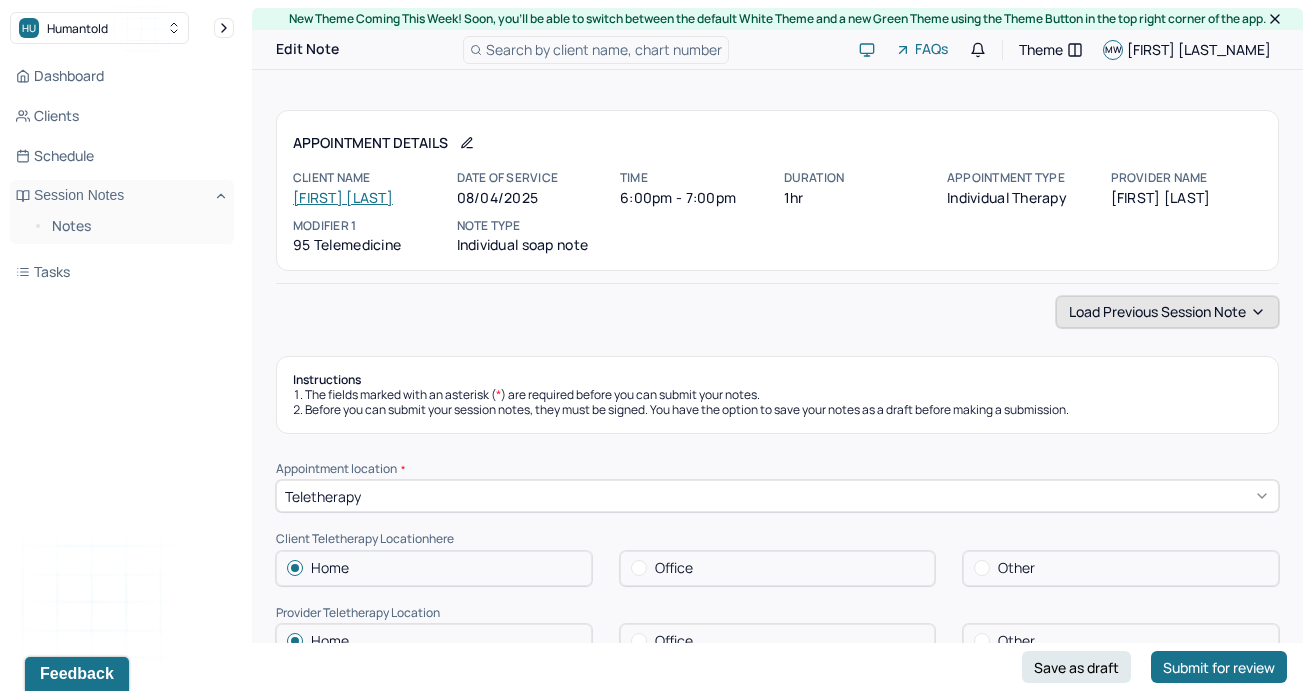click on "Load previous session note" at bounding box center (1167, 312) 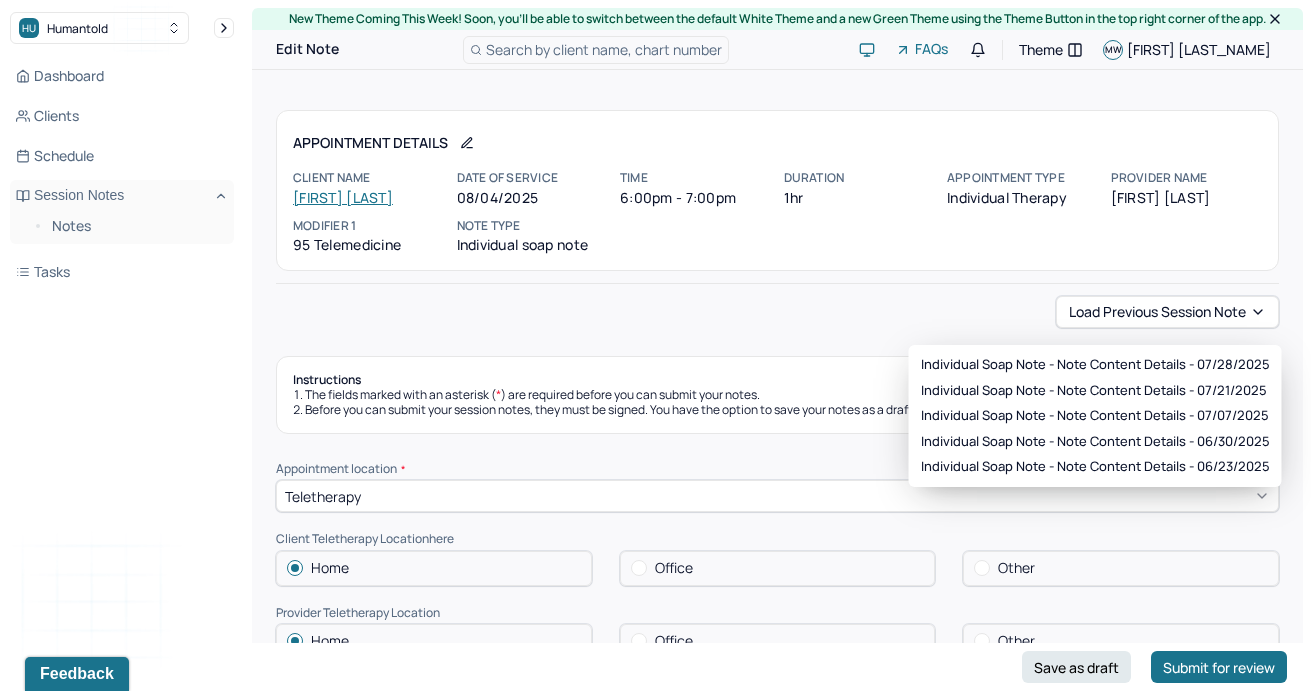 click on "Load previous session note Instructions The fields marked with an asterisk ( * ) are required before you can submit your notes. Before you can submit your session notes, they must be signed. You have the option to save your notes as a draft before making a submission. Appointment location * Teletherapy Client Teletherapy Location here Home Office Other Provider Teletherapy Location Home Office Other Consent was received for the teletherapy session The teletherapy session was conducted via video Primary diagnosis * F41.1 GENERALIZED ANXIETY DISORDER Secondary diagnosis (optional) Secondary diagnosis Tertiary diagnosis (optional) Tertiary diagnosis Emotional / Behavioural symptoms demonstrated * Reflective after recent birthday milestone Causing * Maladaptive Functioning Intention for Session * Facilitate coping mechanisms Session Note Subjective Objective How did they present themselves? Was there nervous talking or lack of eye contact? Assessment Therapy Intervention Techniques Cognitive-Behavioral therapies" at bounding box center [777, 1919] 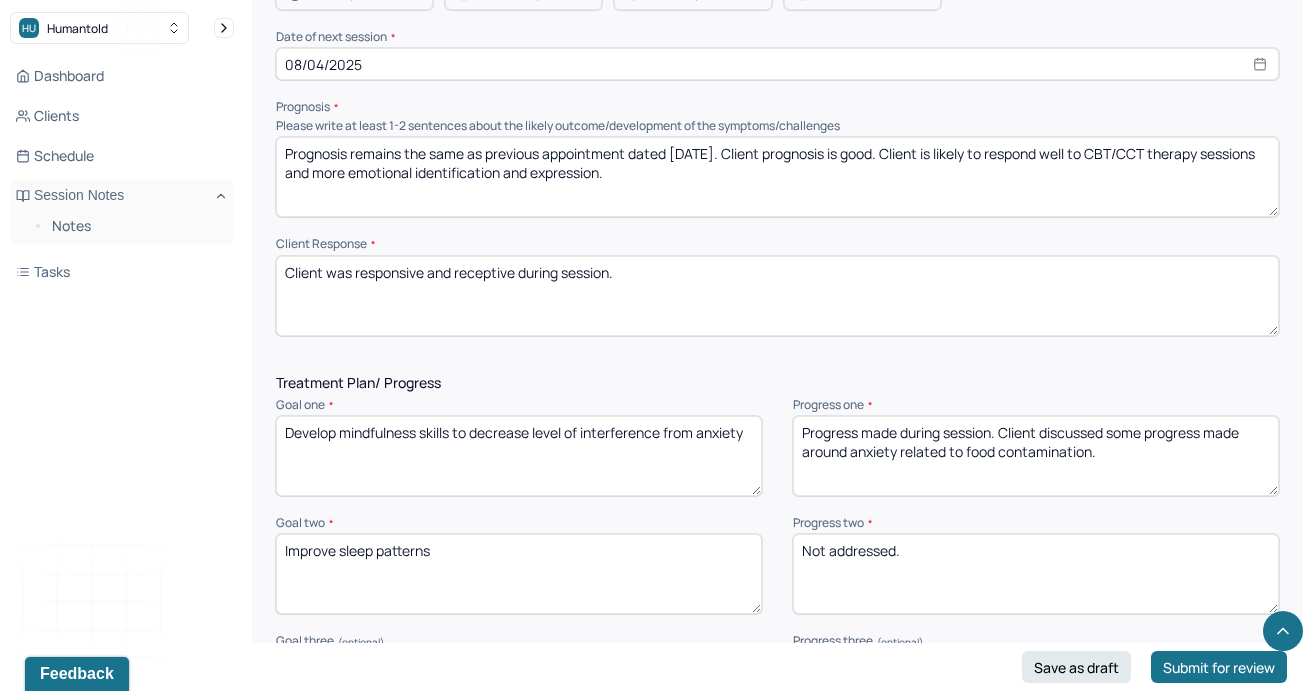 scroll, scrollTop: 2275, scrollLeft: 0, axis: vertical 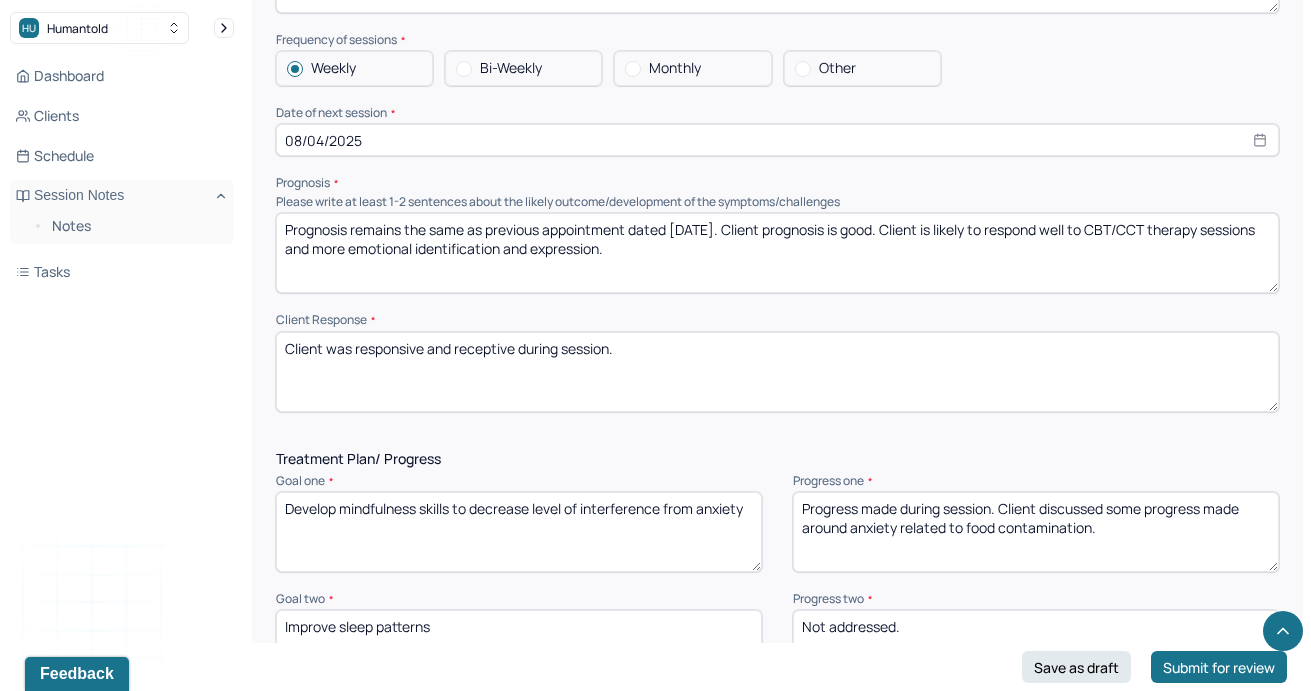 click on "08/04/2025" at bounding box center (777, 140) 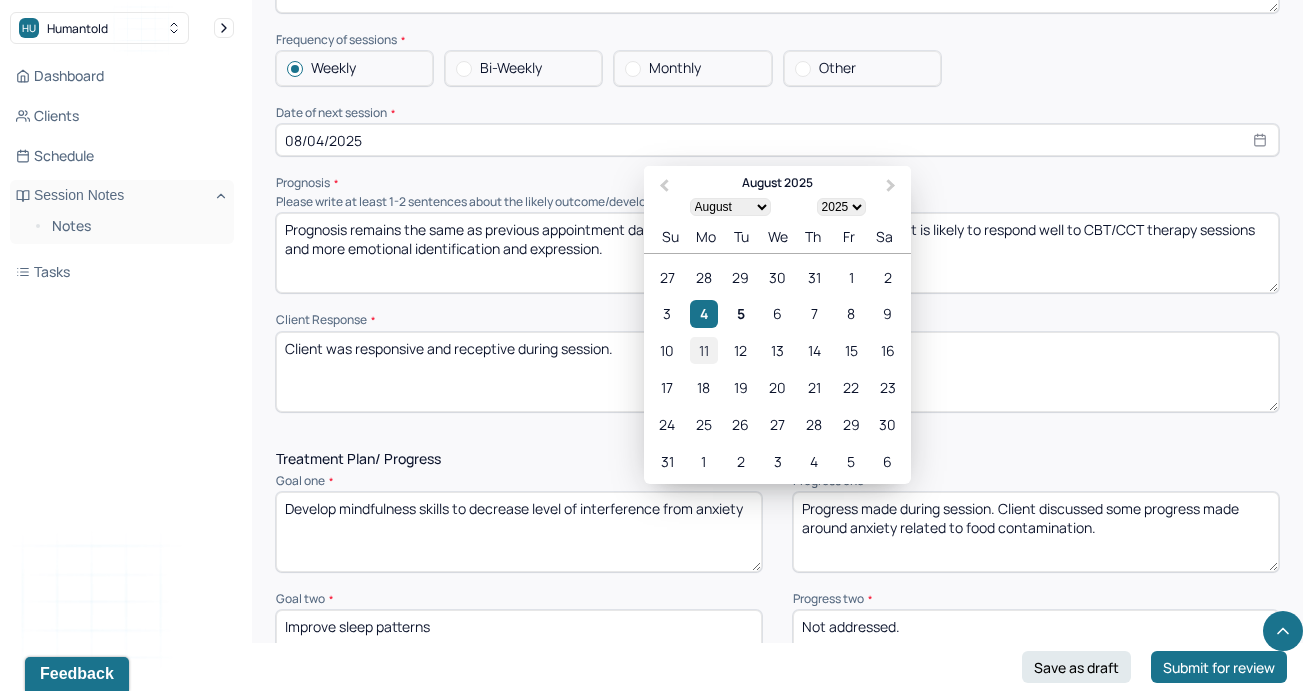 click on "11" at bounding box center (703, 351) 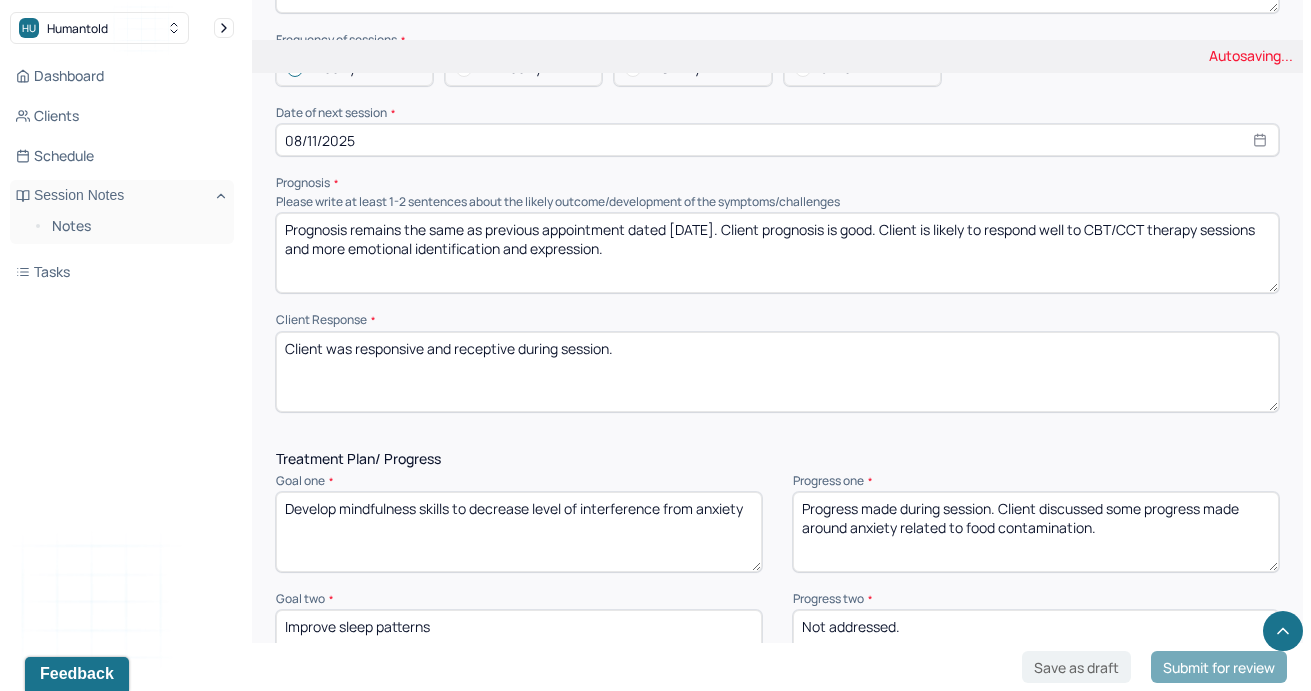 click on "Prognosis remains the same as previous appointment dated [DATE]. Client prognosis is good. Client is likely to respond well to CBT/CCT therapy sessions and more emotional identification and expression." at bounding box center (777, 253) 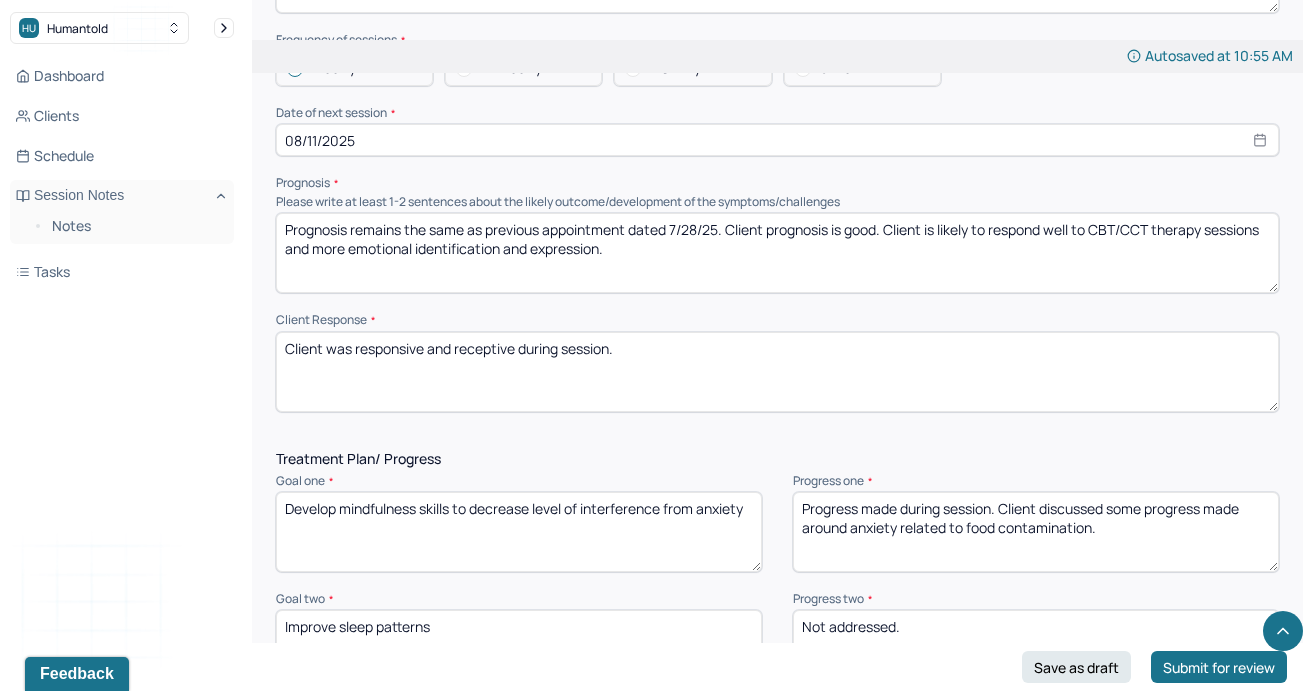 click on "Prognosis remains the same as previous appointment dated [DATE]. Client prognosis is good. Client is likely to respond well to CBT/CCT therapy sessions and more emotional identification and expression." at bounding box center [777, 253] 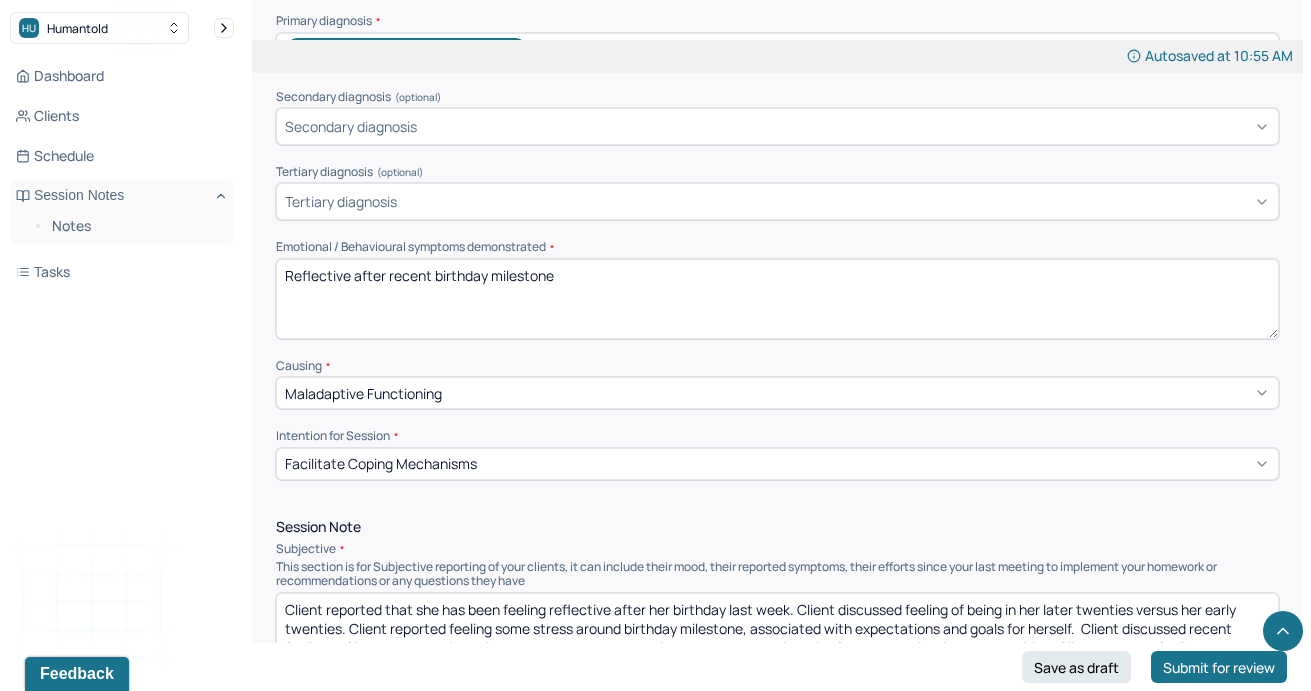 scroll, scrollTop: 728, scrollLeft: 0, axis: vertical 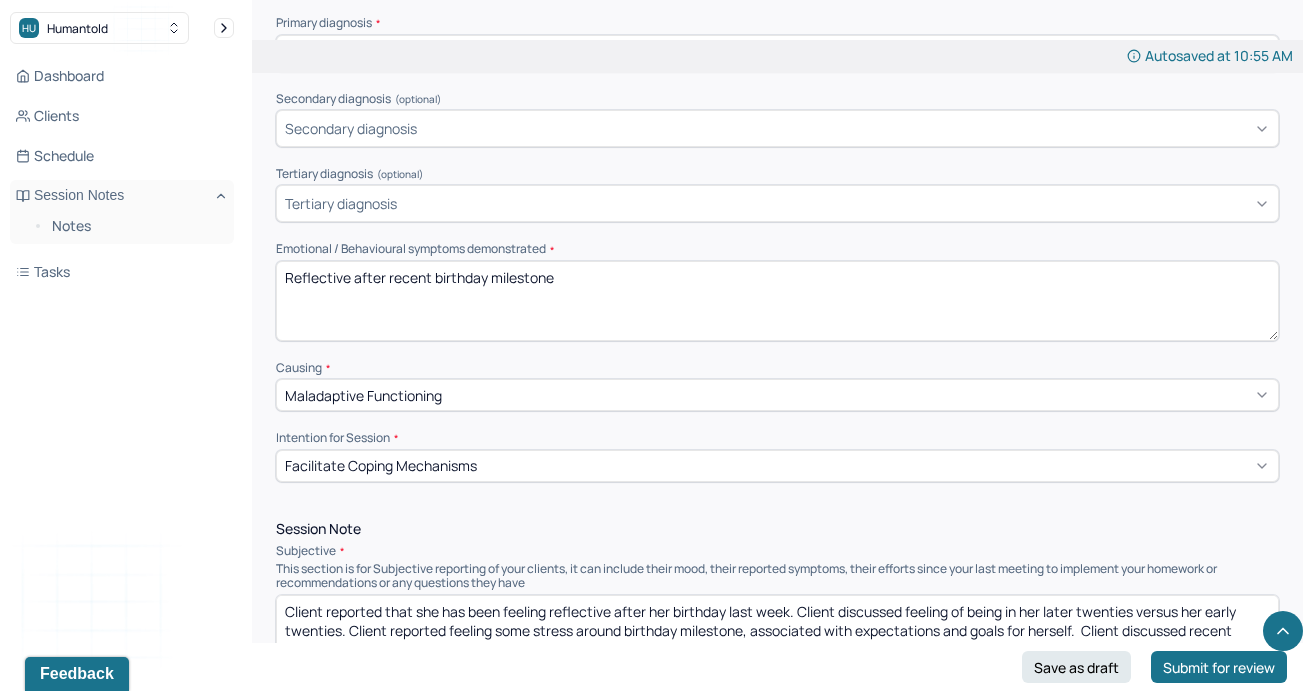 type on "Prognosis remains the same as previous appointment dated [DATE]. Client prognosis is good. Client is likely to respond well to CCT therapy sessions and more emotional identification and expression." 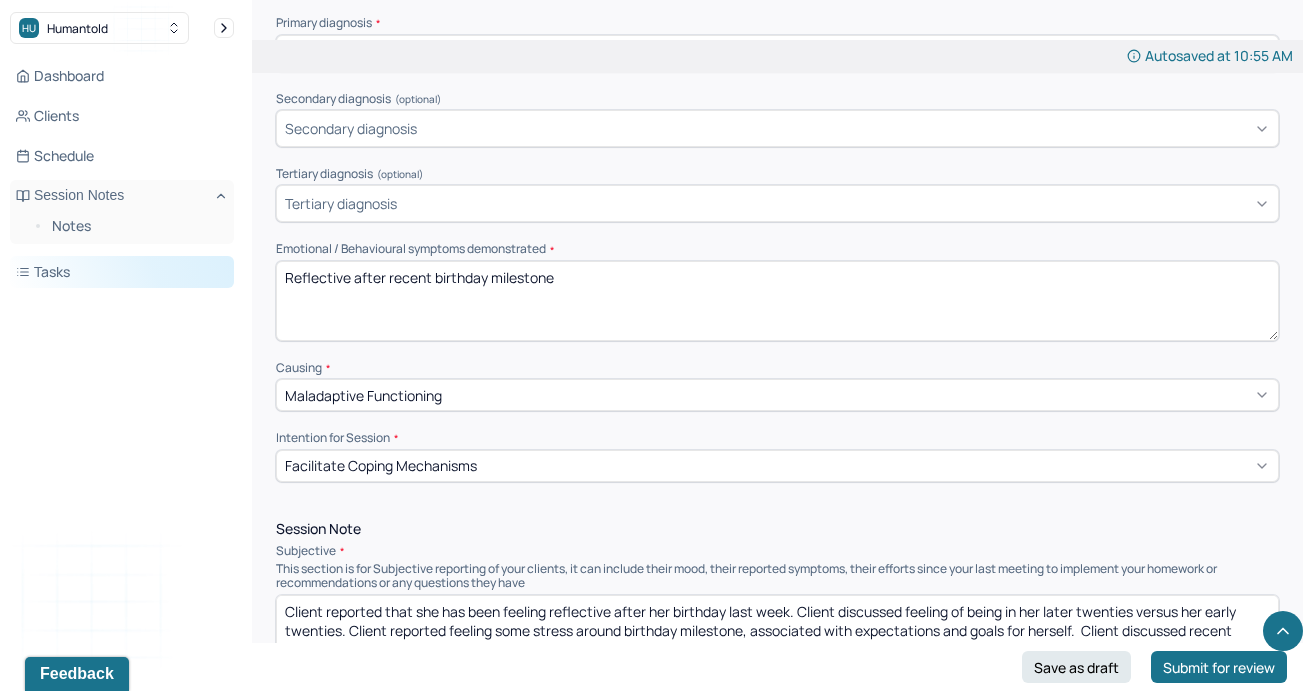 drag, startPoint x: 602, startPoint y: 288, endPoint x: 227, endPoint y: 287, distance: 375.00134 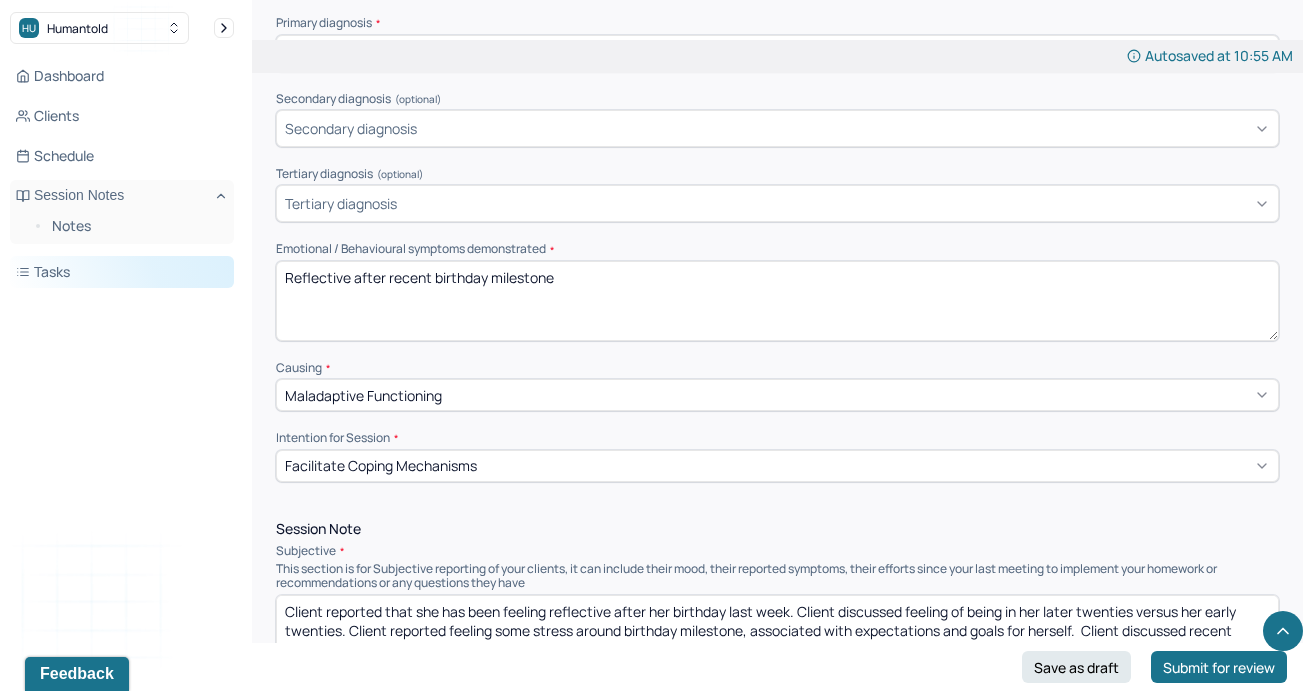 type on "S" 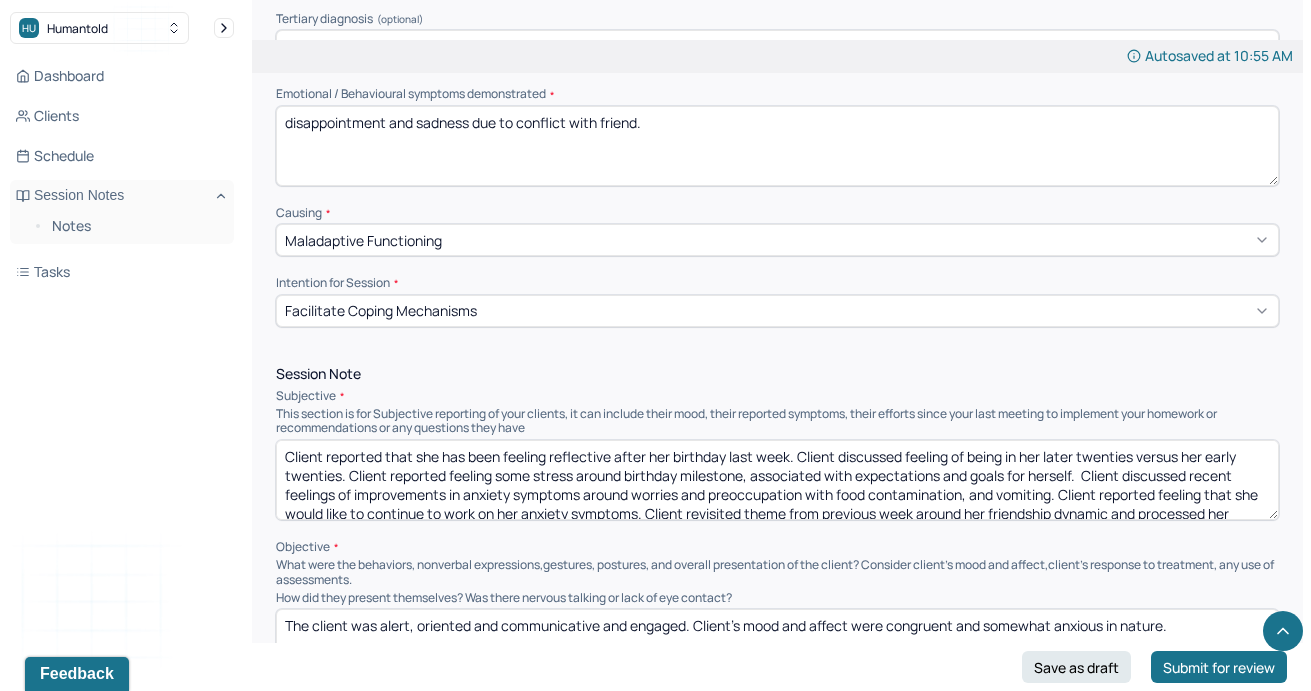 scroll, scrollTop: 884, scrollLeft: 0, axis: vertical 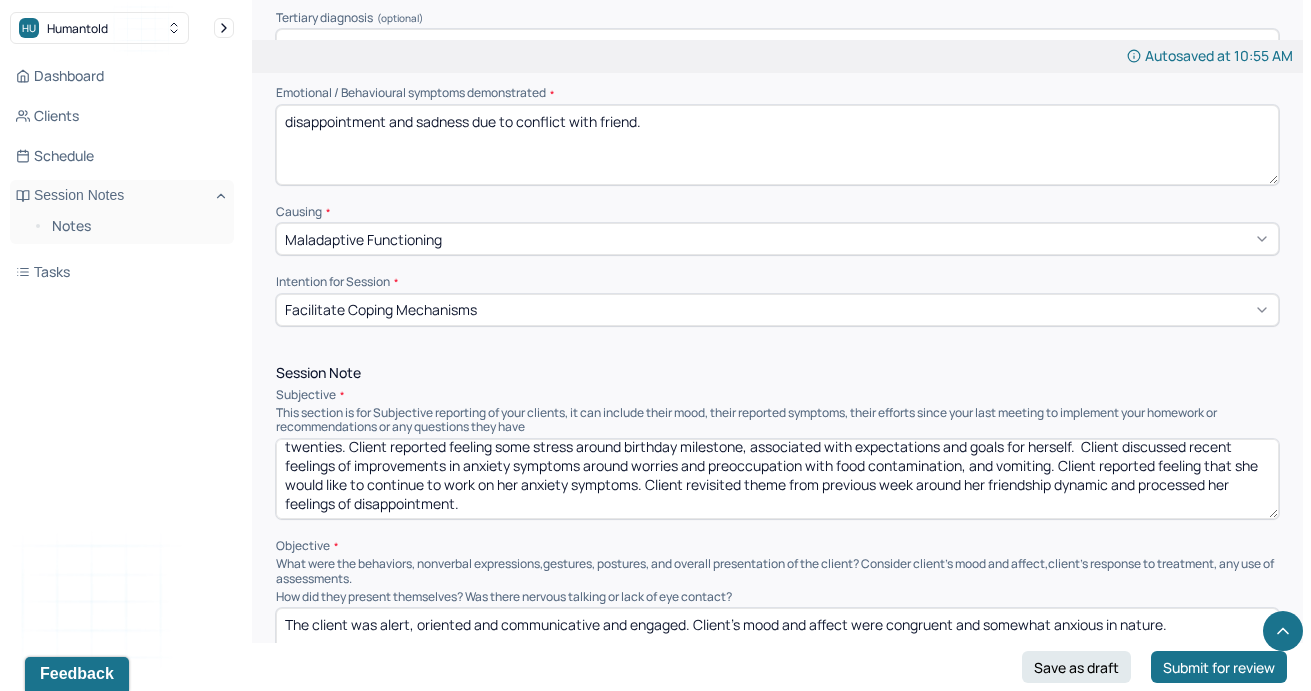 type on "disappointment and sadness due to conflict with friend." 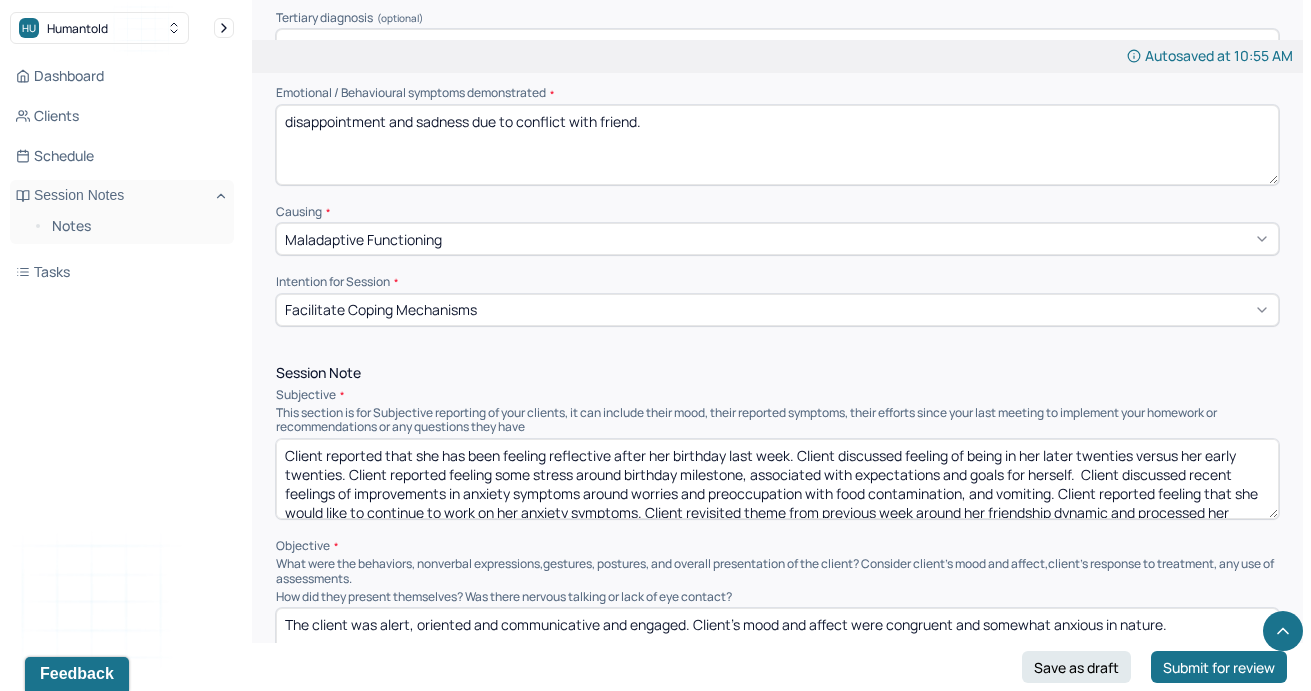 drag, startPoint x: 518, startPoint y: 511, endPoint x: 163, endPoint y: 416, distance: 367.4915 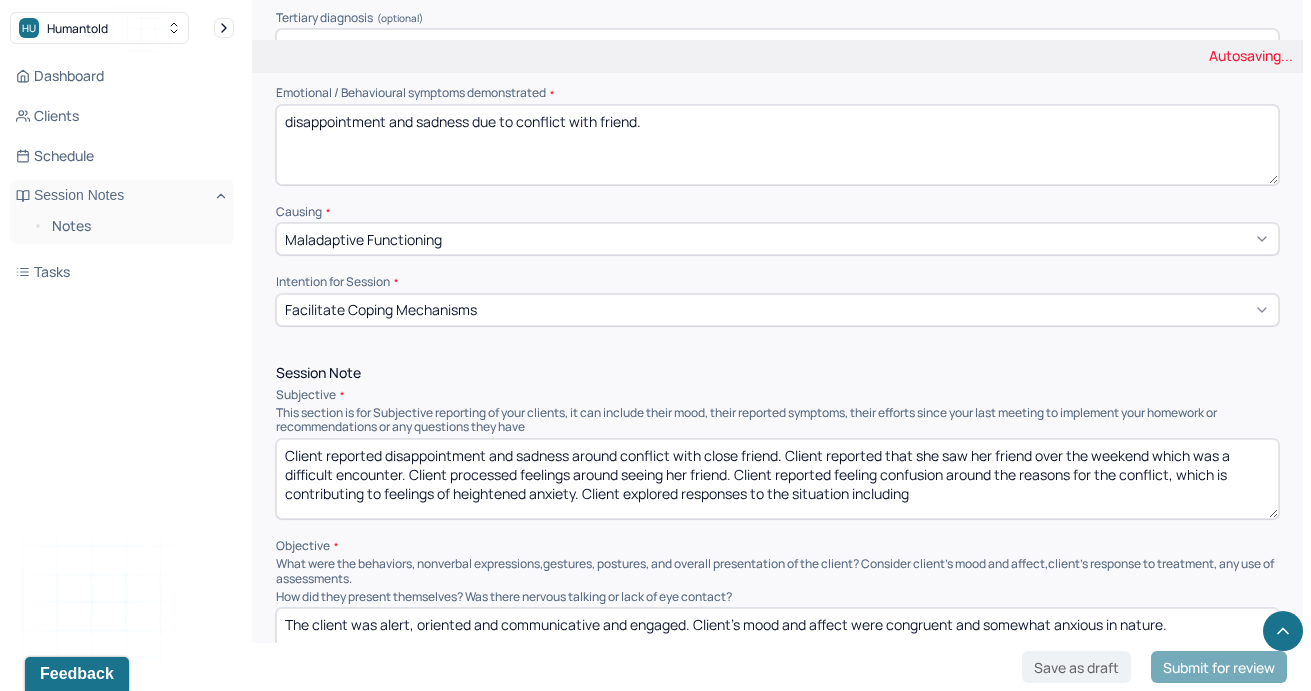 click on "Client reported disappointment and sadness around conflict with close friend. Client reported that she saw her friend over the weekend which was a difficult encounter. Client processed feelings around seeing her friend. Client reported feeling confusion around the reasons for the conflict, which is contributing to feelings of heightened anxiety. Client explored" at bounding box center (777, 479) 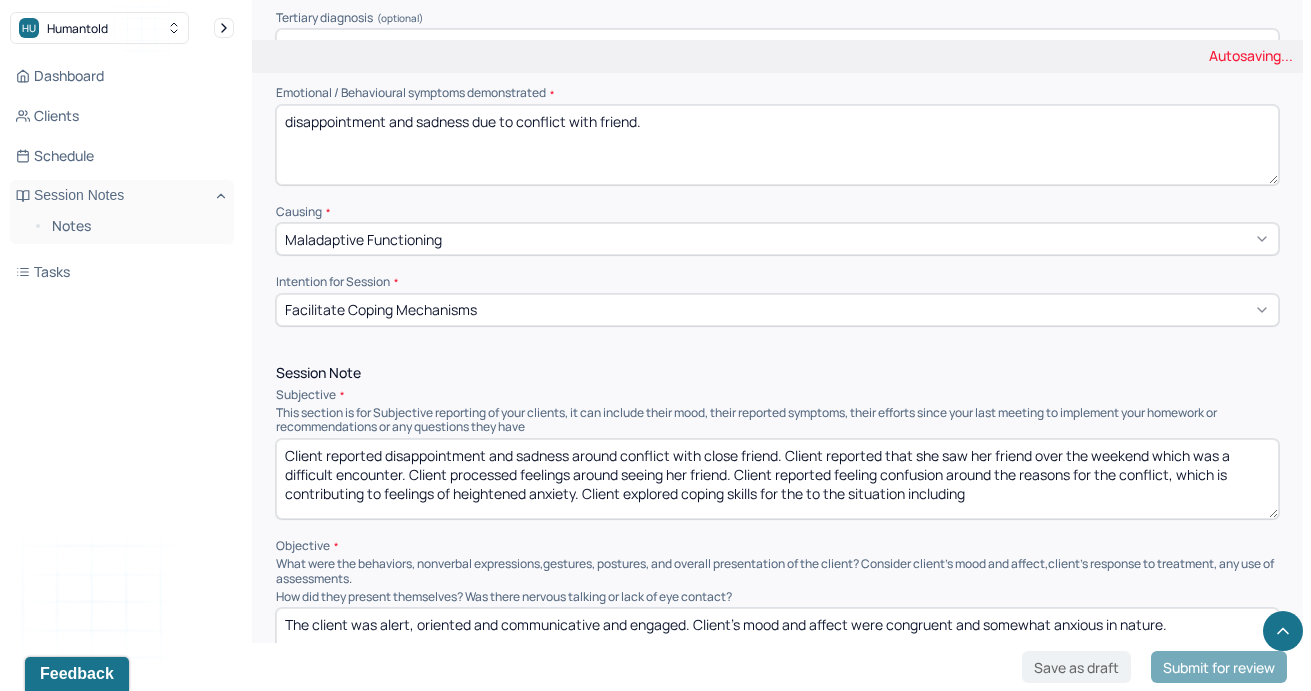 click on "Client reported disappointment and sadness around conflict with close friend. Client reported that she saw her friend over the weekend which was a difficult encounter. Client processed feelings around seeing her friend. Client reported feeling confusion around the reasons for the conflict, which is contributing to feelings of heightened anxiety. Client explored responses to the situation including" at bounding box center (777, 479) 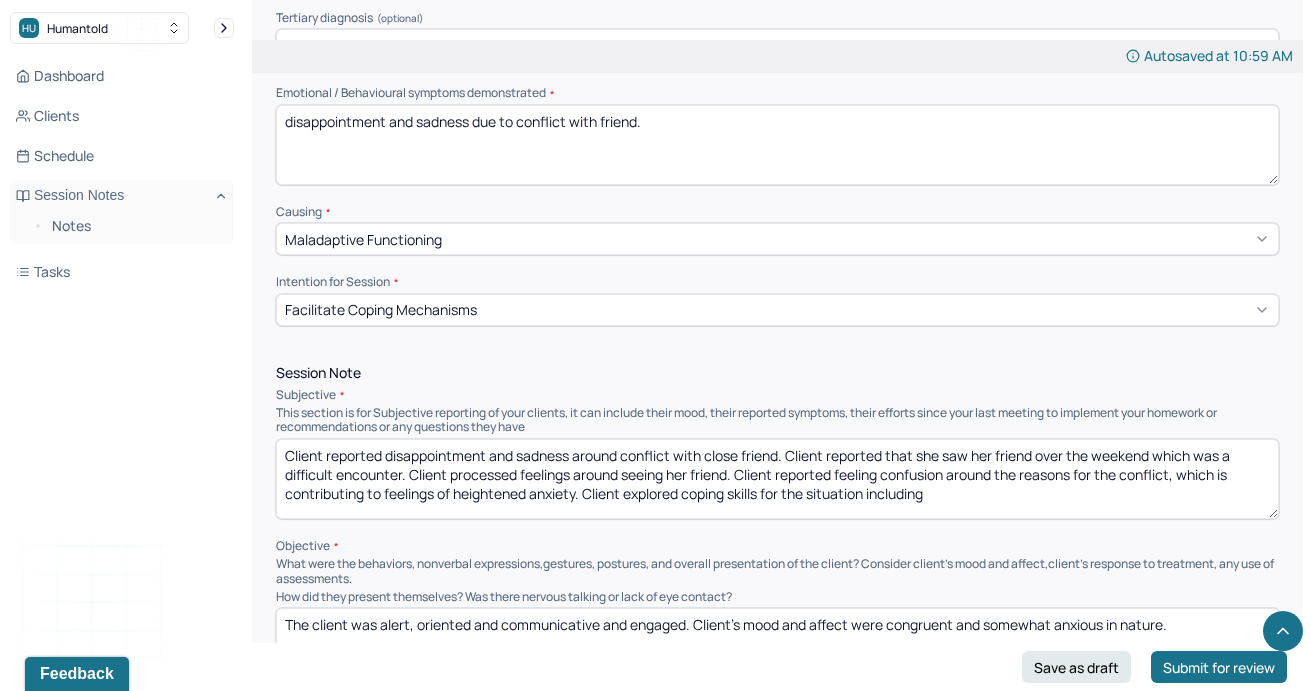 click on "Client reported disappointment and sadness around conflict with close friend. Client reported that she saw her friend over the weekend which was a difficult encounter. Client processed feelings around seeing her friend. Client reported feeling confusion around the reasons for the conflict, which is contributing to feelings of heightened anxiety. Client explored coping skills for the to the situation including" at bounding box center (777, 479) 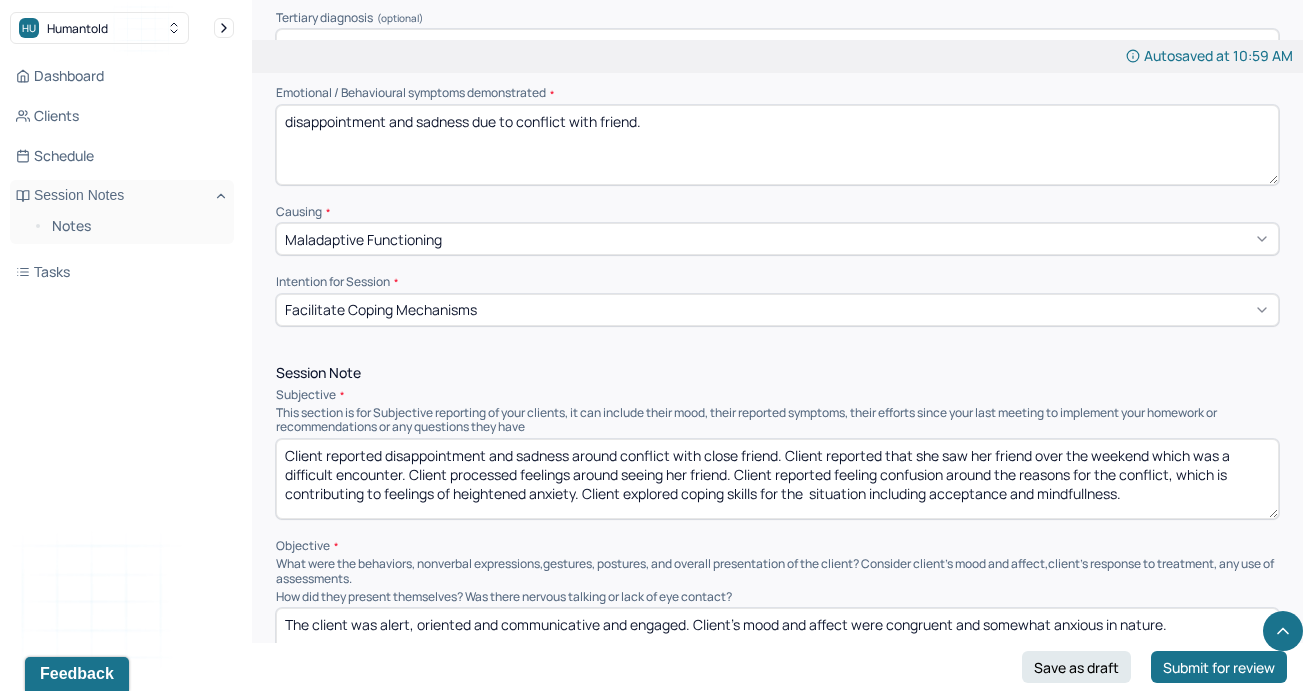 click on "Client reported disappointment and sadness around conflict with close friend. Client reported that she saw her friend over the weekend which was a difficult encounter. Client processed feelings around seeing her friend. Client reported feeling confusion around the reasons for the conflict, which is contributing to feelings of heightened anxiety. Client explored coping skills for the  situation including acceptance and mindfullness." at bounding box center [777, 479] 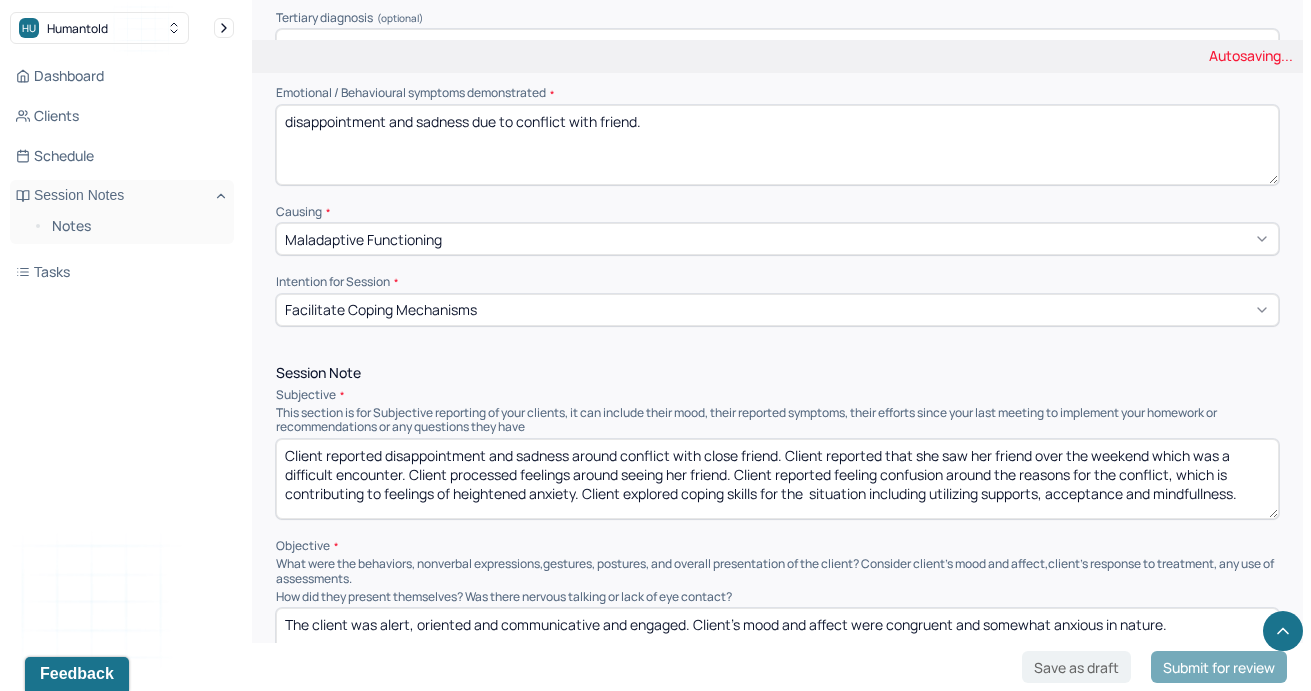 click on "Client reported disappointment and sadness around conflict with close friend. Client reported that she saw her friend over the weekend which was a difficult encounter. Client processed feelings around seeing her friend. Client reported feeling confusion around the reasons for the conflict, which is contributing to feelings of heightened anxiety. Client explored coping skills for the  situation including acceptance and mindfullness." at bounding box center (777, 479) 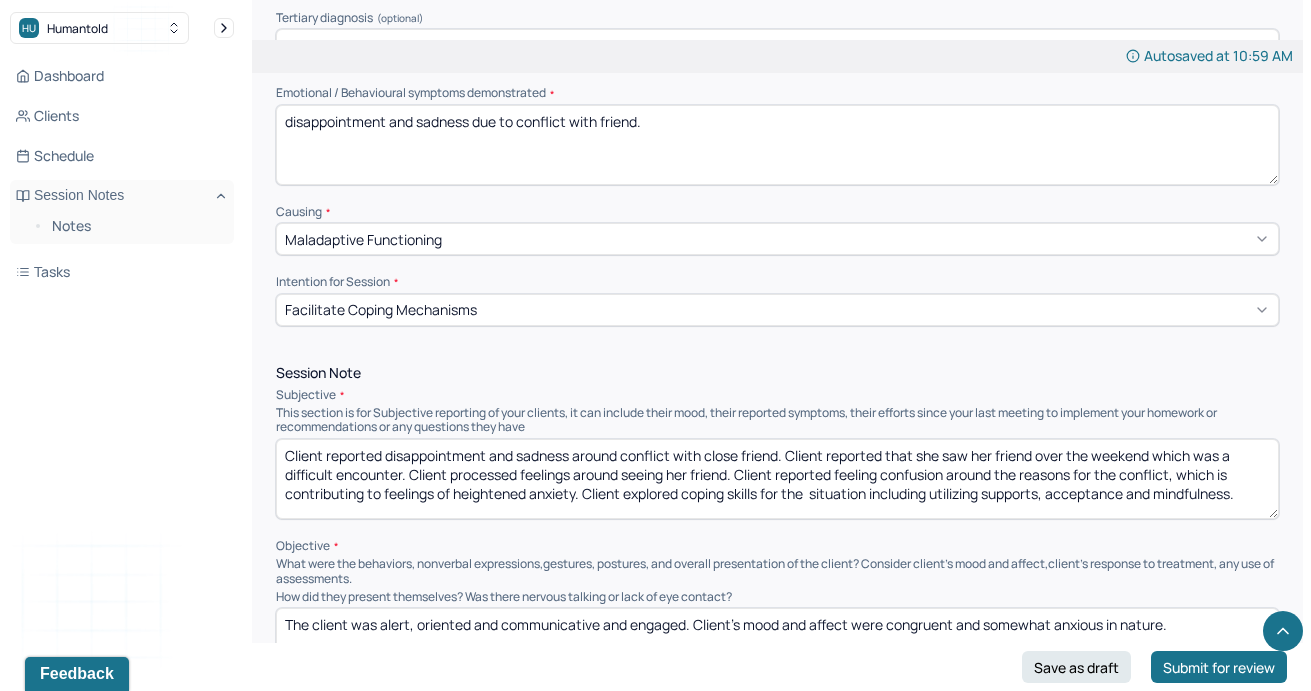 click on "Client reported disappointment and sadness around conflict with close friend. Client reported that she saw her friend over the weekend which was a difficult encounter. Client processed feelings around seeing her friend. Client reported feeling confusion around the reasons for the conflict, which is contributing to feelings of heightened anxiety. Client explored coping skills for the  situation including utilizing supports, acceptance and mindfullness." at bounding box center [777, 479] 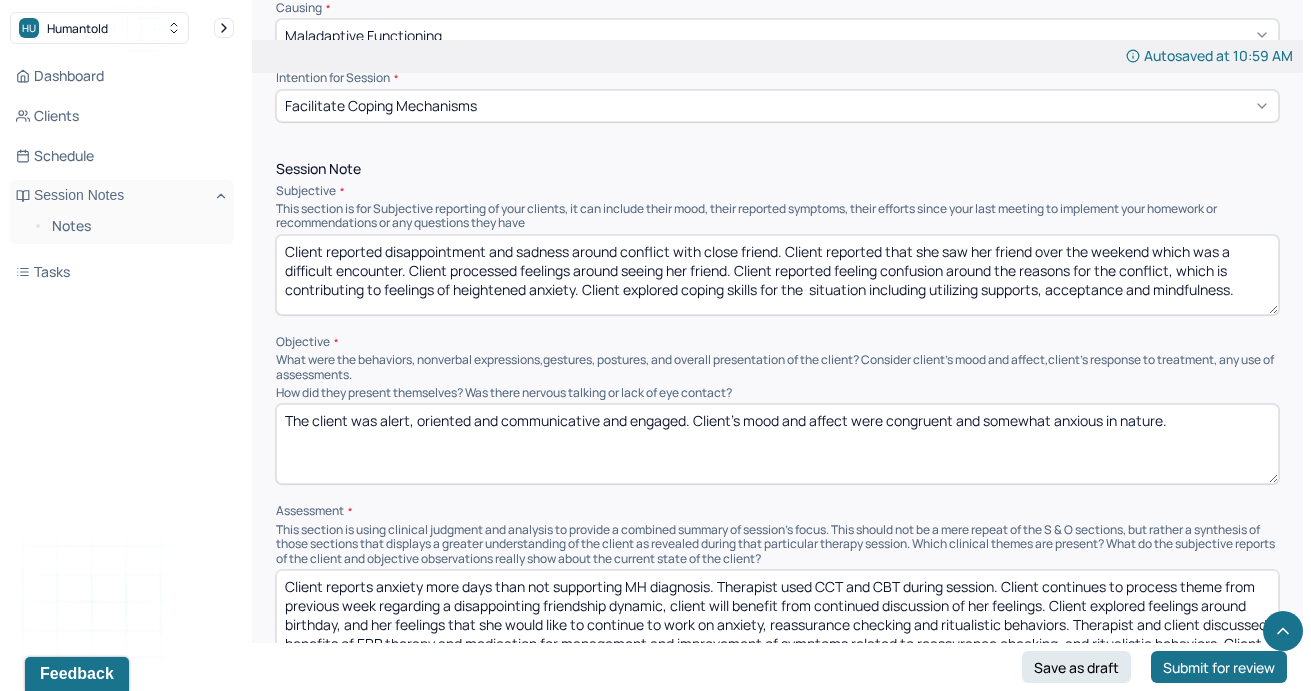 scroll, scrollTop: 1087, scrollLeft: 0, axis: vertical 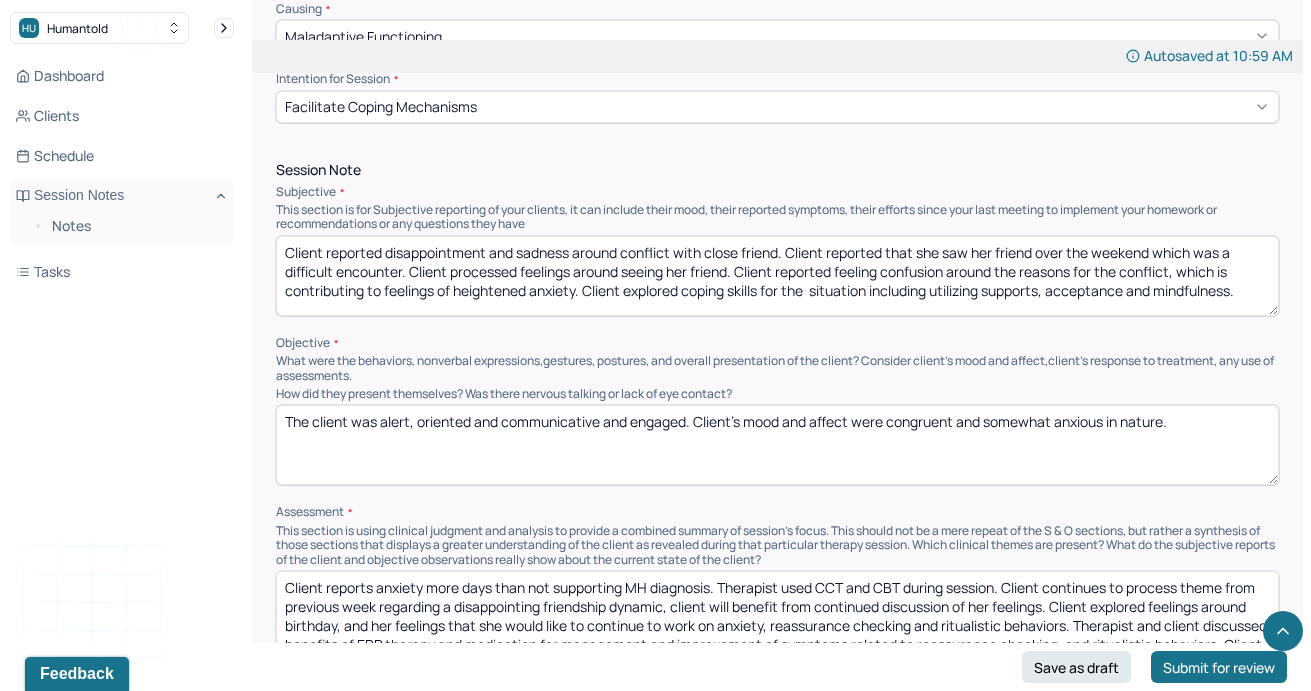 type on "Client reported disappointment and sadness around conflict with close friend. Client reported that she saw her friend over the weekend which was a difficult encounter. Client processed feelings around seeing her friend. Client reported feeling confusion around the reasons for the conflict, which is contributing to feelings of heightened anxiety. Client explored coping skills for the  situation including utilizing supports, acceptance and mindfulness." 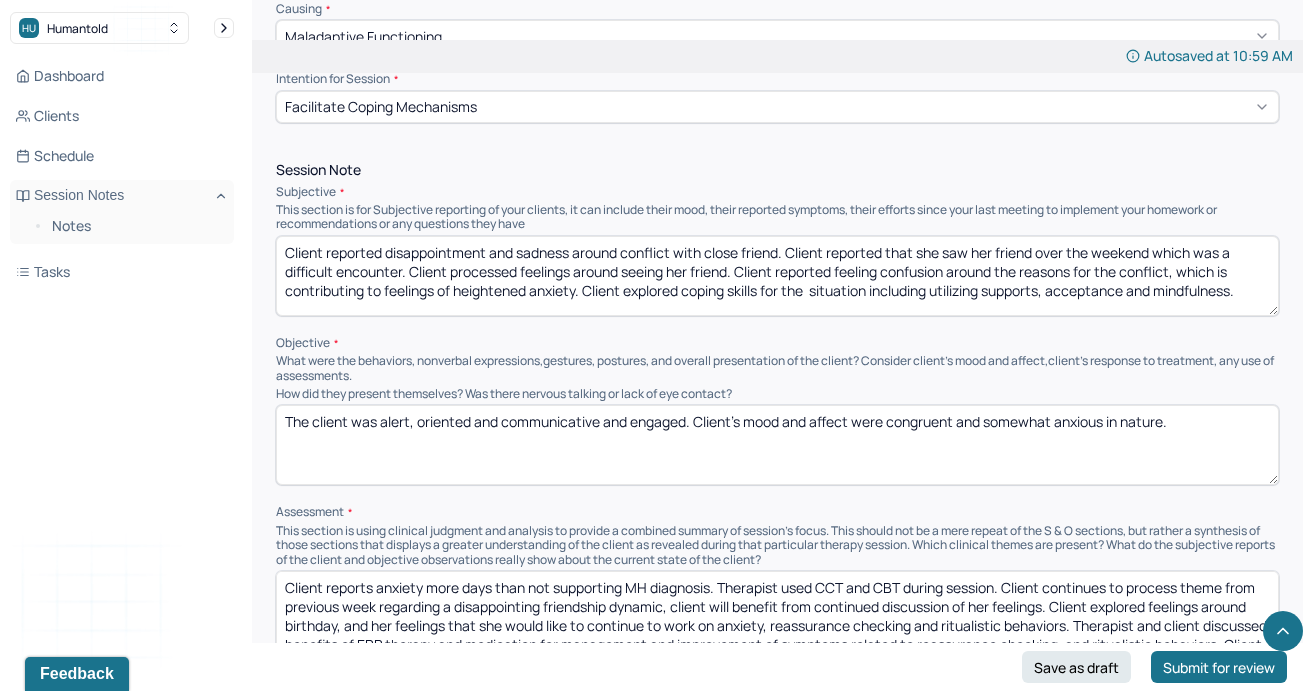 click on "The client was alert, oriented and communicative and engaged. Client’s mood and affect were congruent and somewhat anxious in nature." at bounding box center [777, 445] 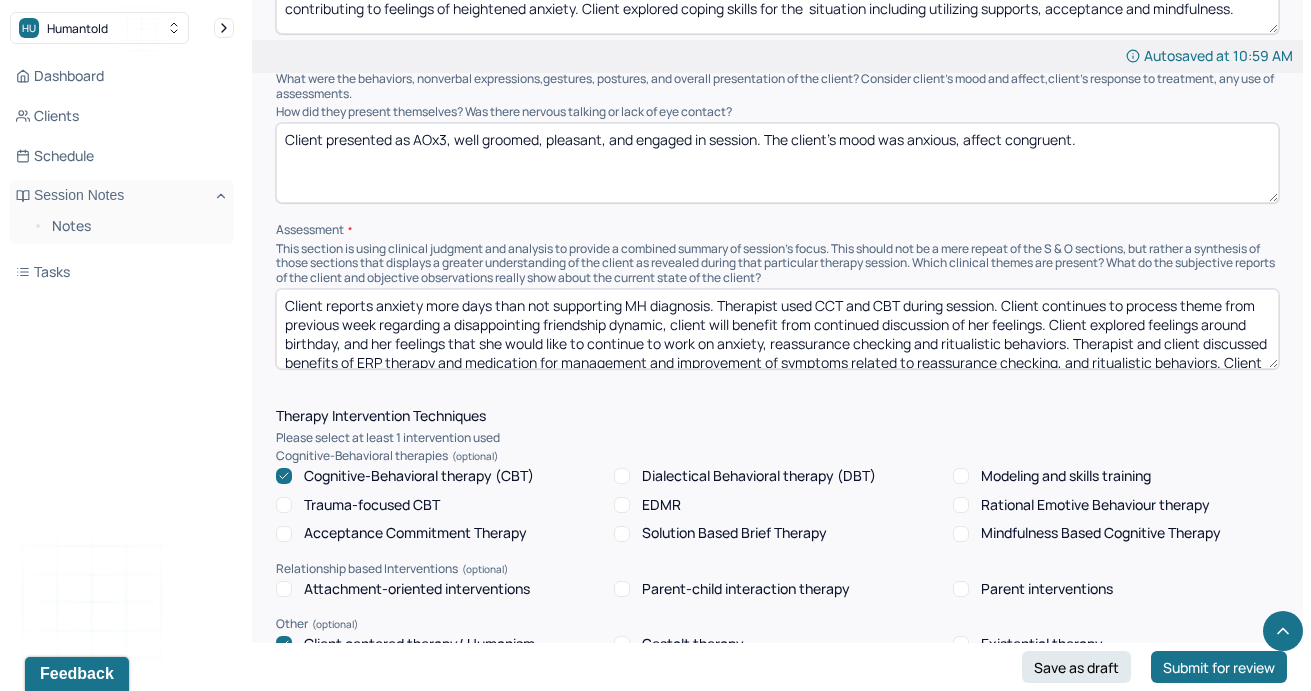 scroll, scrollTop: 1370, scrollLeft: 0, axis: vertical 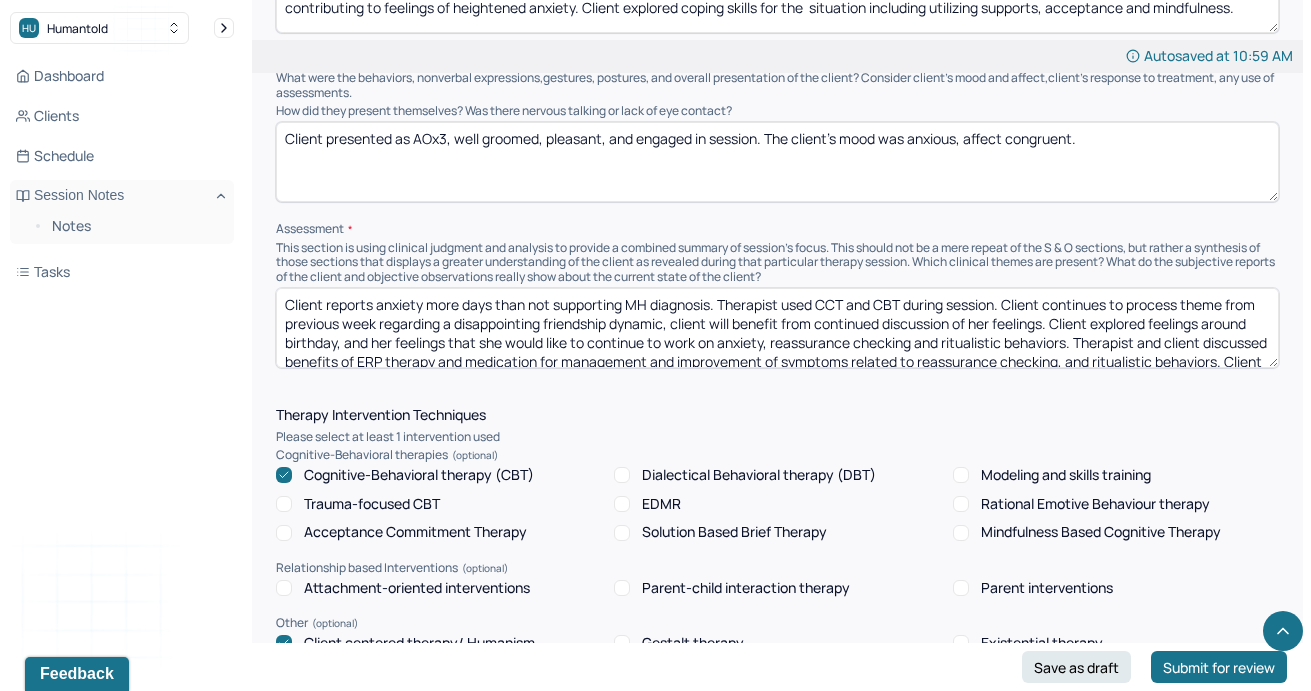 type on "Client presented as AOx3, well groomed, pleasant, and engaged in session. The client’s mood was anxious, affect congruent." 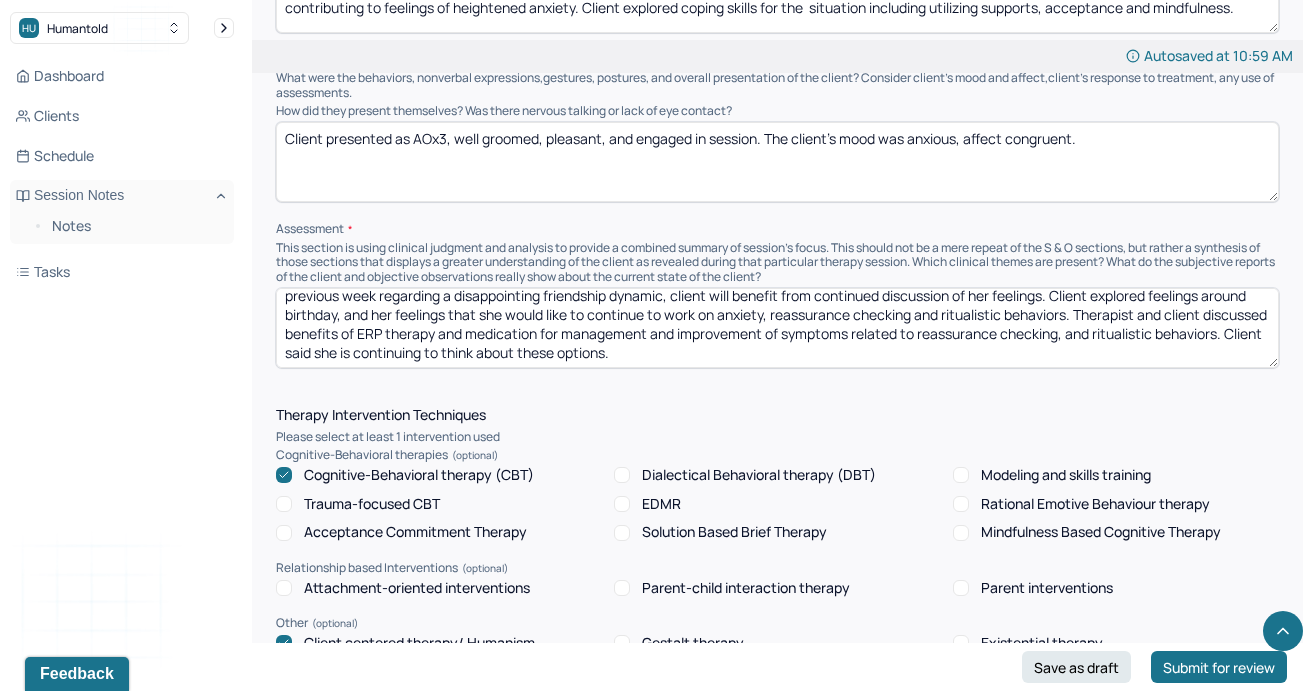 drag, startPoint x: 1004, startPoint y: 315, endPoint x: 1054, endPoint y: 383, distance: 84.40379 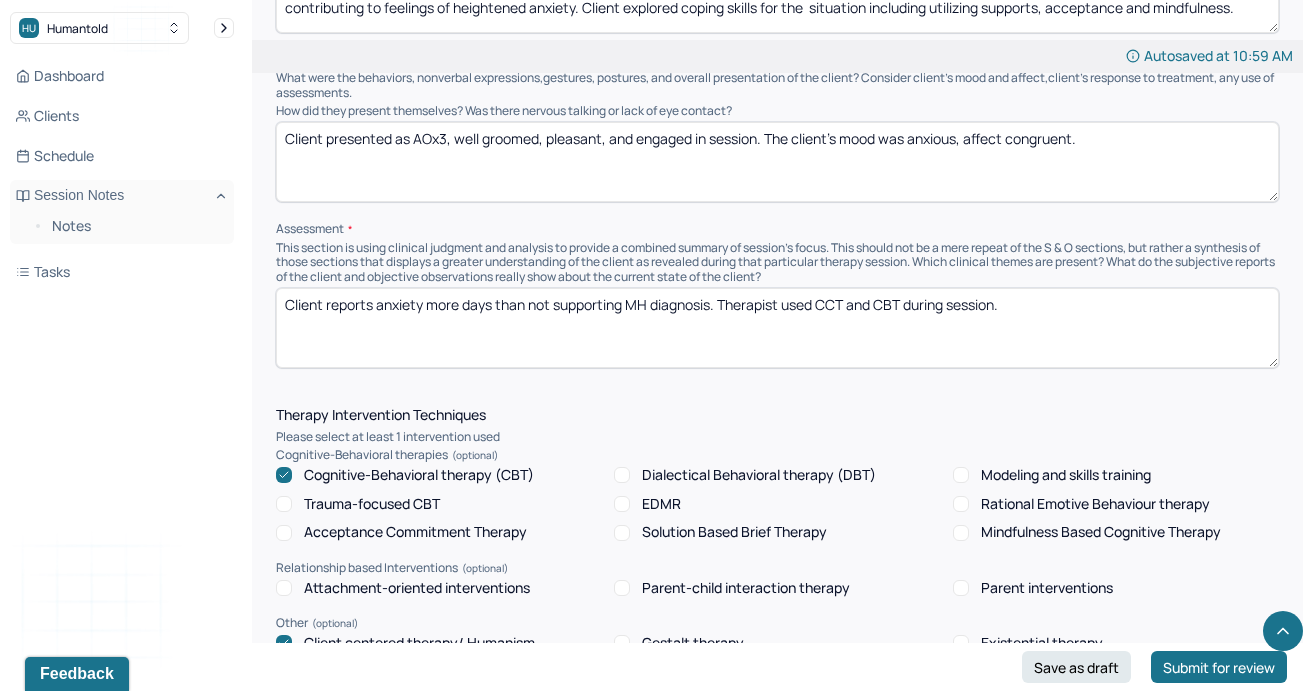 scroll, scrollTop: 0, scrollLeft: 0, axis: both 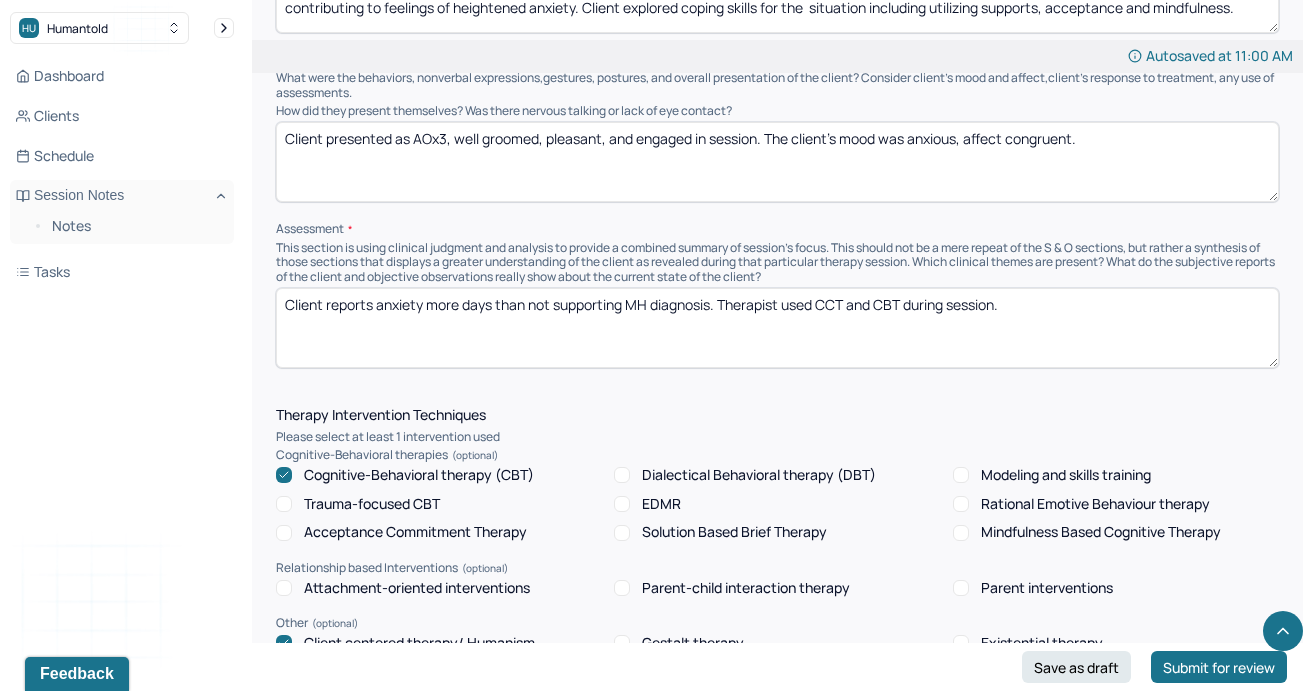 drag, startPoint x: 1013, startPoint y: 306, endPoint x: 822, endPoint y: 314, distance: 191.16747 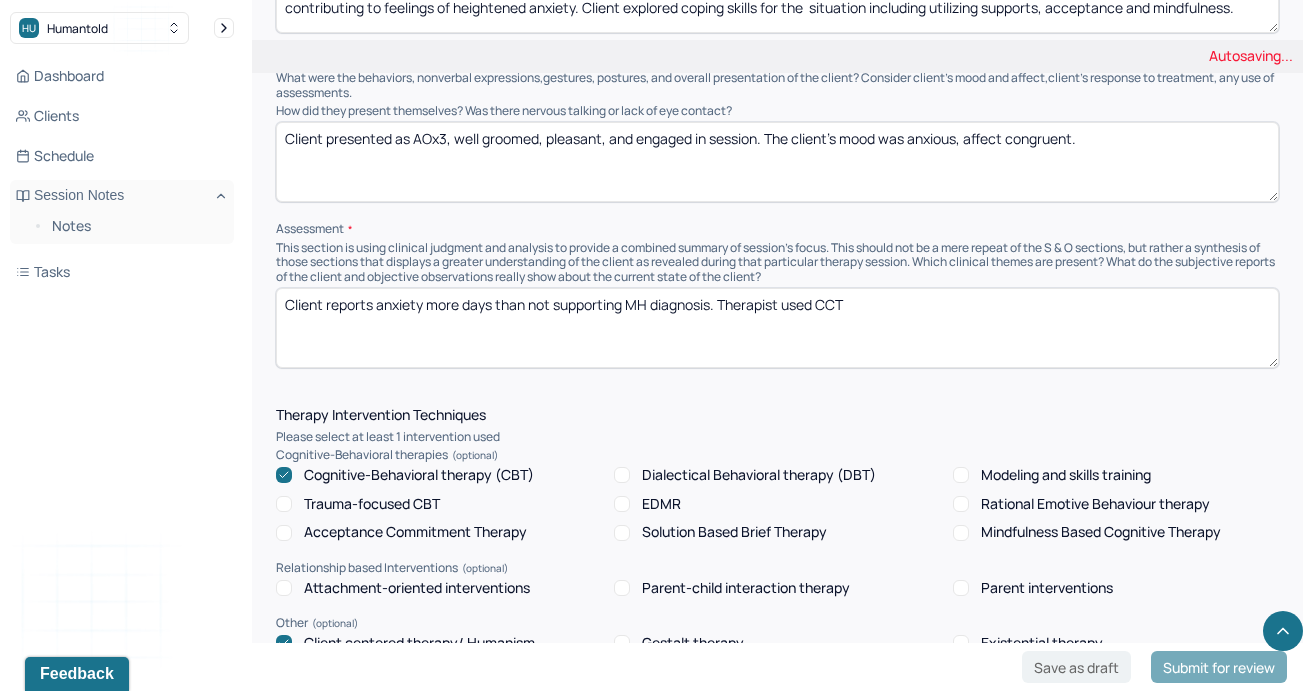 click on "Client reports anxiety more days than not supporting MH diagnosis. Therapist used CCT and CBT during session." at bounding box center [777, 328] 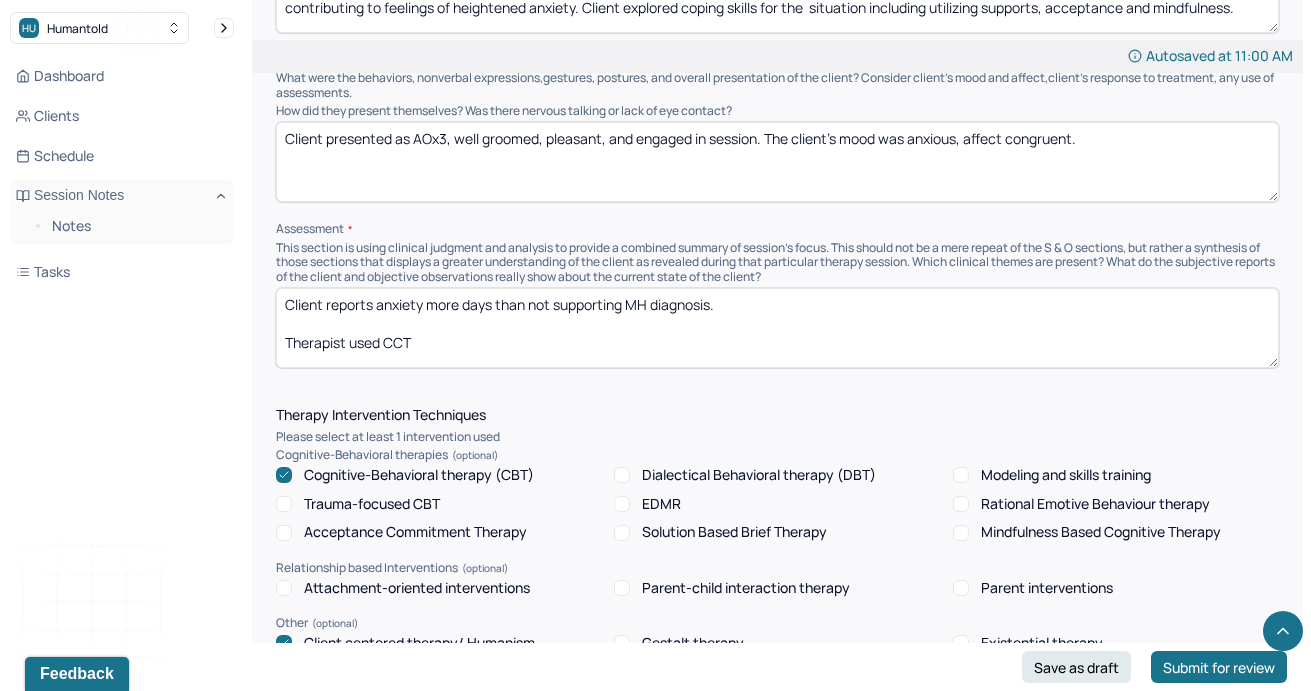 click on "Client reports anxiety more days than not supporting MH diagnosis. Therapist used CCT" at bounding box center (777, 328) 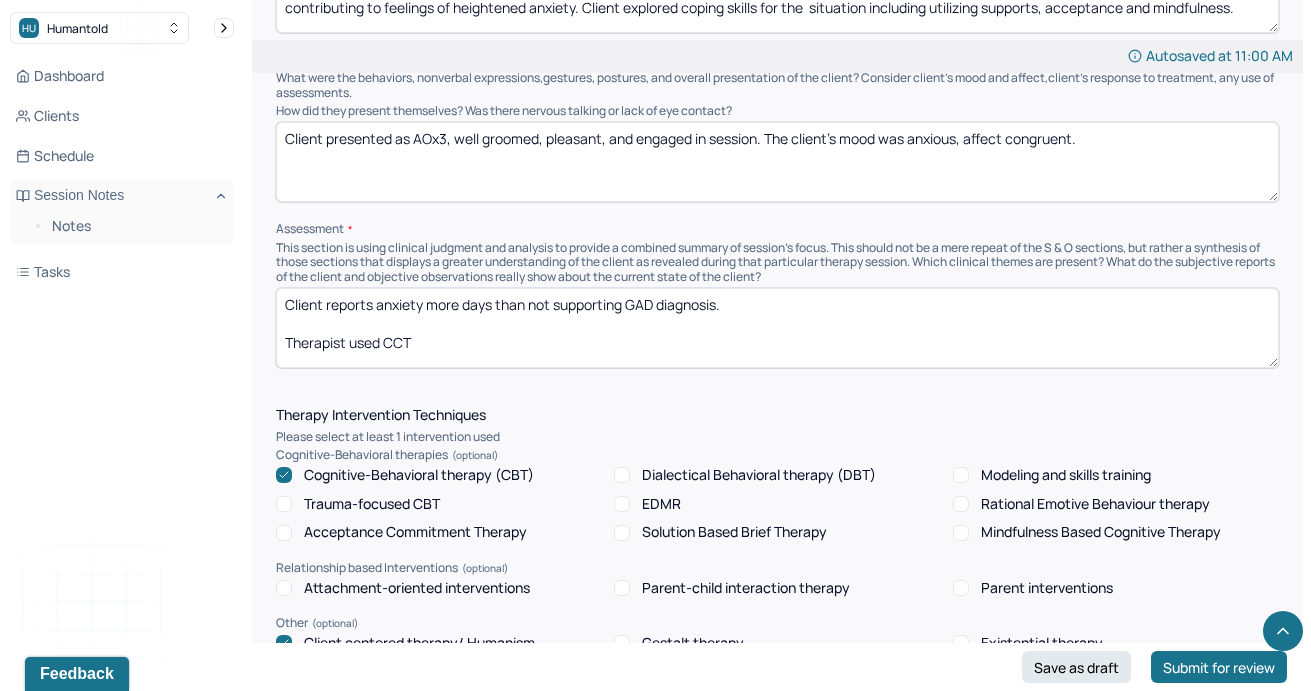 click on "Client reports anxiety more days than not supporting MH diagnosis. Therapist used CCT" at bounding box center [777, 328] 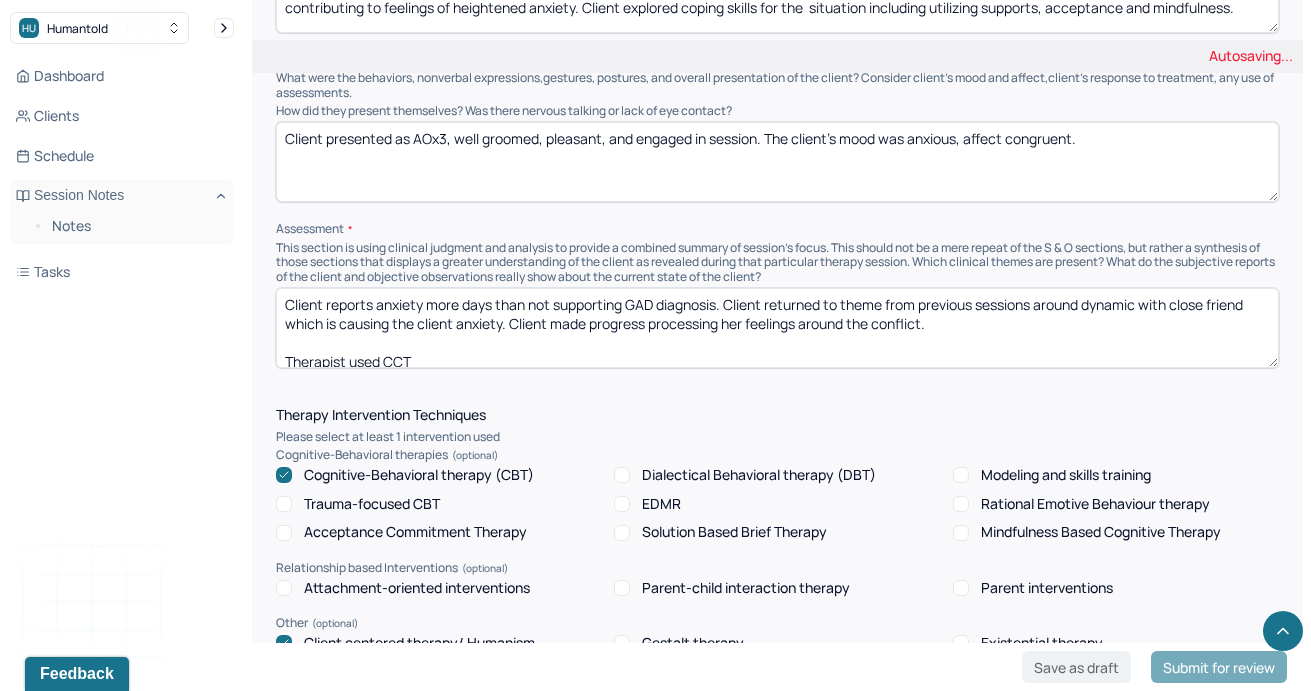 scroll, scrollTop: 9, scrollLeft: 0, axis: vertical 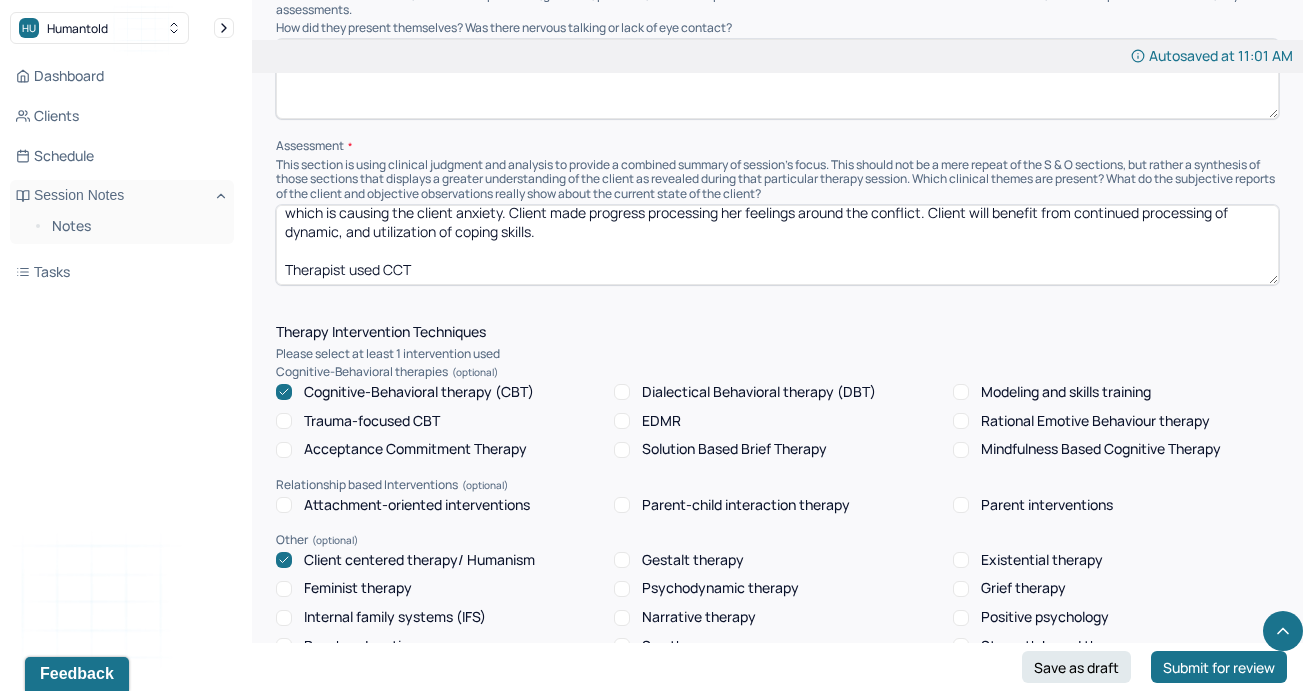 click on "Client reports anxiety more days than not supporting GAD diagnosis. Client returned to theme from previous sessions around dynamic with close friend which is causing the client anxiety. Client made progress processing her feelings around the conflict. Client will benefit from continued processing of dynamic, and utilization of coping skills.
Therapist used CCT" at bounding box center [777, 245] 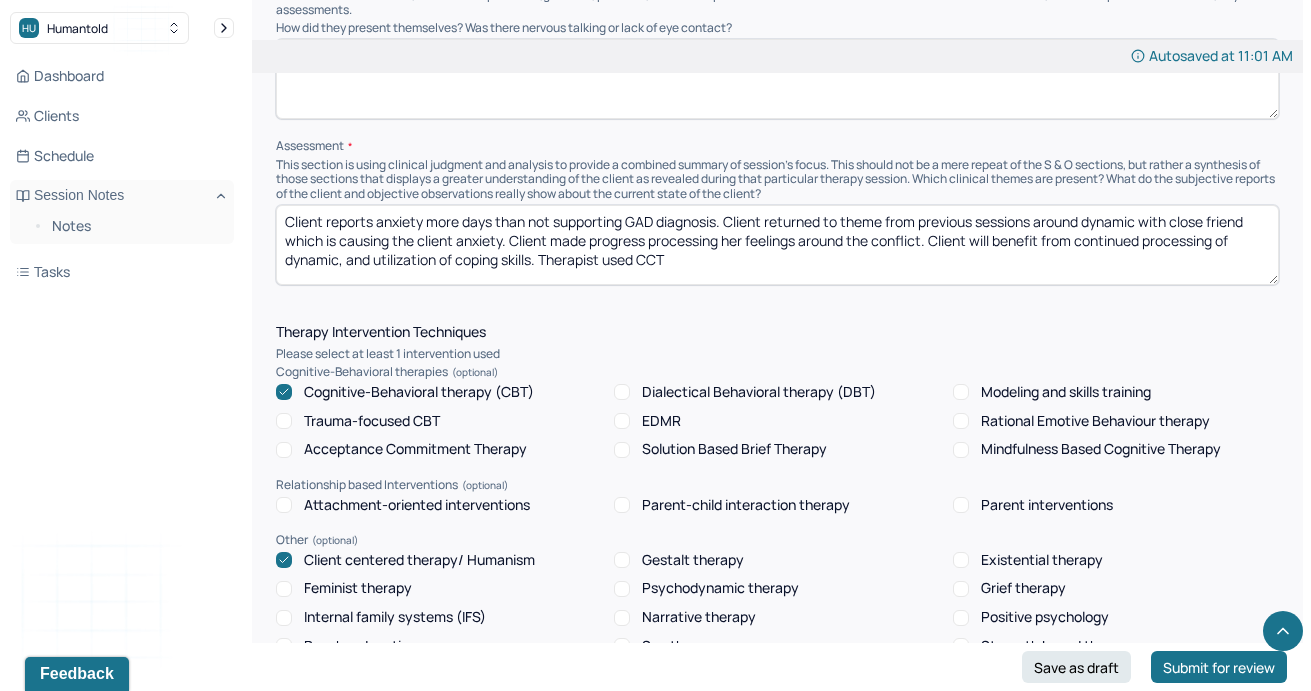 scroll, scrollTop: 0, scrollLeft: 0, axis: both 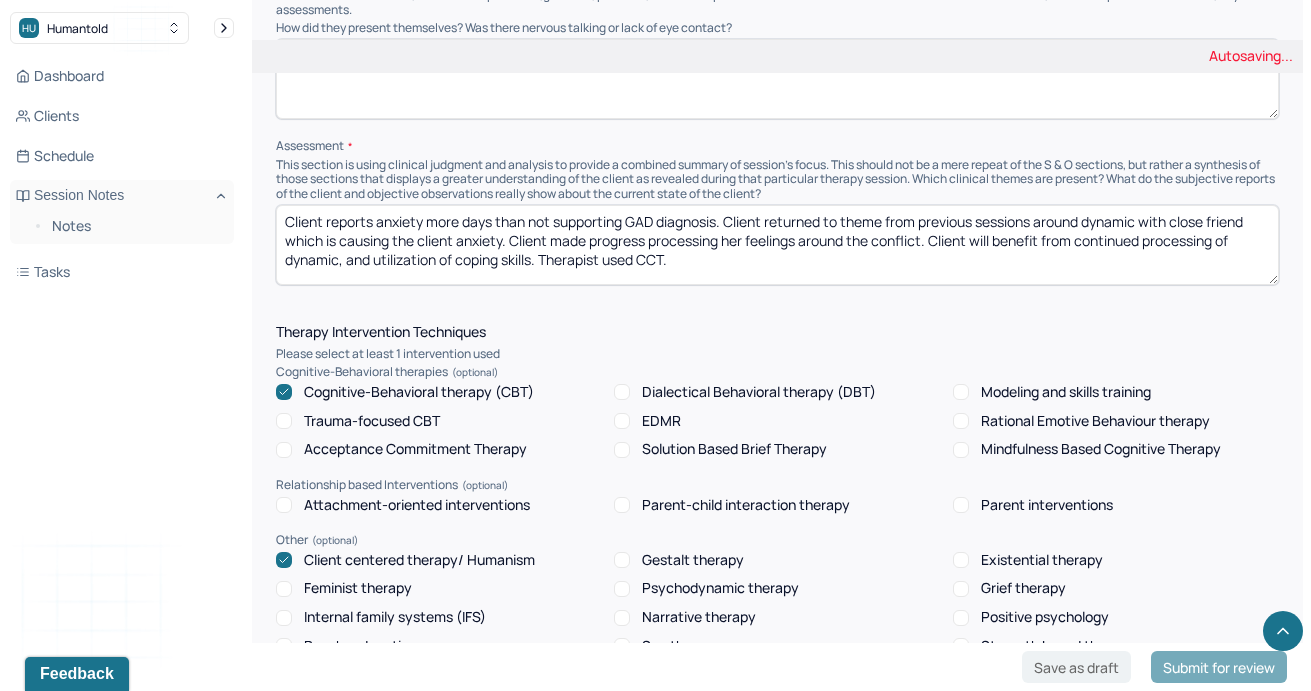type on "Client reports anxiety more days than not supporting GAD diagnosis. Client returned to theme from previous sessions around dynamic with close friend which is causing the client anxiety. Client made progress processing her feelings around the conflict. Client will benefit from continued processing of dynamic, and utilization of coping skills. Therapist used CCT." 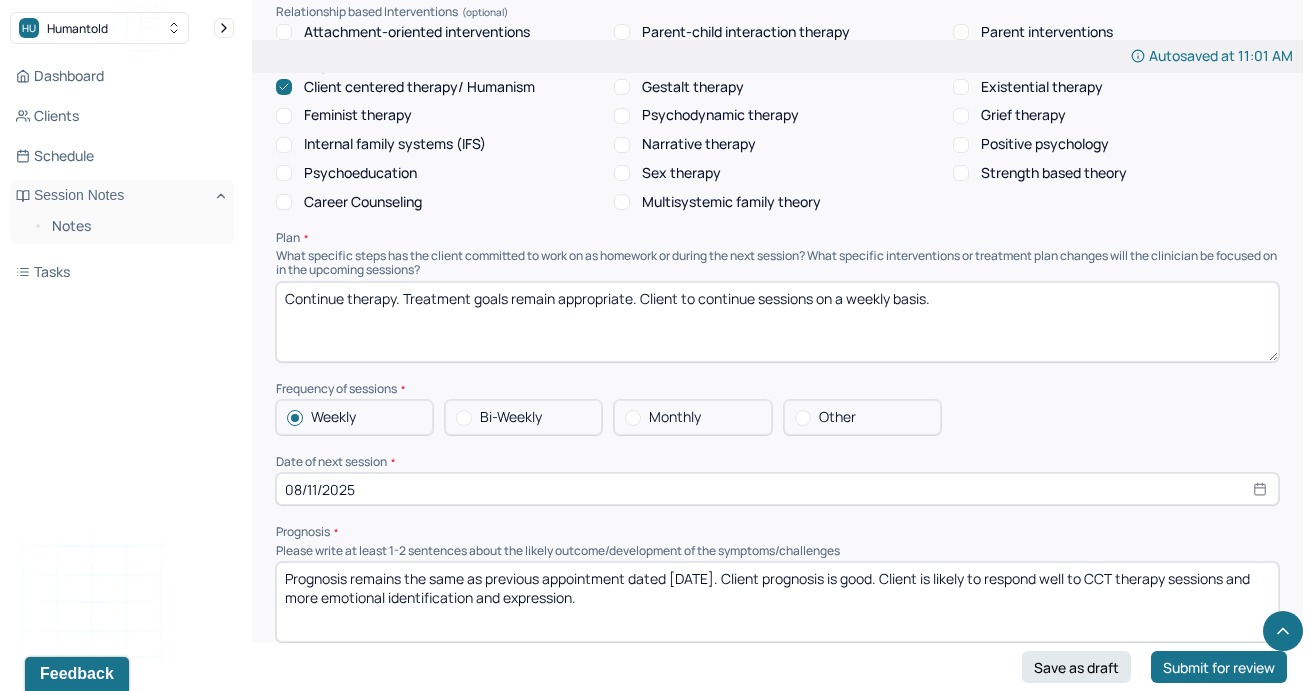 scroll, scrollTop: 1931, scrollLeft: 0, axis: vertical 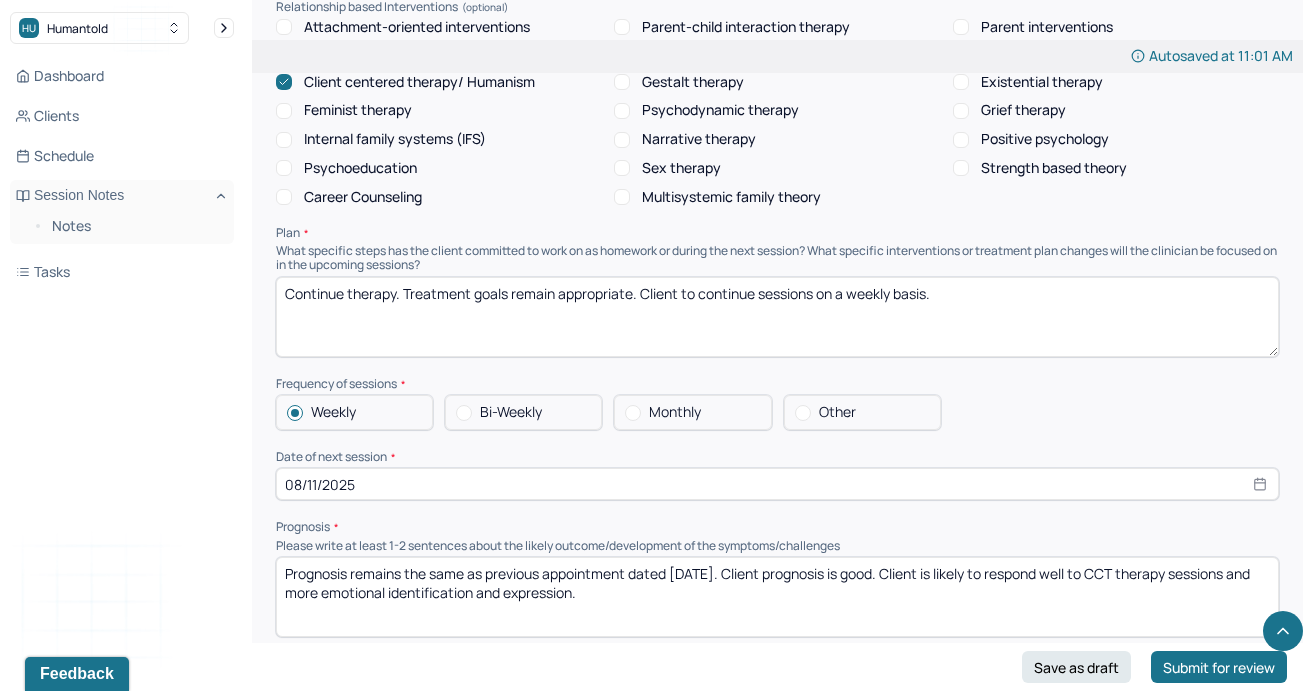 click on "Continue therapy. Treatment goals remain appropriate. Client to continue sessions on a weekly basis." at bounding box center [777, 317] 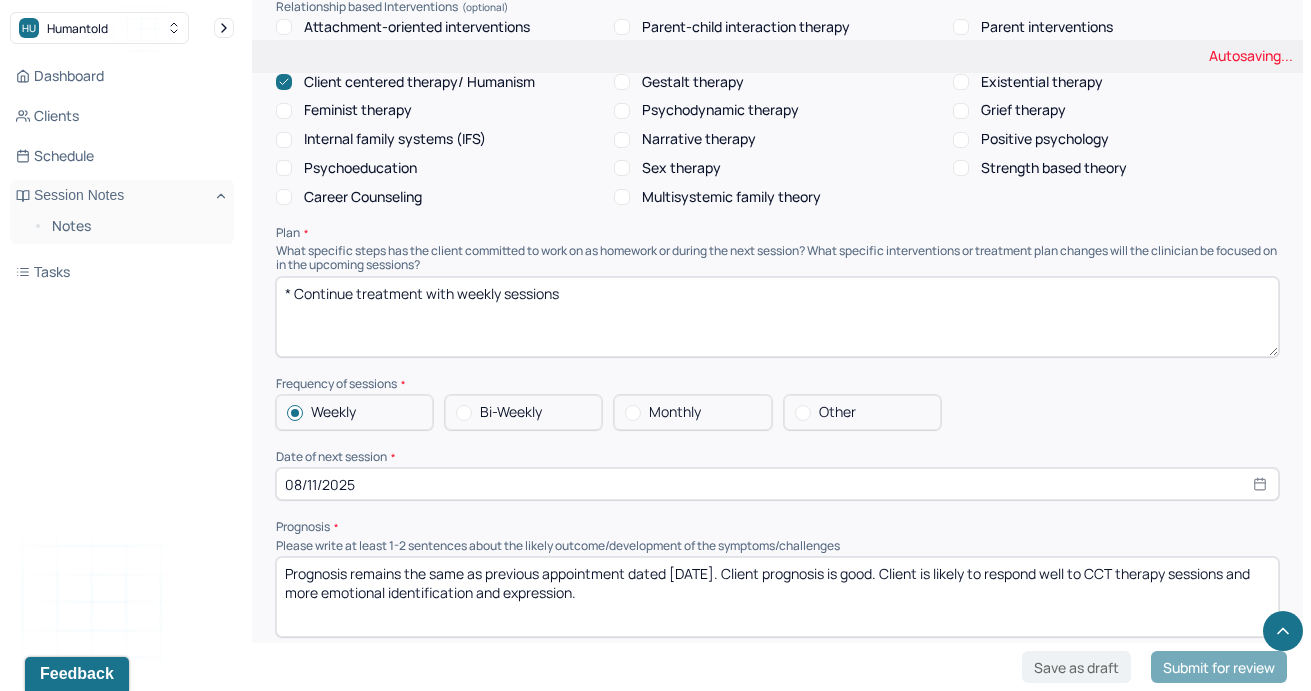 click on "Continue therapy. Treatment goals remain appropriate. Client to continue sessions on a weekly basis." at bounding box center [777, 317] 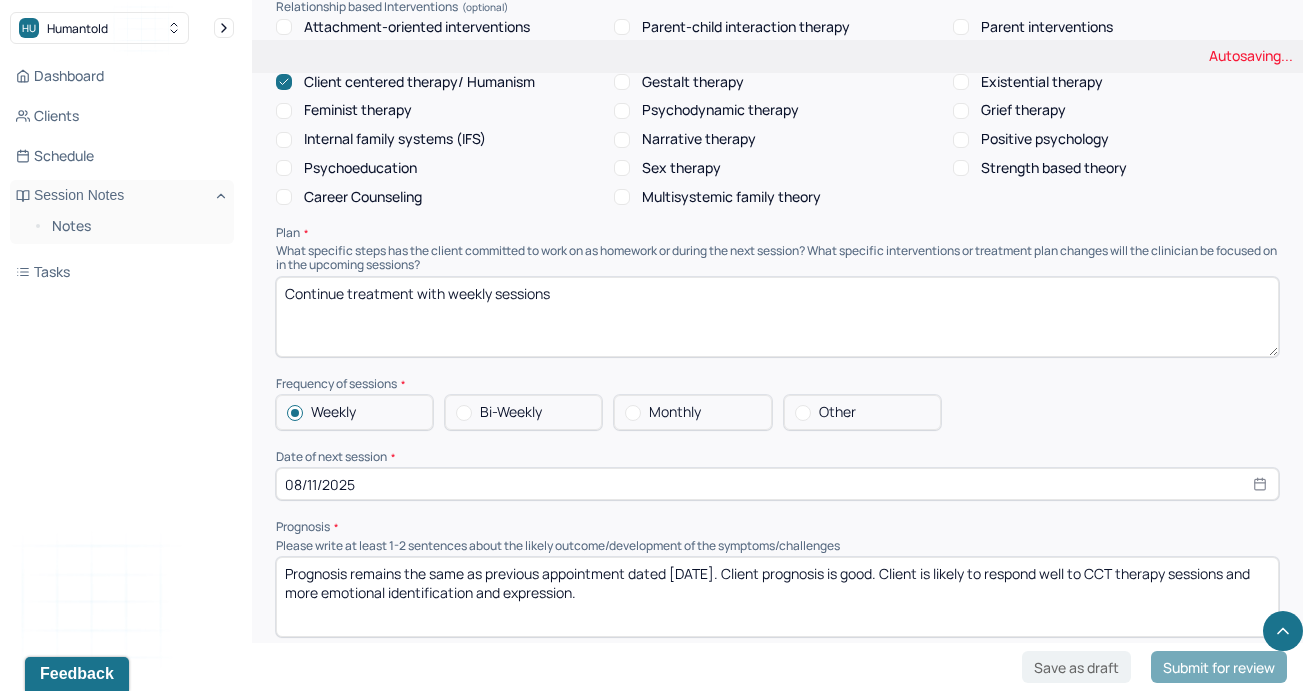 click on "* Continue treatment with weekly sessions" at bounding box center (777, 317) 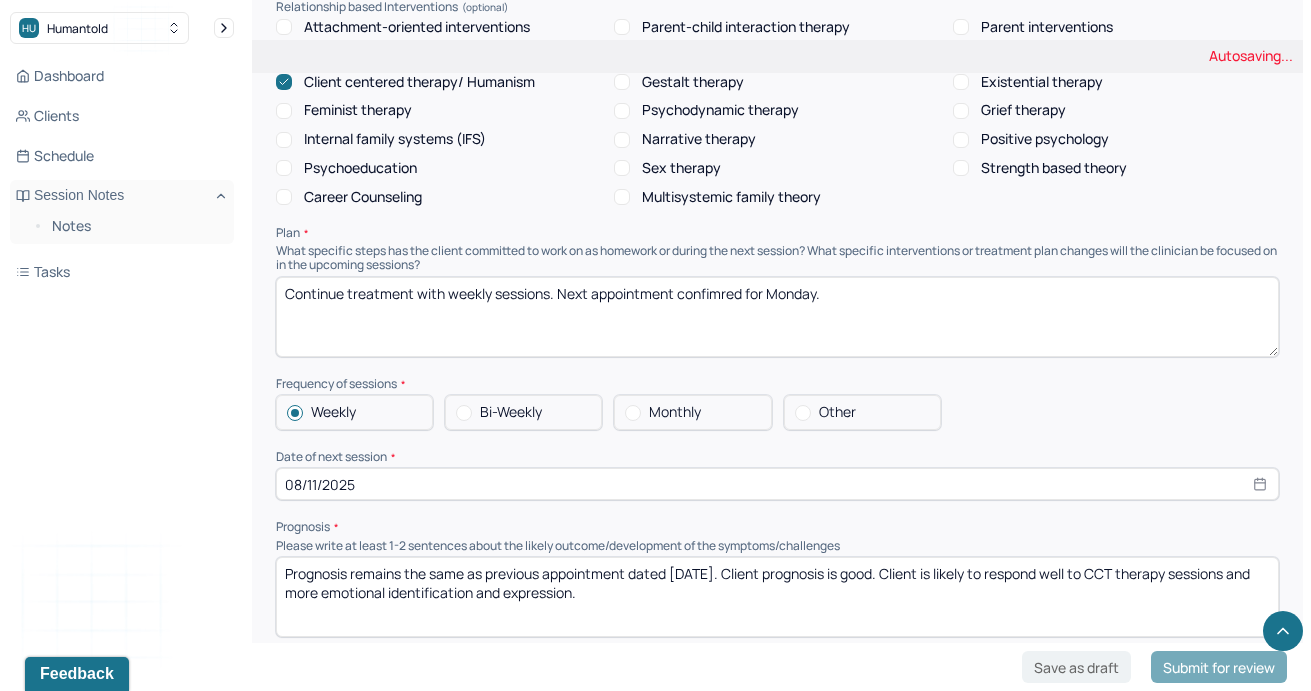 click on "Continue treatment with weekly sessions" at bounding box center [777, 317] 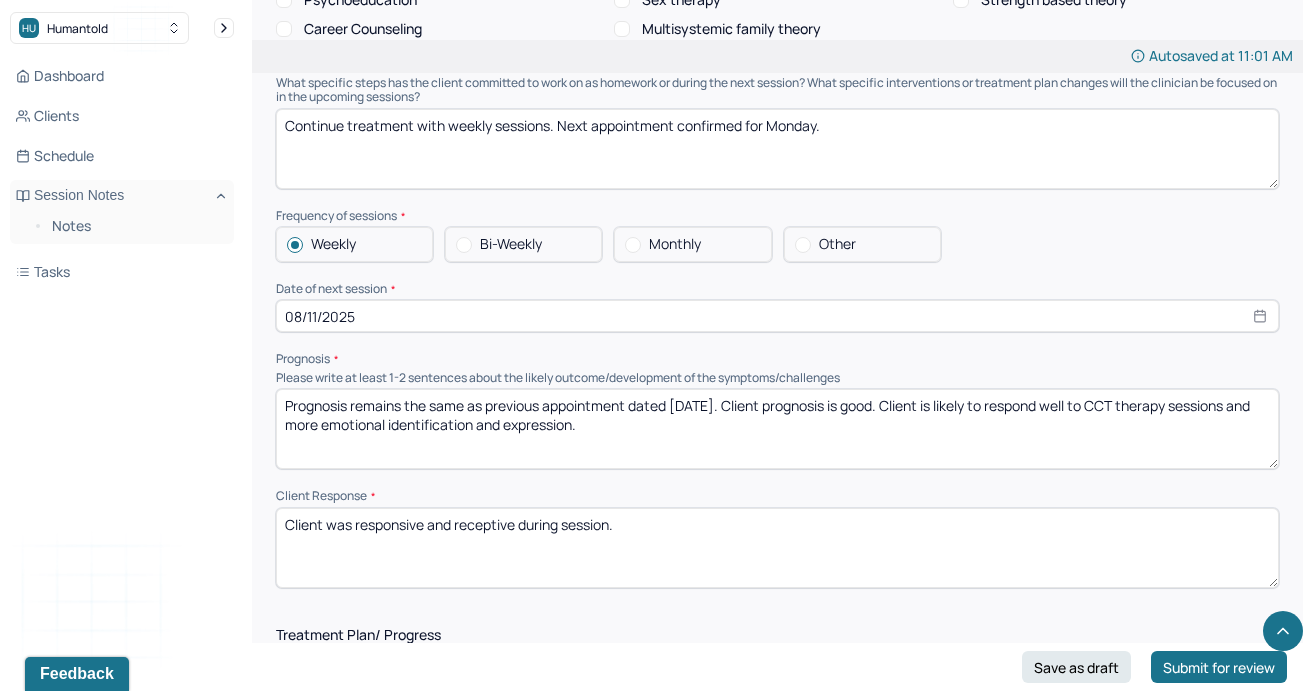 scroll, scrollTop: 2101, scrollLeft: 0, axis: vertical 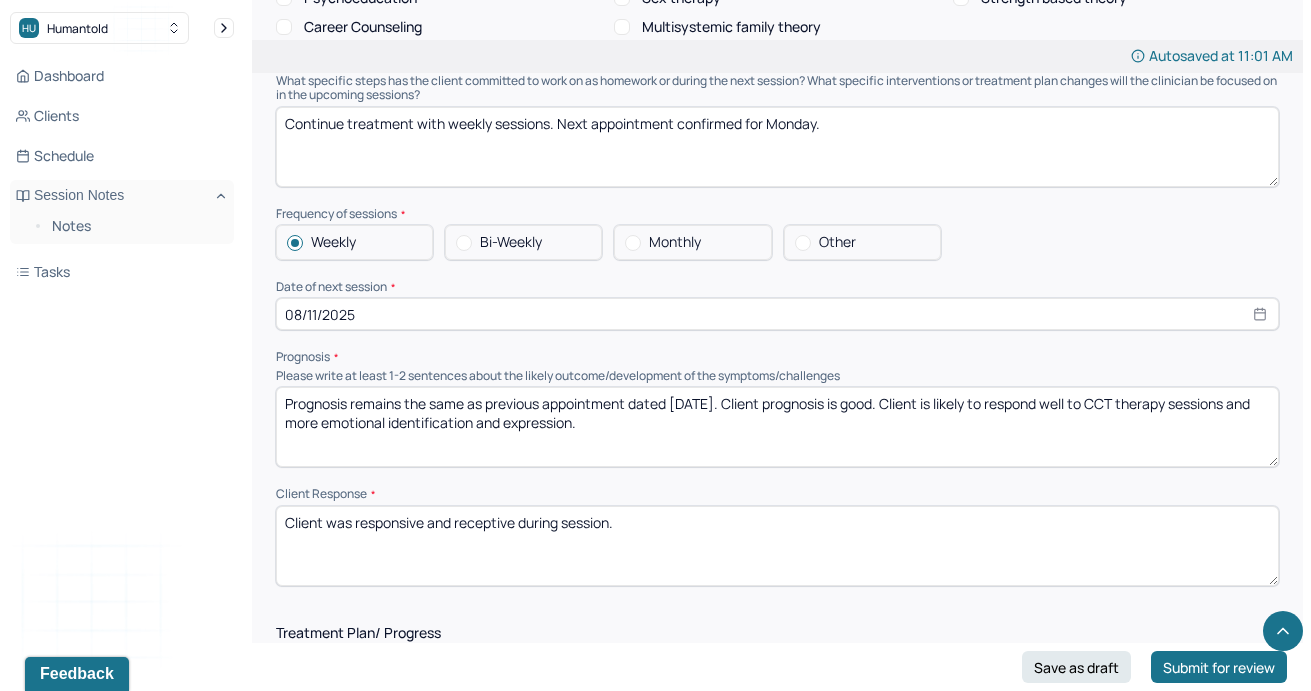 type on "Continue treatment with weekly sessions. Next appointment confirmed for Monday." 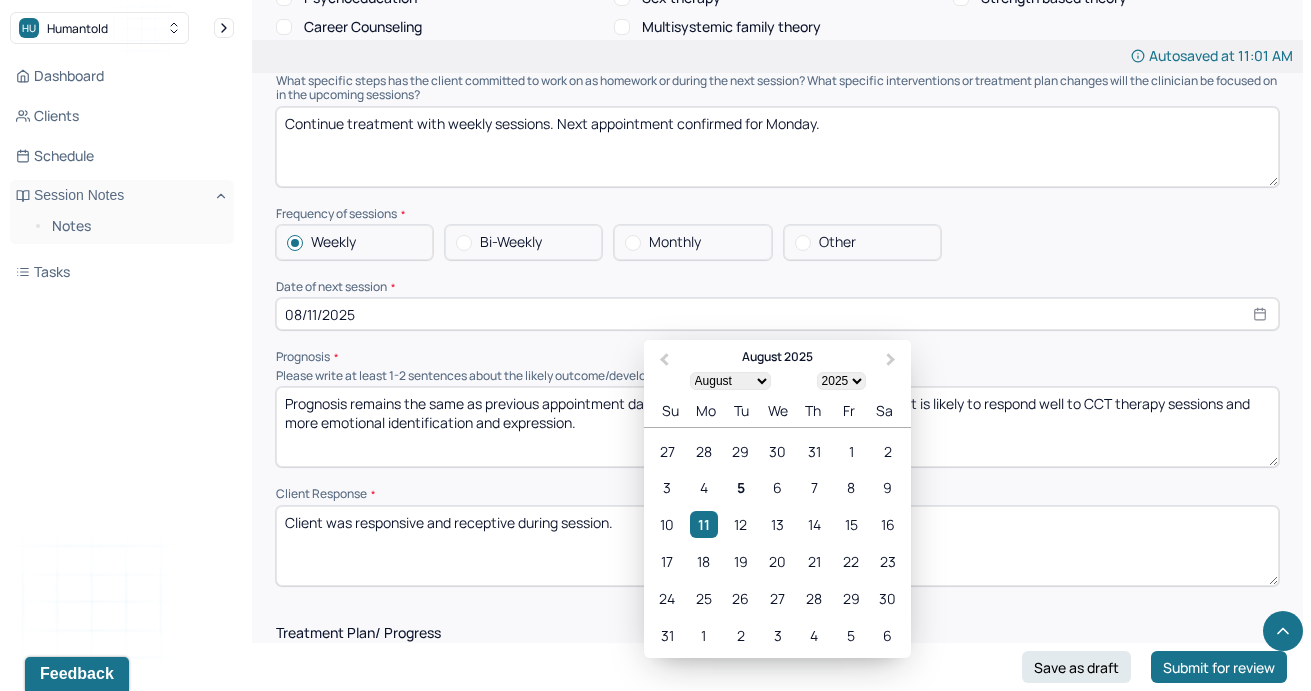 click on "08/11/2025" at bounding box center (777, 314) 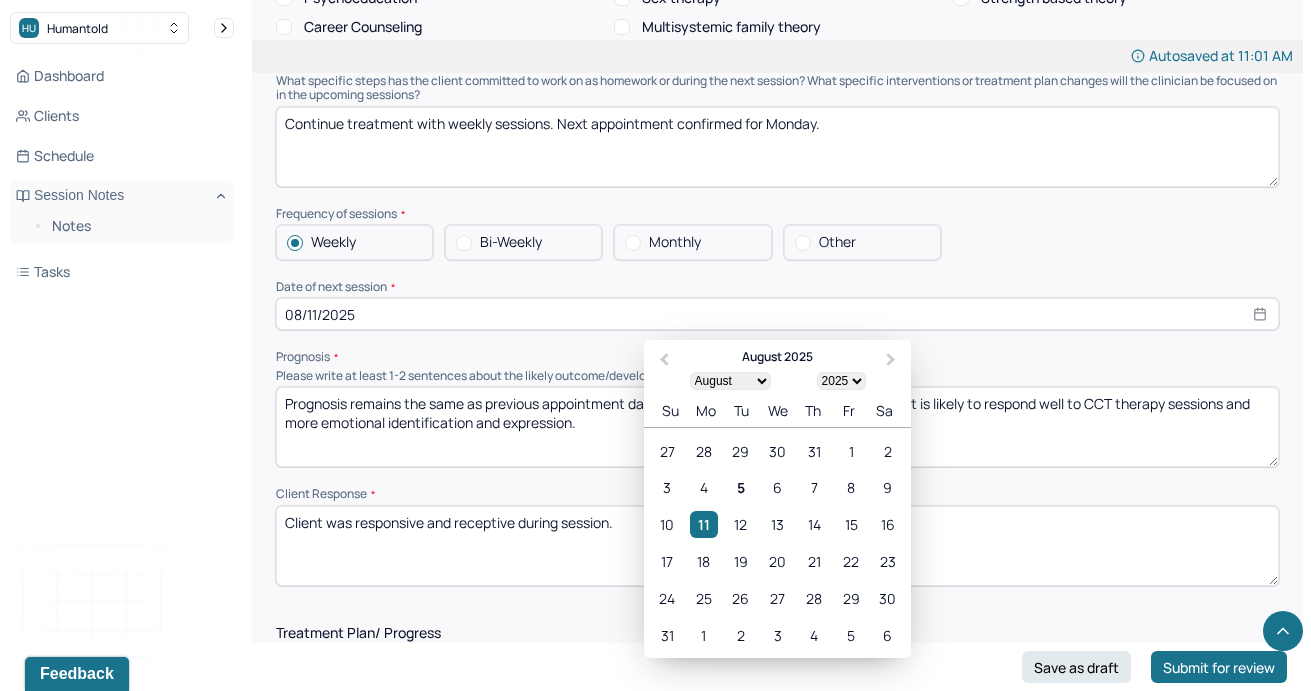 click on "Prognosis remains the same as previous appointment dated [DATE]. Client prognosis is good. Client is likely to respond well to CCT therapy sessions and more emotional identification and expression." at bounding box center [777, 427] 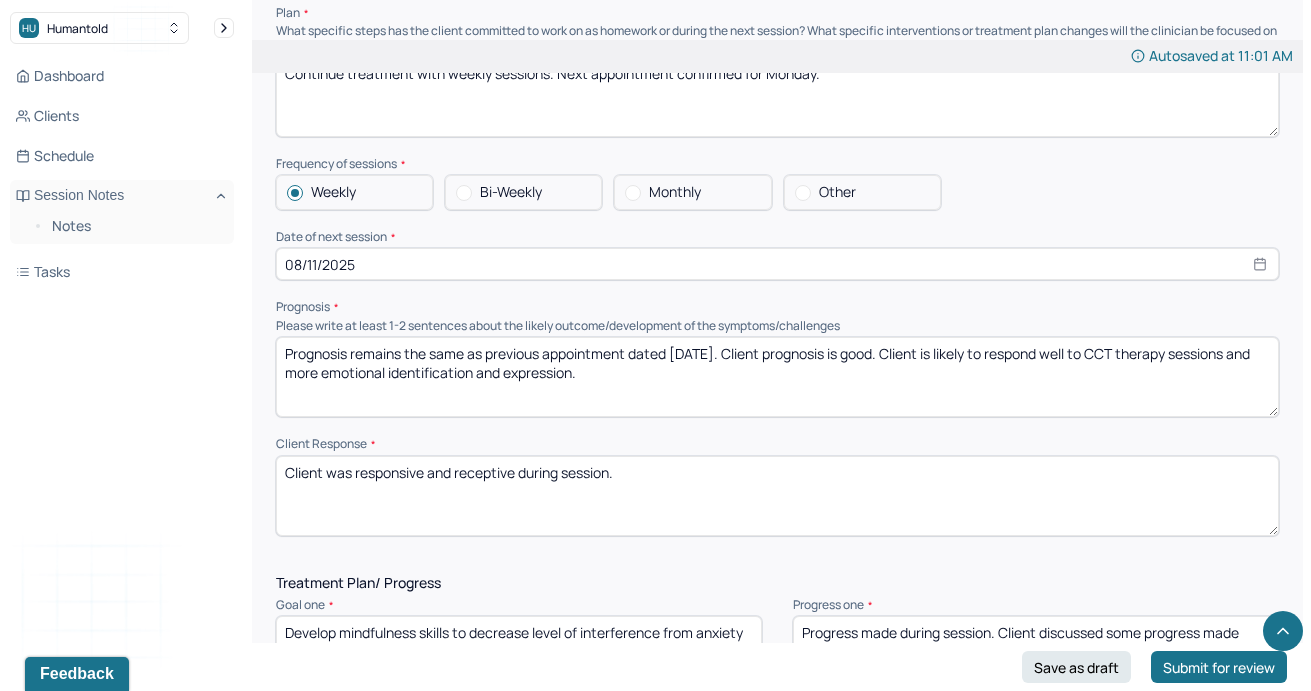 scroll, scrollTop: 2297, scrollLeft: 0, axis: vertical 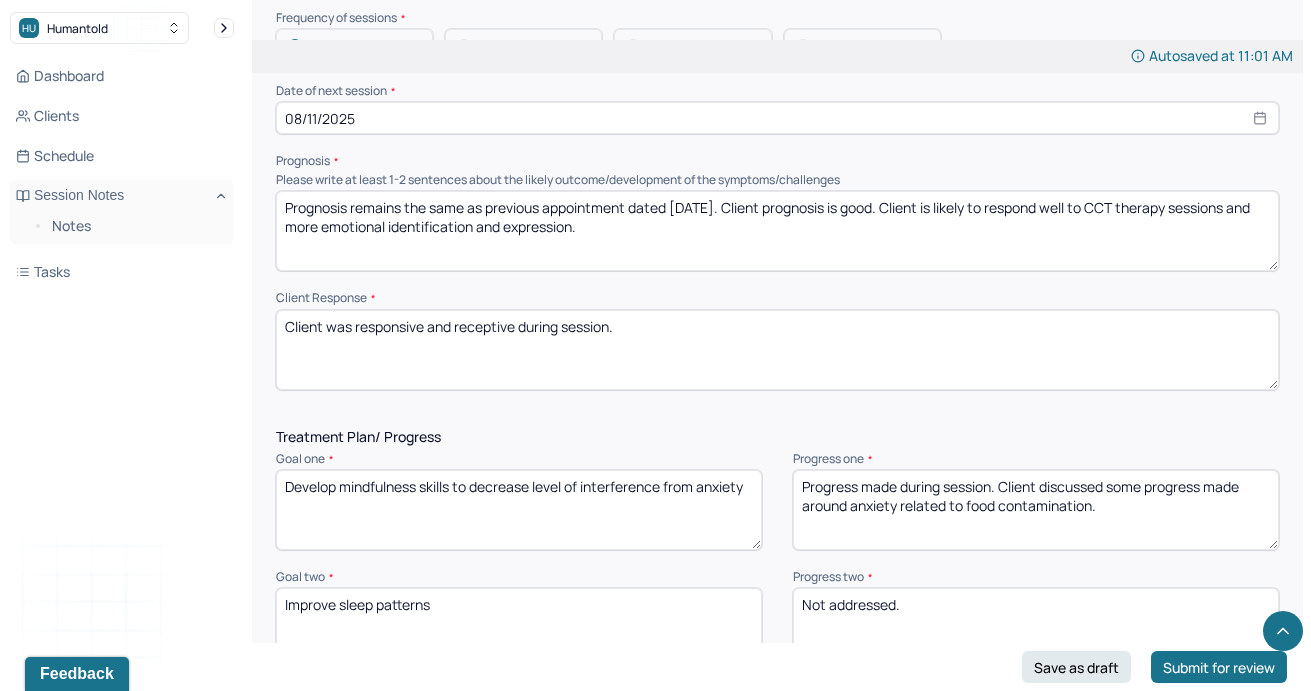 click on "Client was responsive and receptive during session." at bounding box center (777, 350) 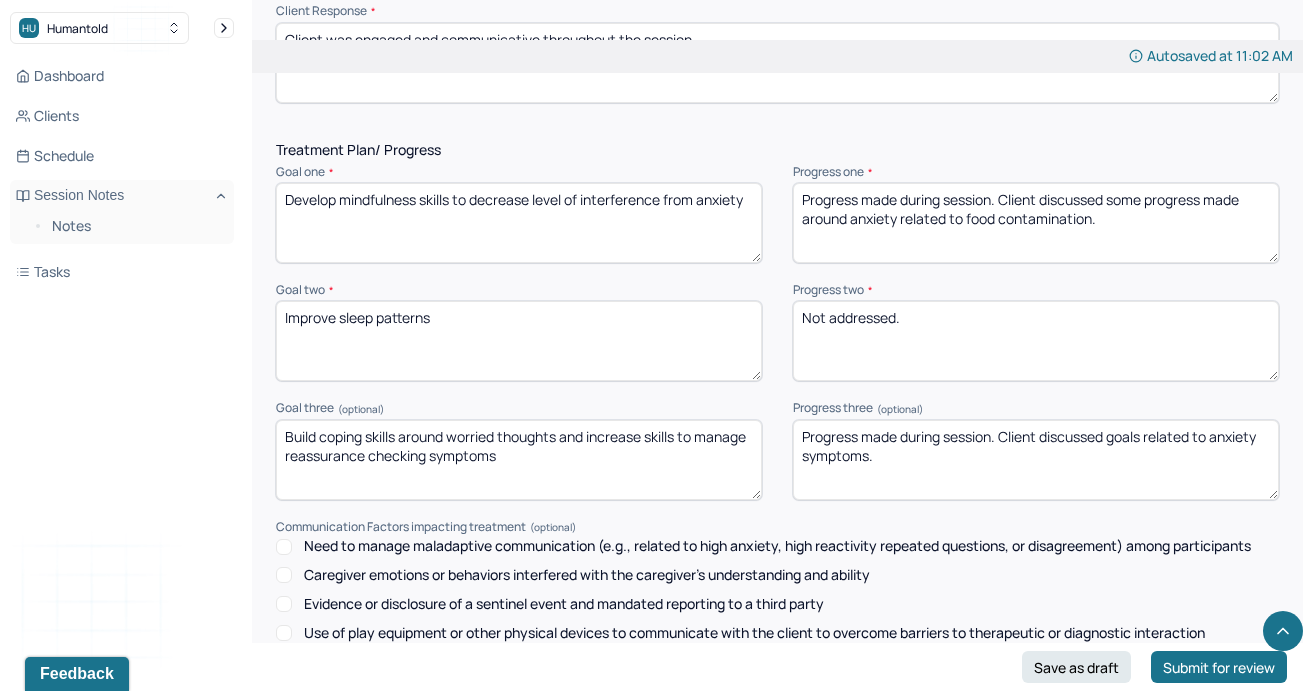 scroll, scrollTop: 2580, scrollLeft: 0, axis: vertical 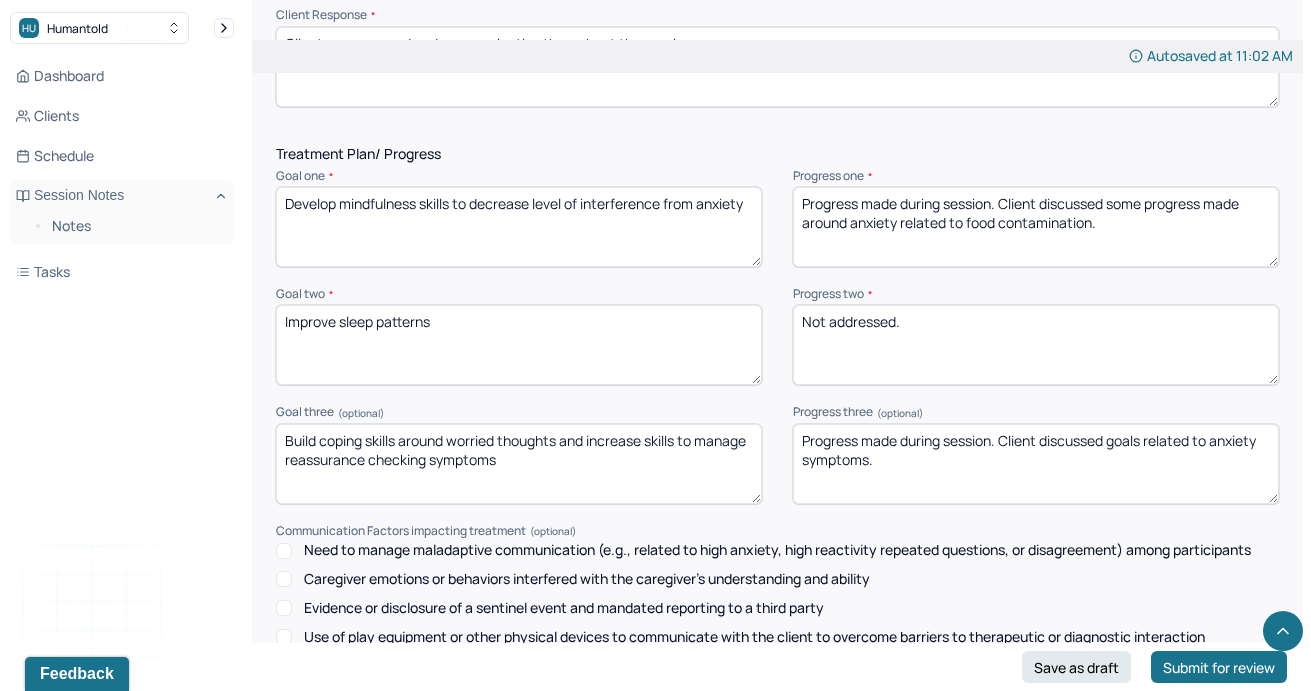 type on "Client was engaged and communicative throughout the session." 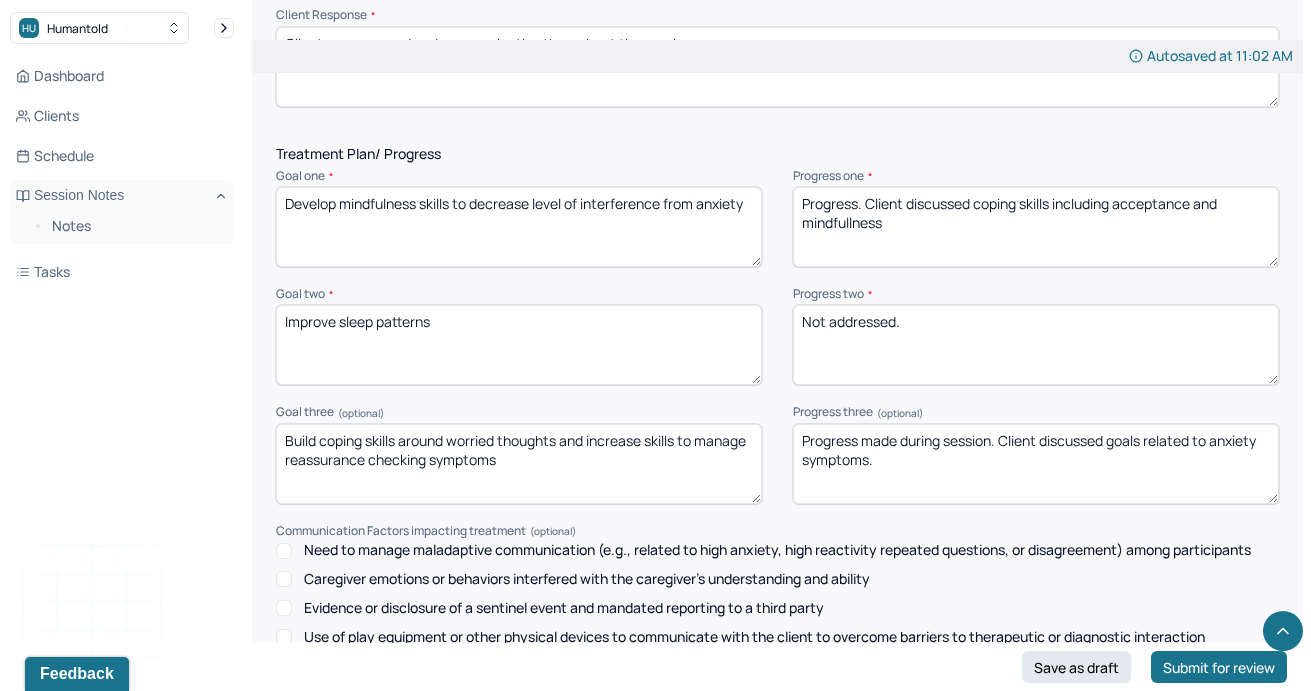 click on "Progress. Client discussed coping skills including acceptance and mindfullness" at bounding box center (1036, 227) 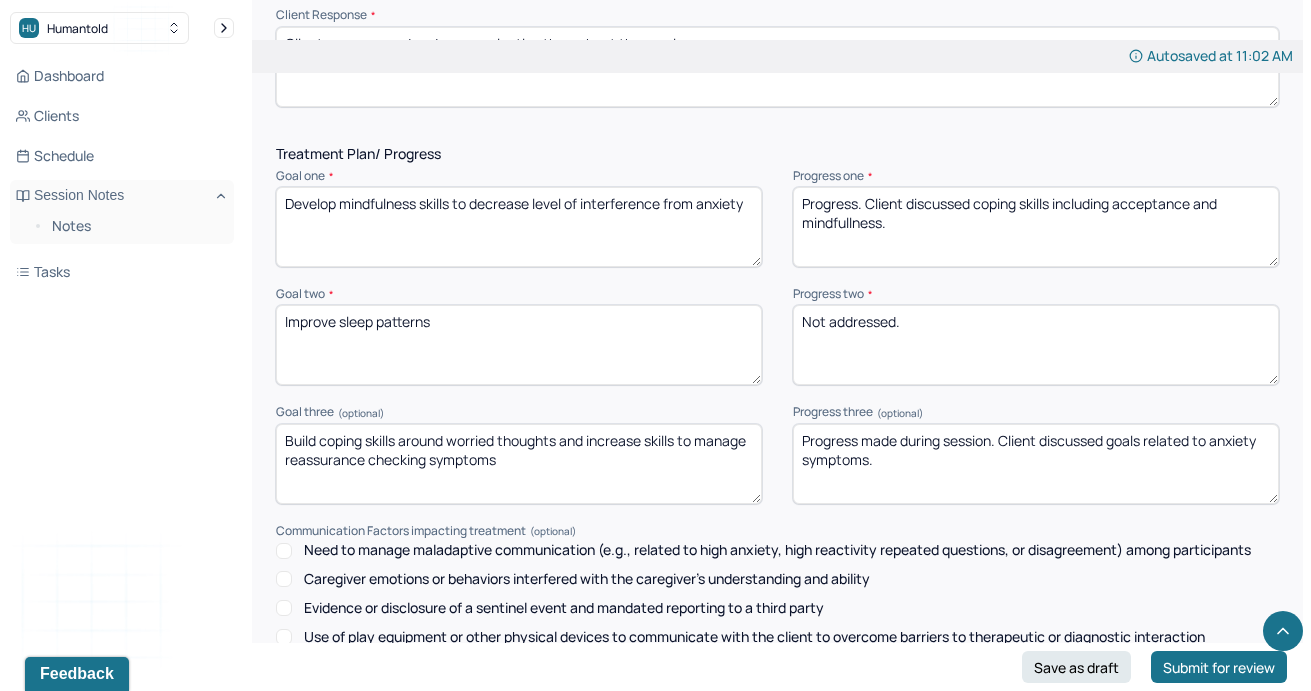 type on "Progress. Client discussed coping skills including acceptance and mindfullness." 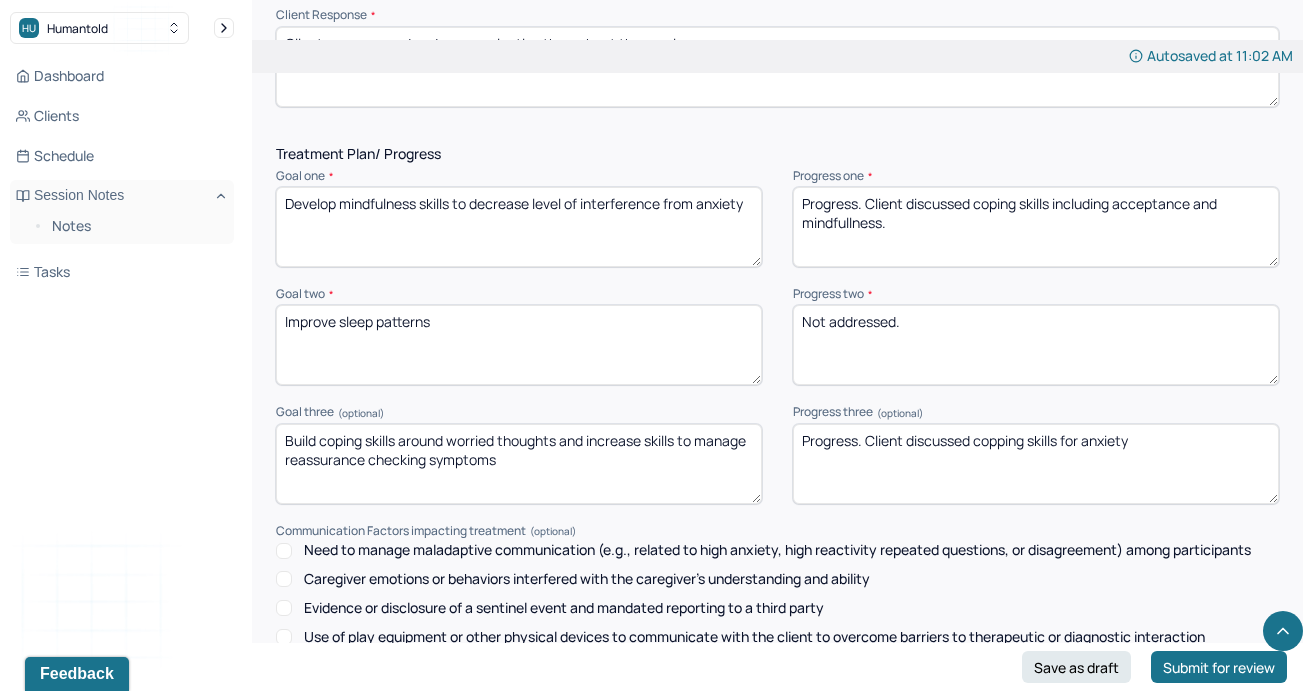 click on "Progress. Client discussed copping skills for anxiety" at bounding box center [1036, 464] 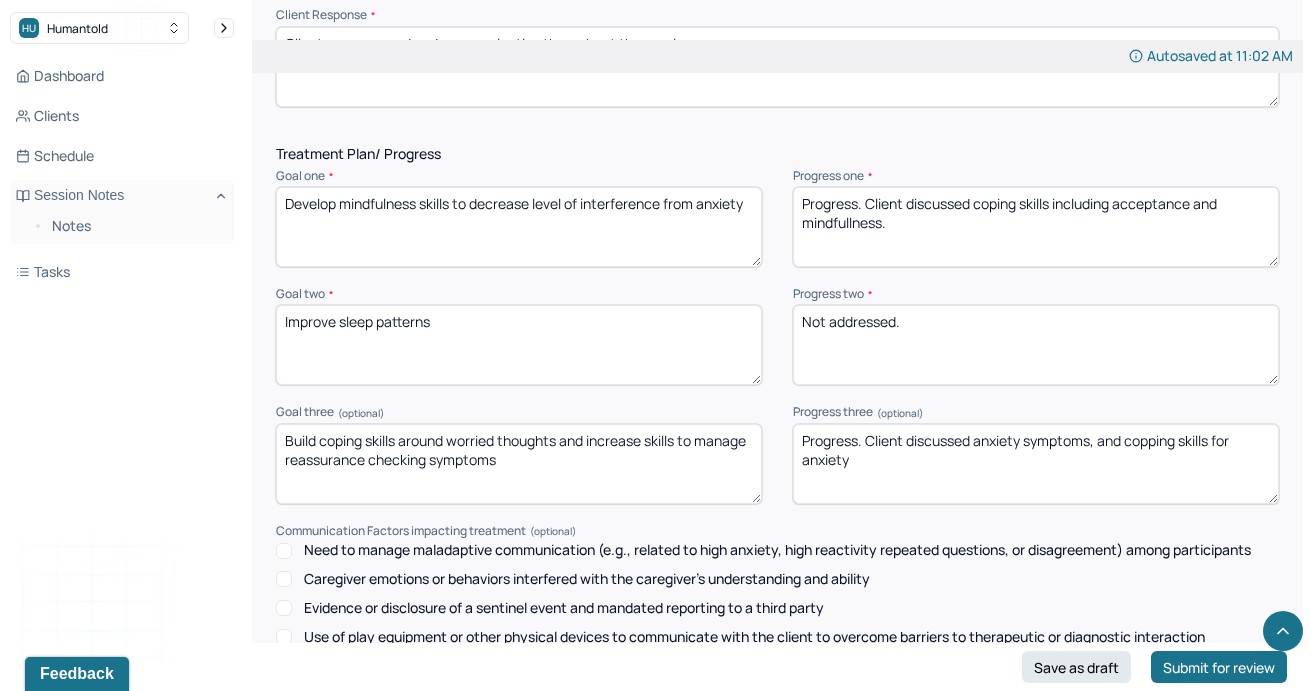 click on "Progress. Client discussed copping skills for anxiety" at bounding box center [1036, 464] 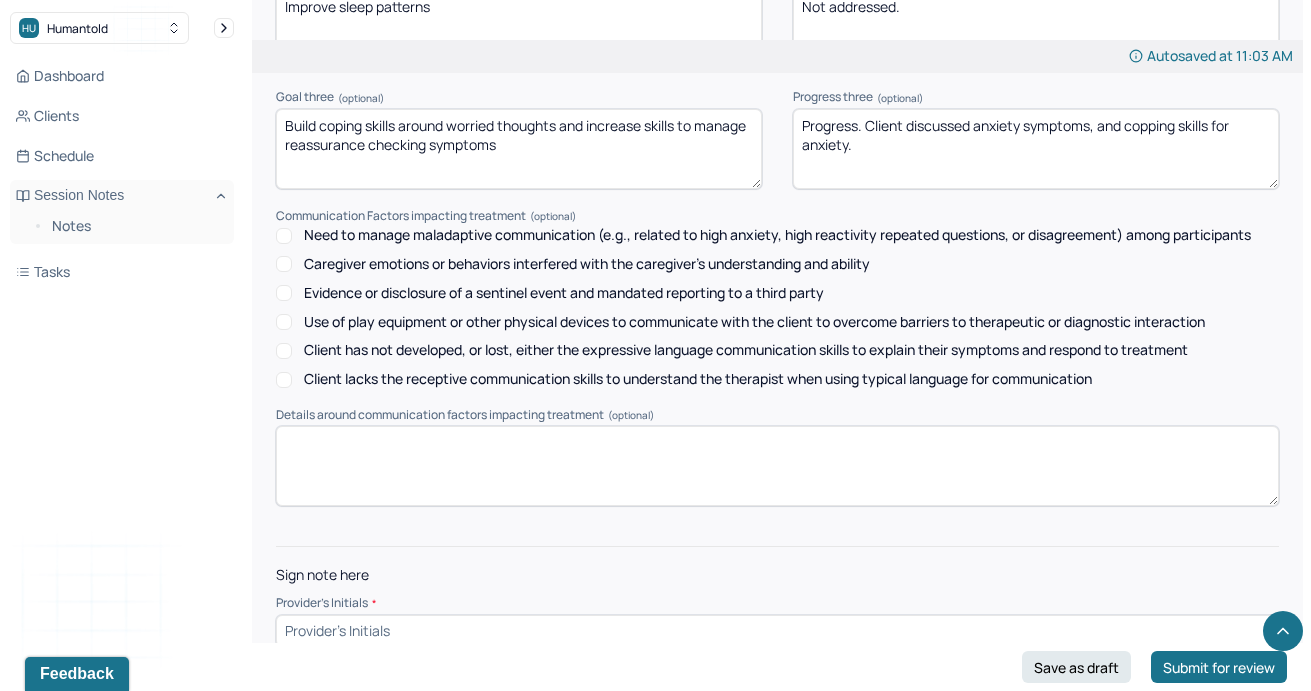 scroll, scrollTop: 2933, scrollLeft: 0, axis: vertical 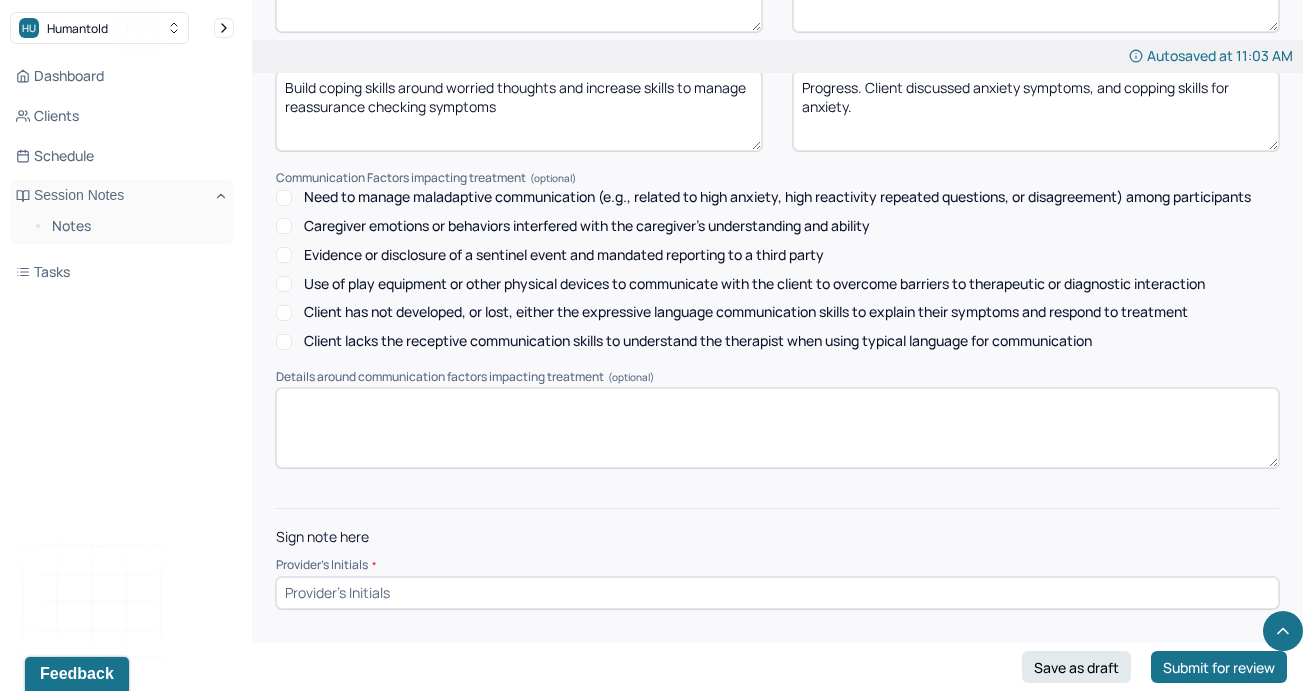 type on "Progress. Client discussed anxiety symptoms, and copping skills for anxiety." 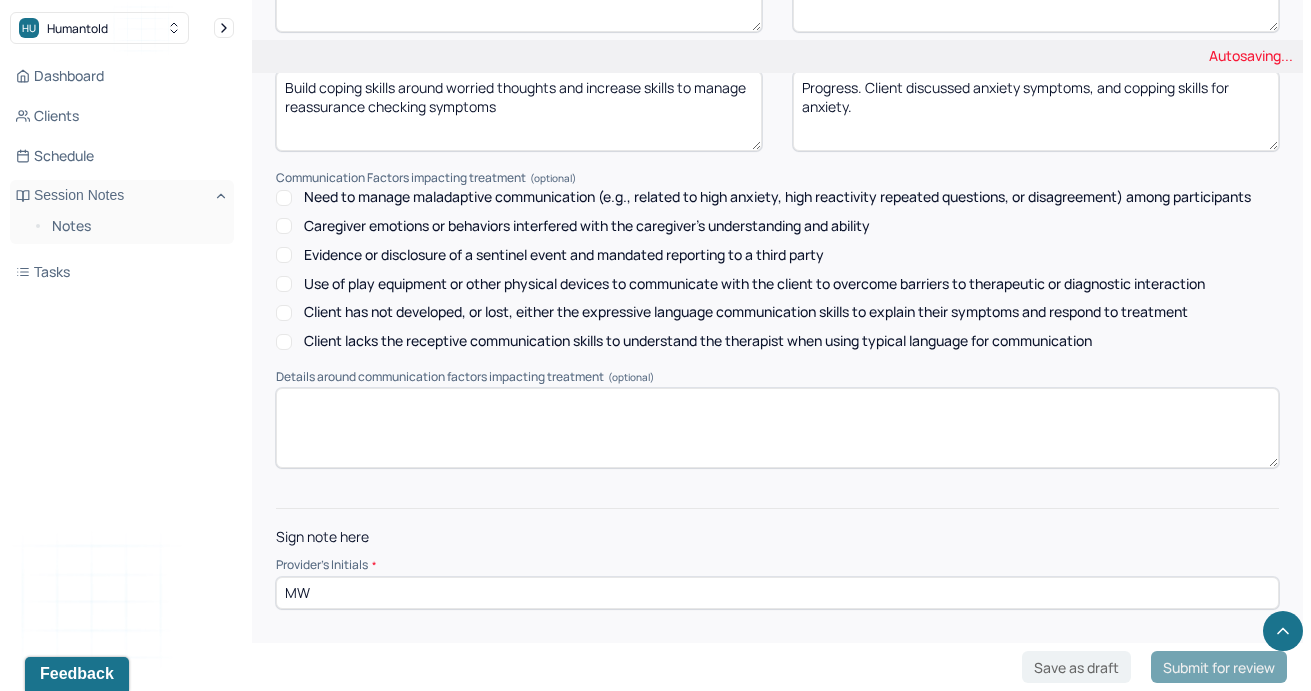 type on "MW" 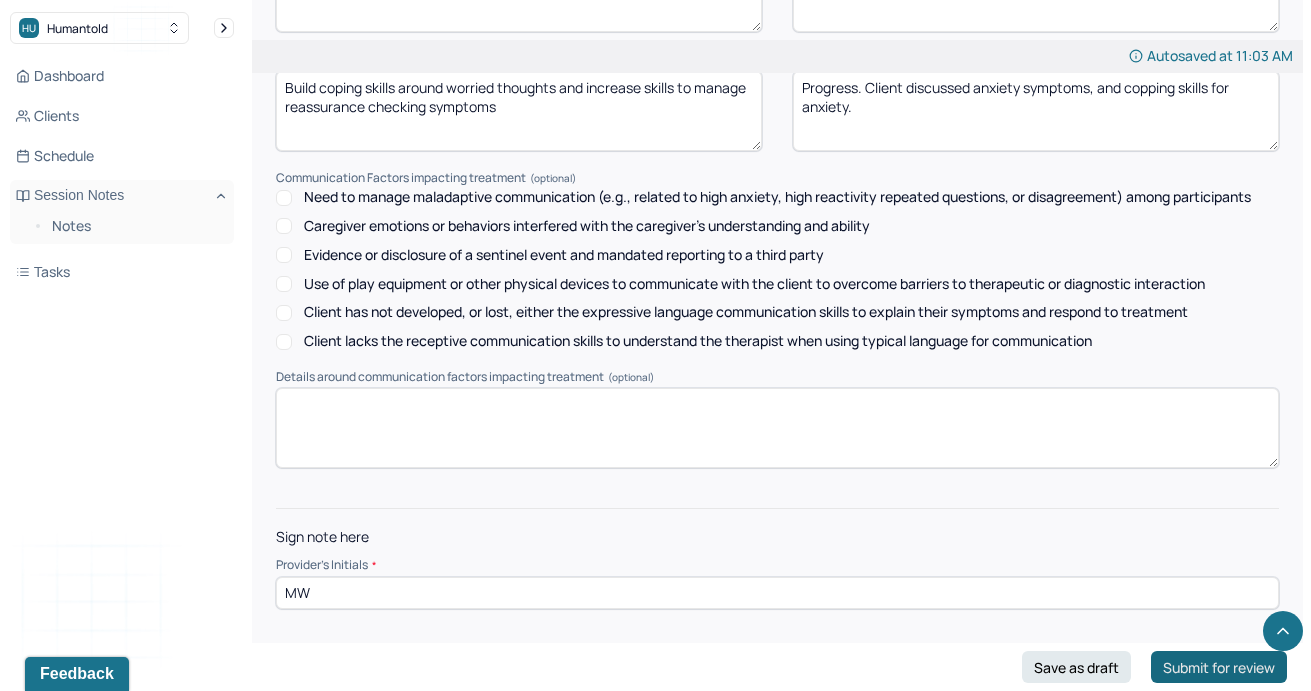 click on "Submit for review" at bounding box center [1219, 667] 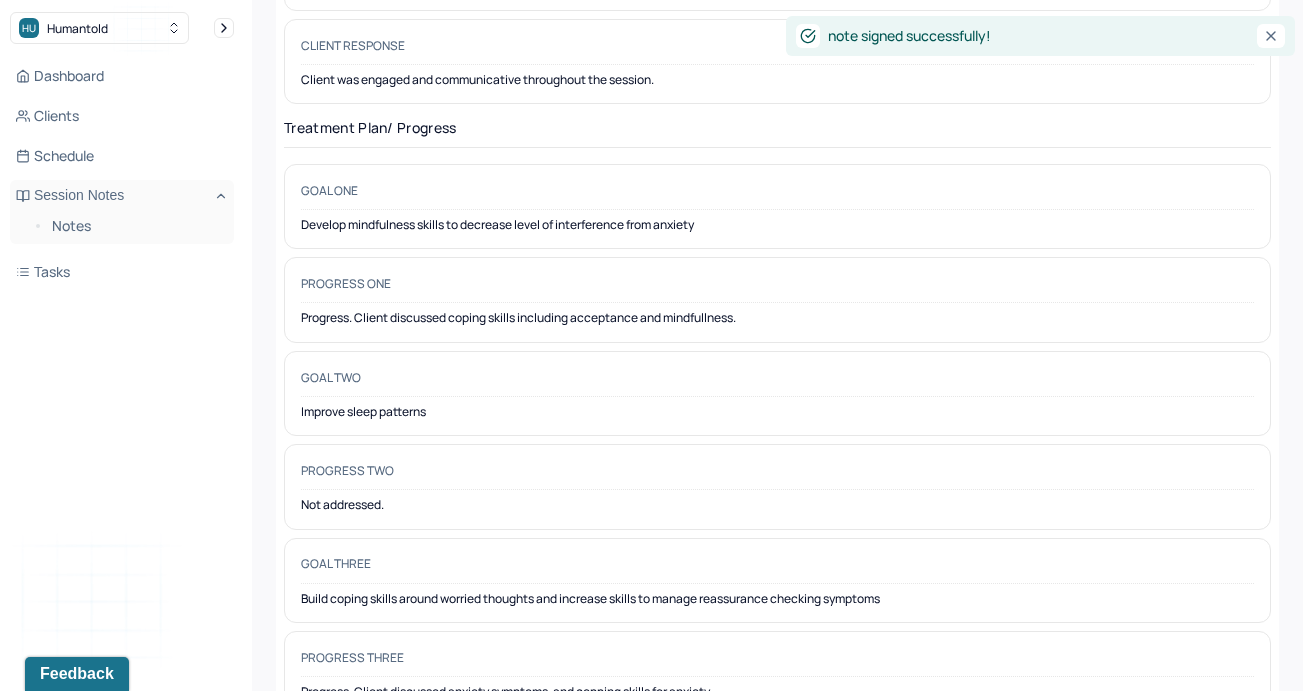 scroll, scrollTop: 0, scrollLeft: 0, axis: both 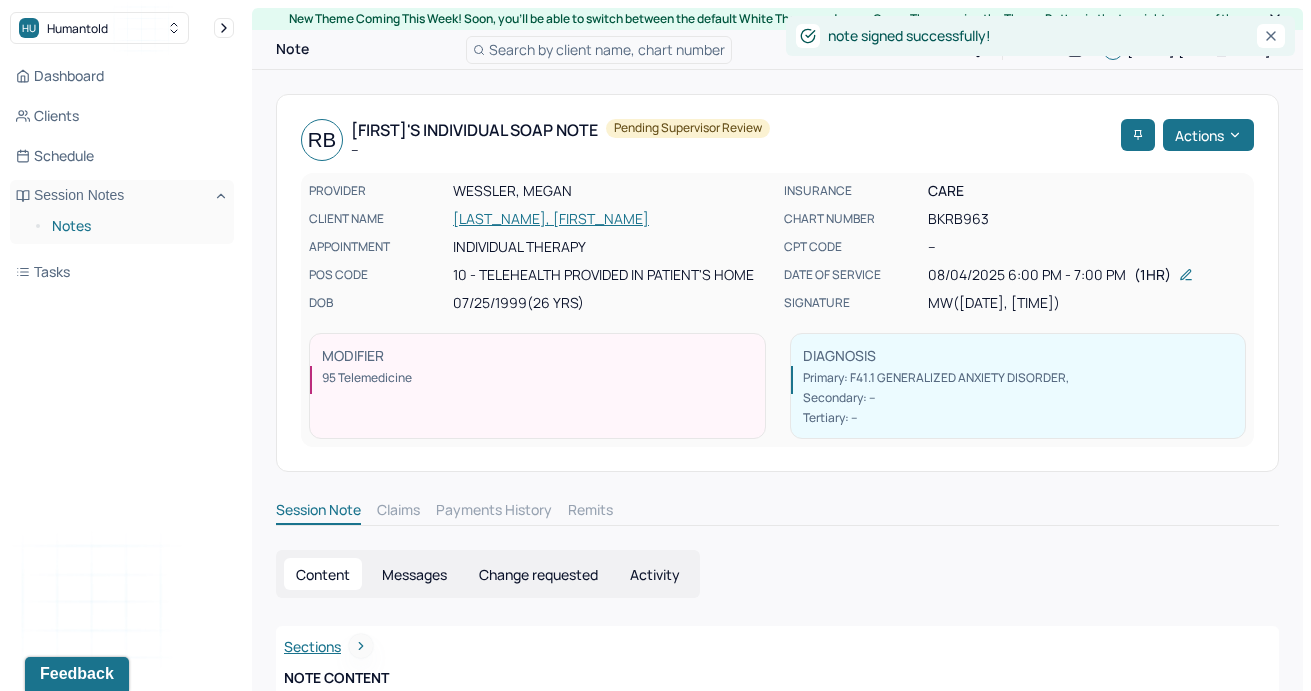 click on "Notes" at bounding box center [135, 226] 